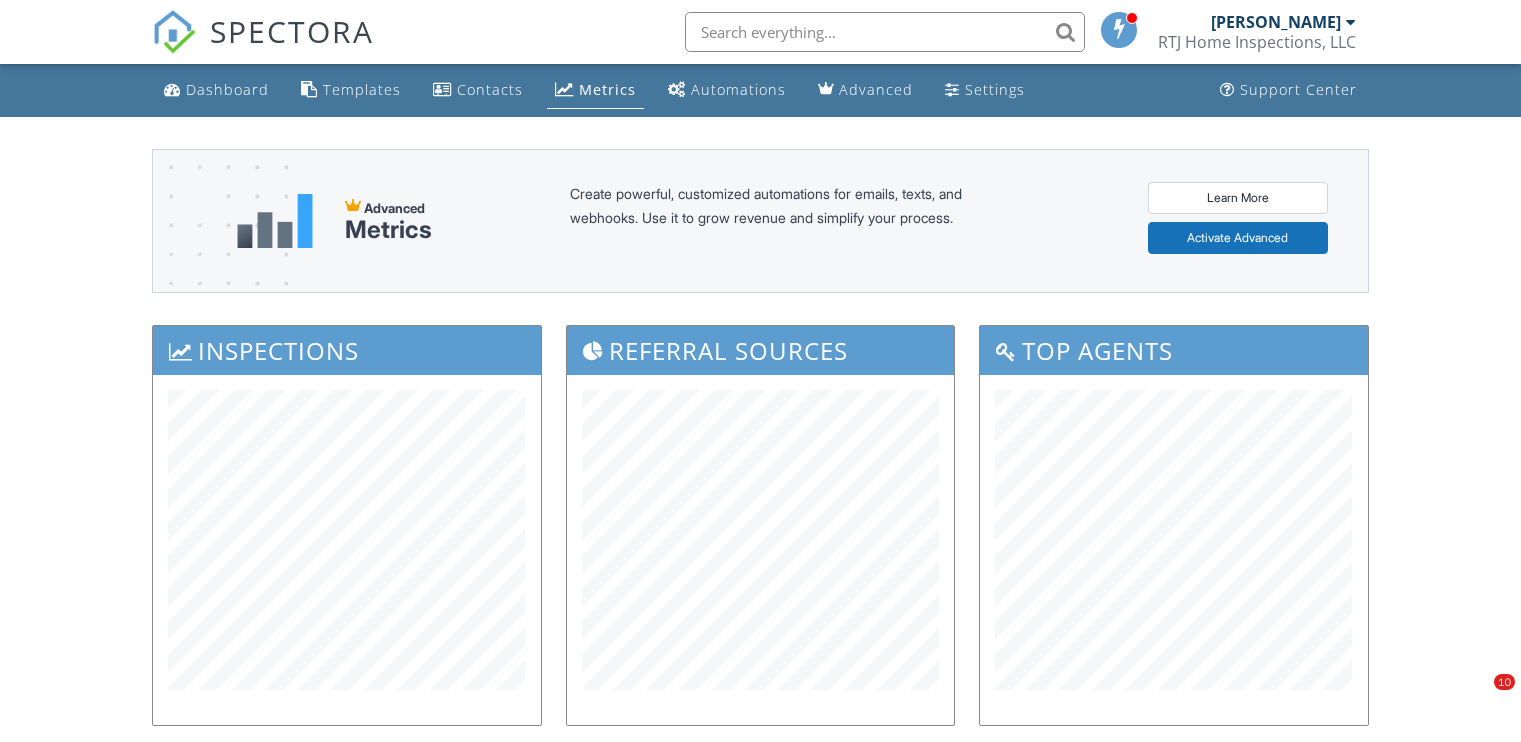 scroll, scrollTop: 400, scrollLeft: 0, axis: vertical 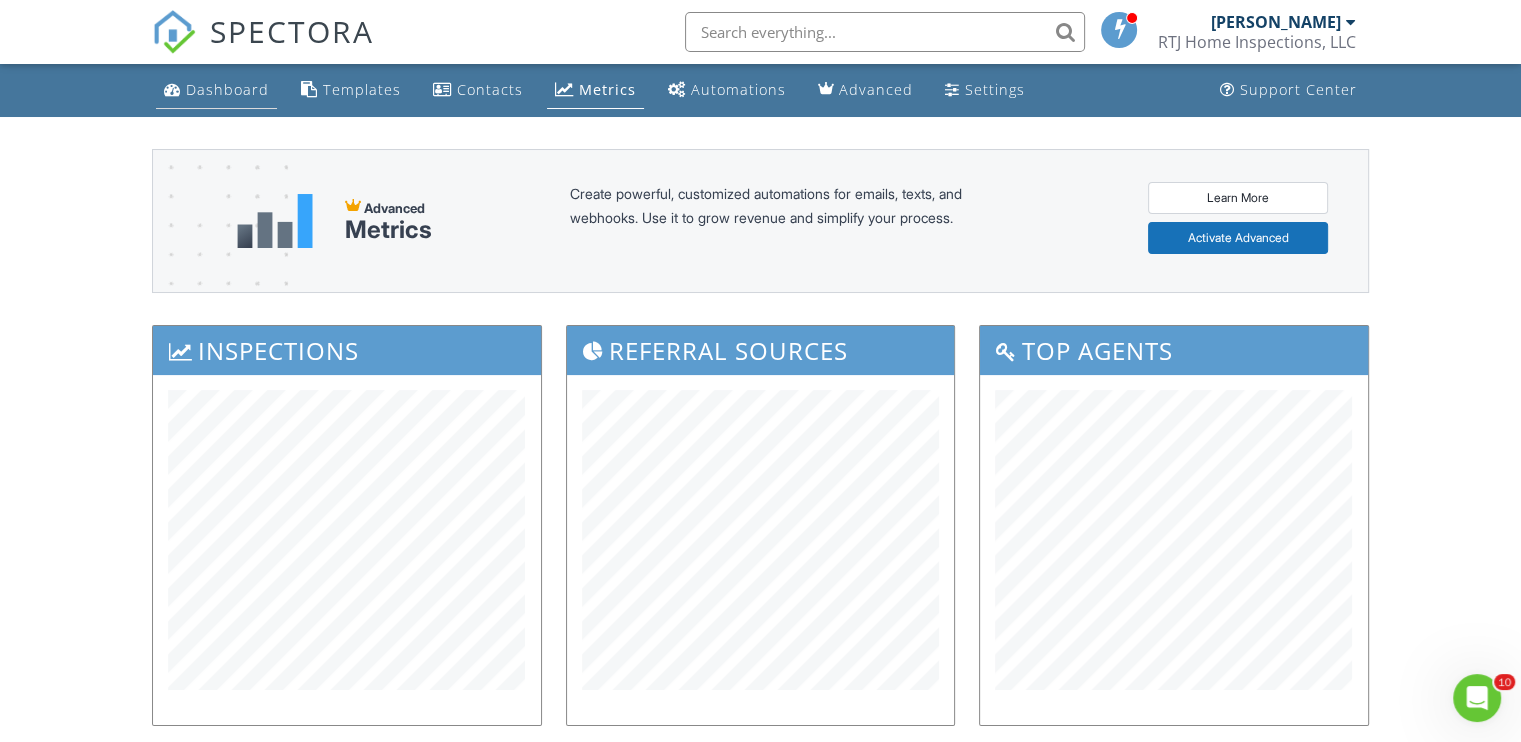 click on "Dashboard" at bounding box center (227, 89) 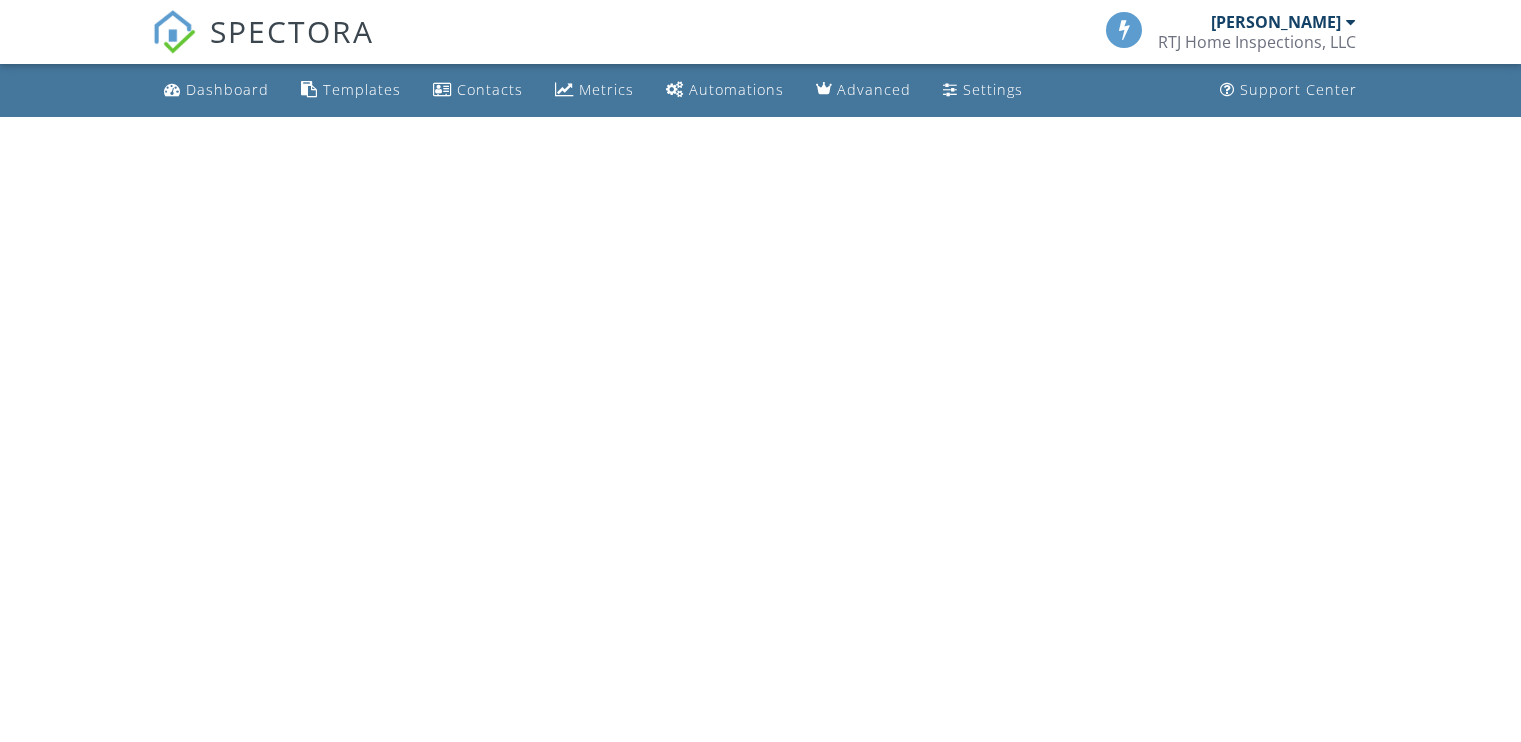 scroll, scrollTop: 0, scrollLeft: 0, axis: both 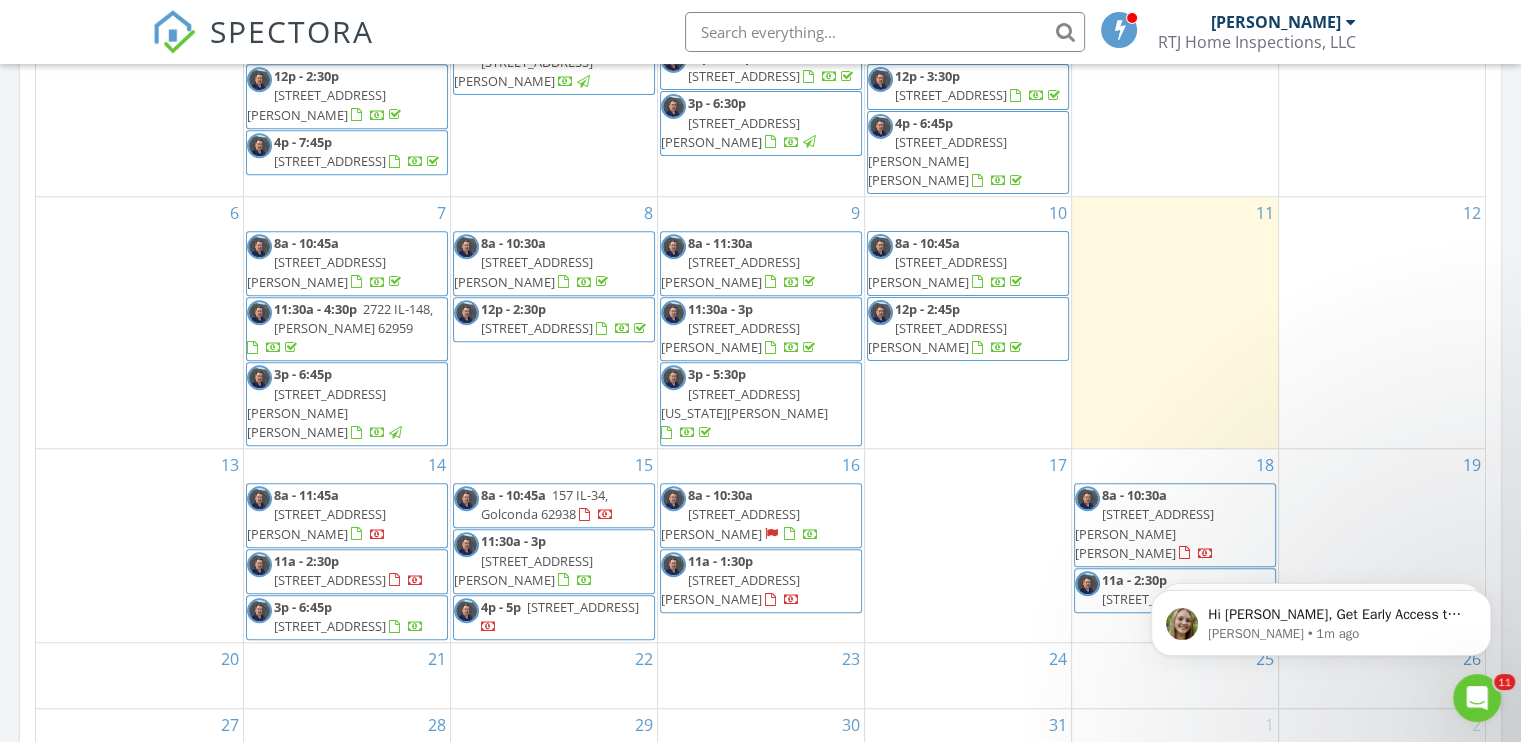 click on "258 N Dutton Dr, Elizabethtown 62931" at bounding box center [730, 523] 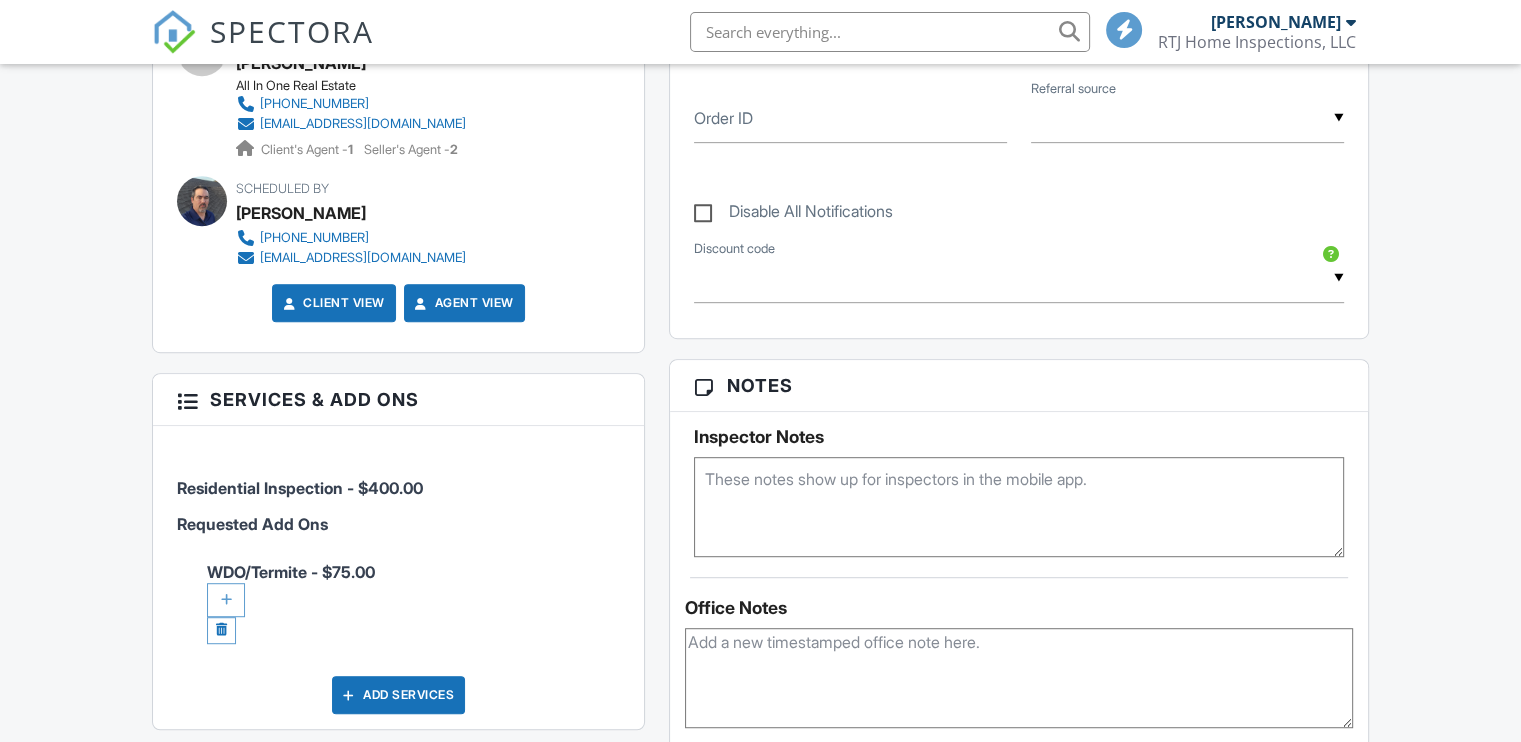 scroll, scrollTop: 0, scrollLeft: 0, axis: both 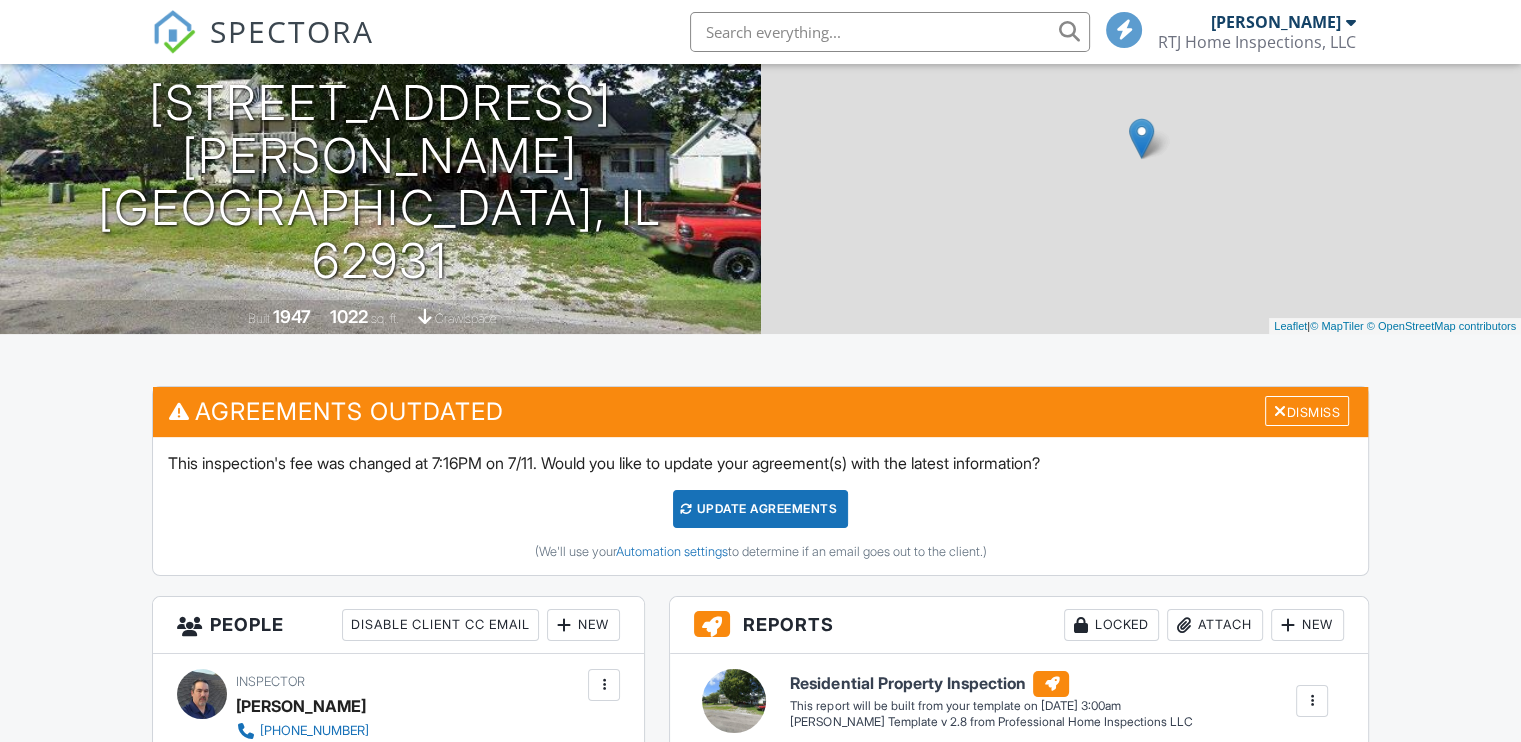 click on "Update Agreements" at bounding box center [760, 509] 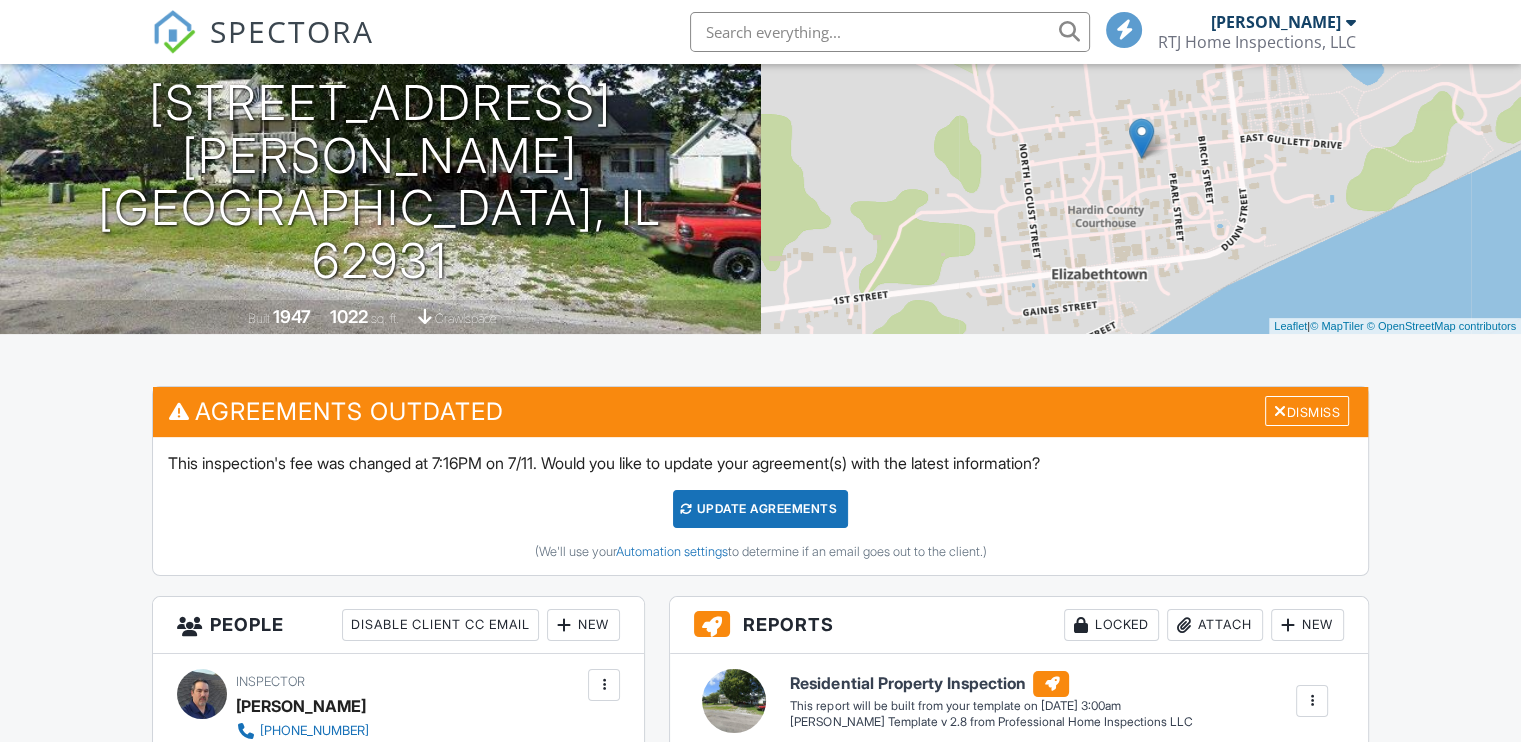 scroll, scrollTop: 200, scrollLeft: 0, axis: vertical 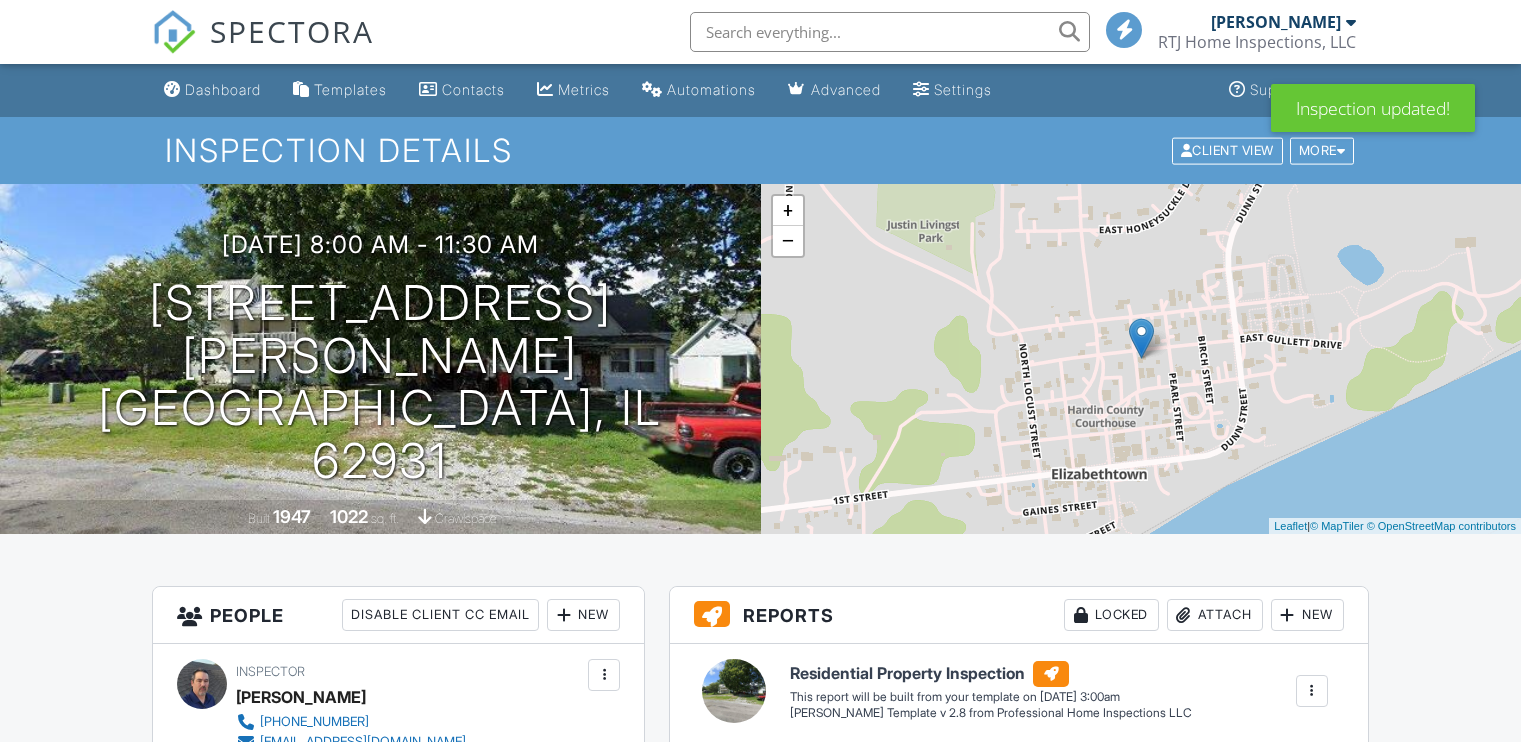 click on "Dashboard" at bounding box center [223, 89] 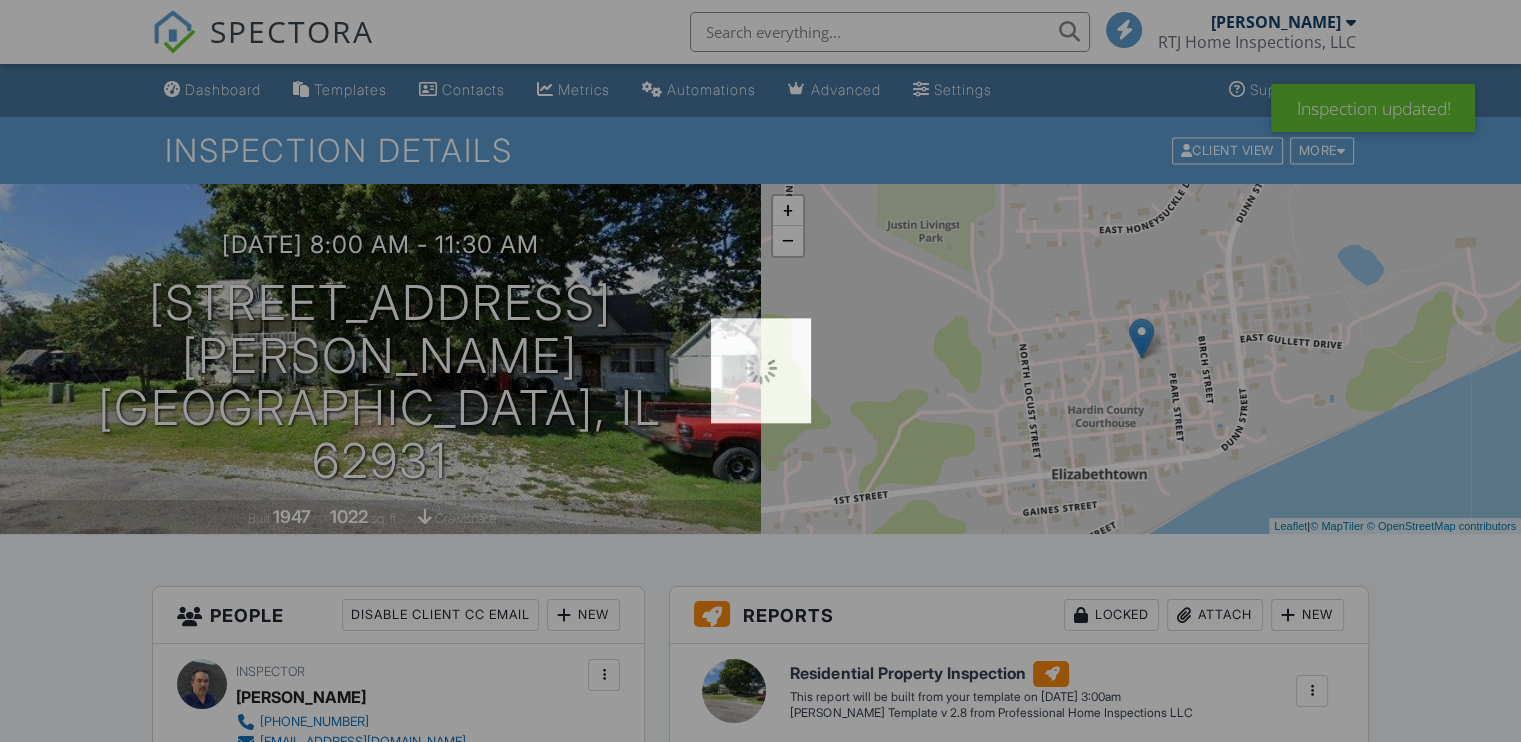 scroll, scrollTop: 0, scrollLeft: 0, axis: both 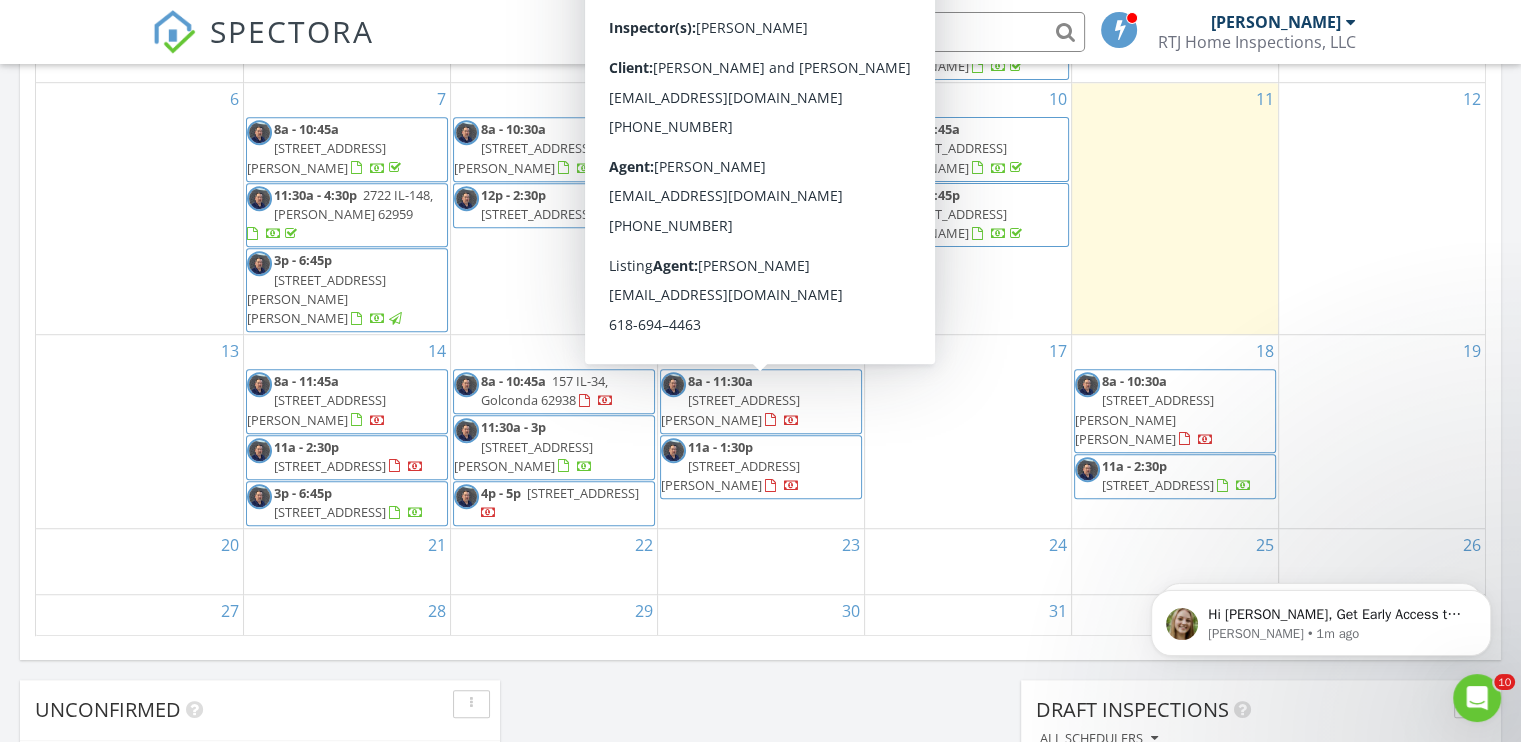 click on "16
8a - 11:30a
258 N Dutton Dr, Elizabethtown 62931
11a - 1:30p
203 Skyline Dr, Marion 62959" at bounding box center [761, 431] 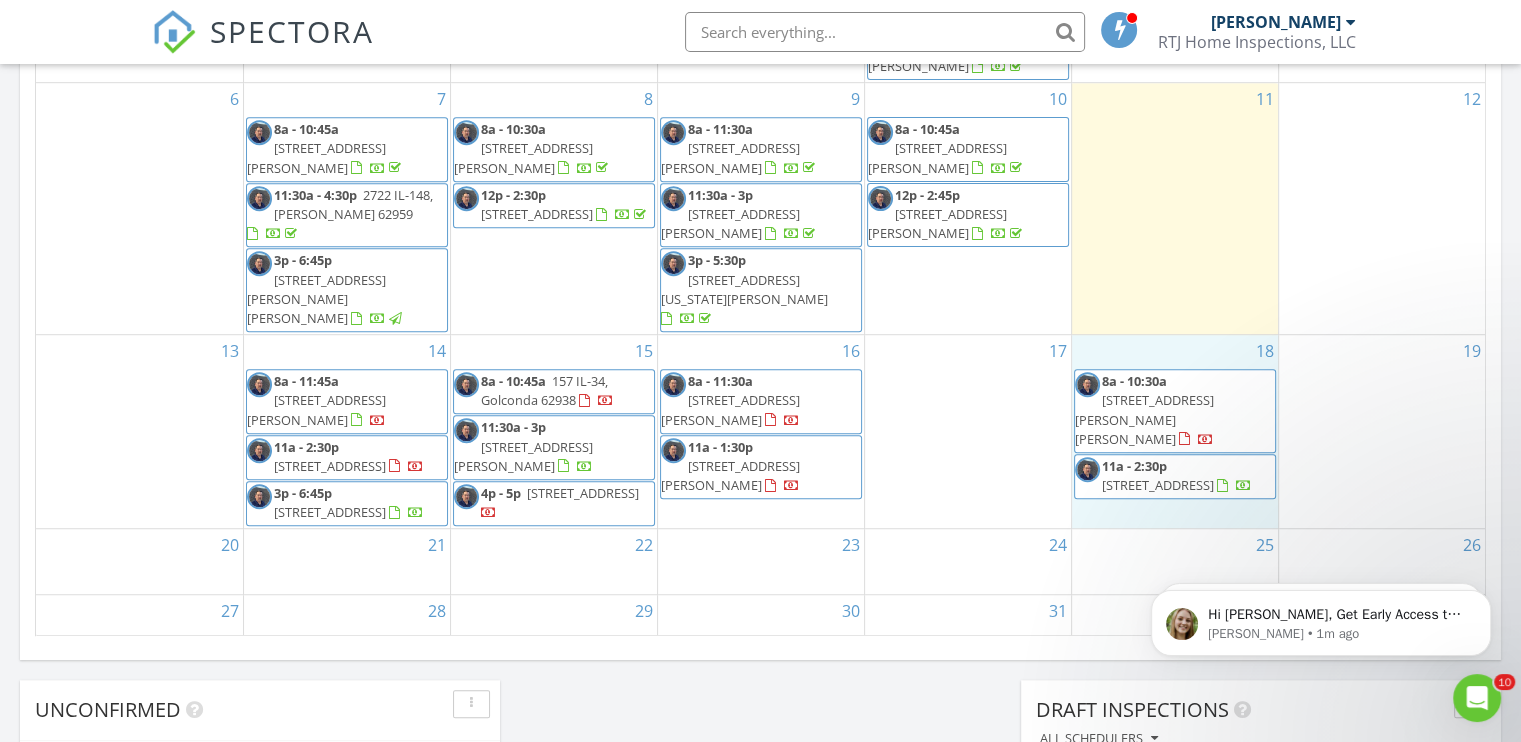 click on "18
8a - 10:30a
2504 Joel Dr, Herrin 62948
11a - 2:30p
4355 Raleigh Rd, Eldorado 62930" at bounding box center [1175, 431] 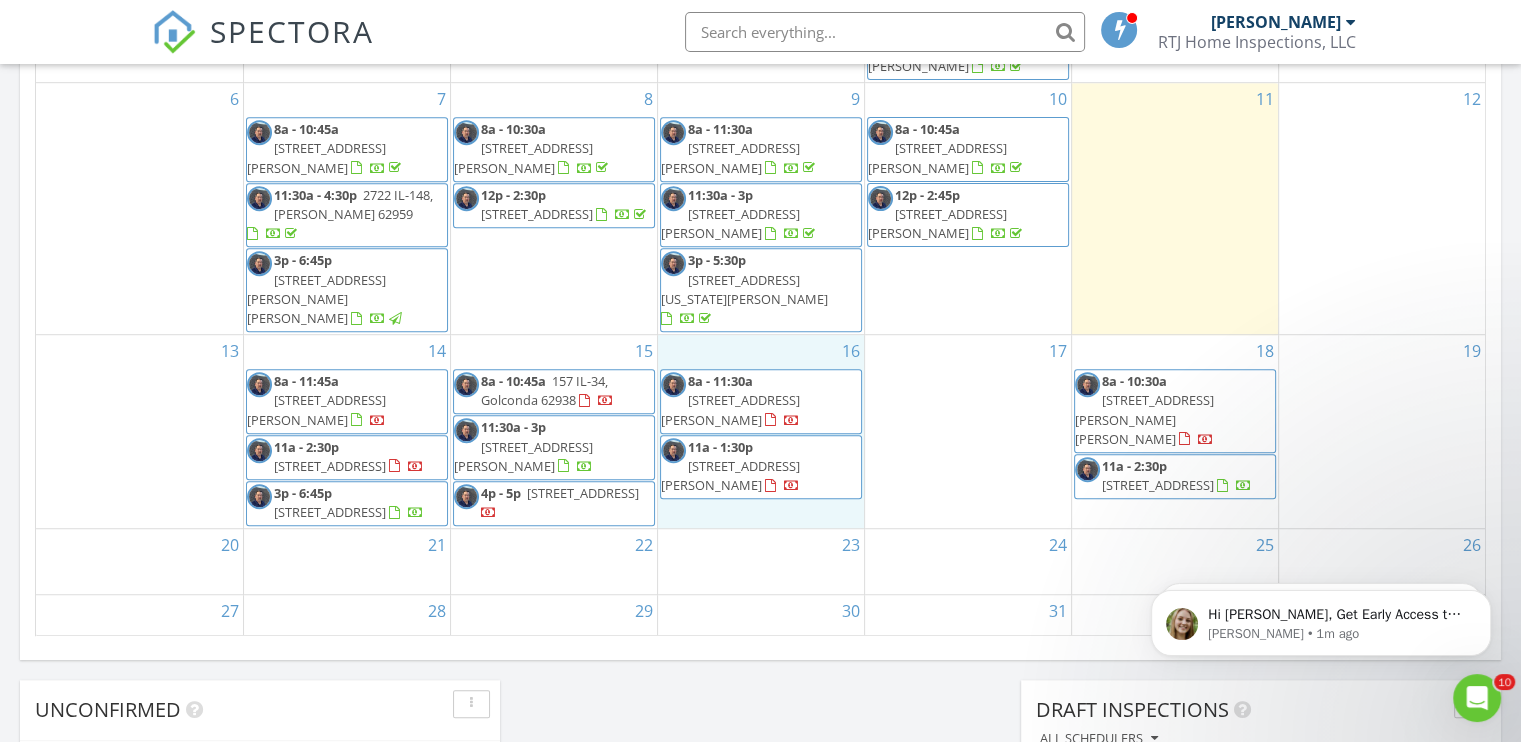 click on "16
8a - 11:30a
258 N Dutton Dr, Elizabethtown 62931
11a - 1:30p
203 Skyline Dr, Marion 62959" at bounding box center [761, 431] 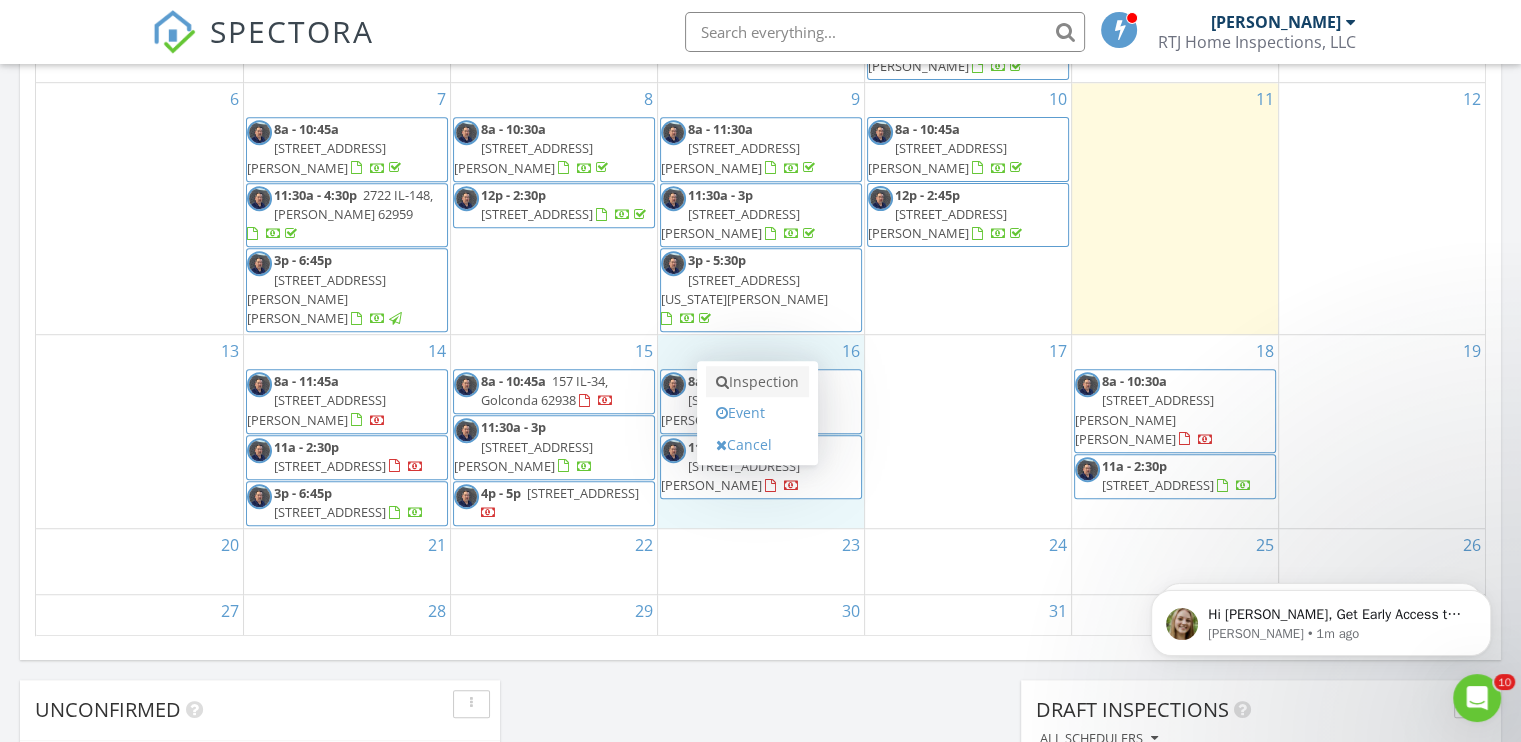 click on "Inspection" at bounding box center [757, 382] 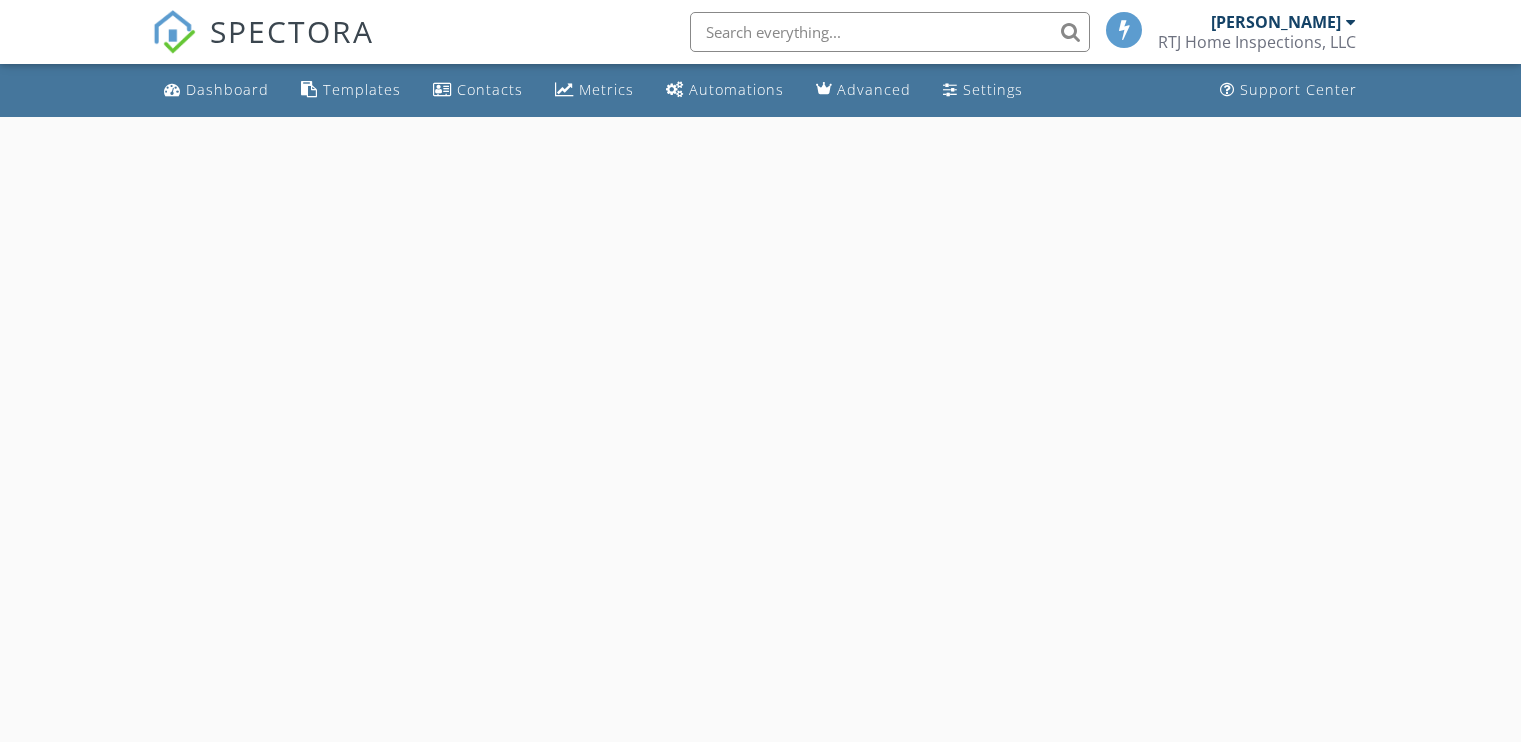 scroll, scrollTop: 0, scrollLeft: 0, axis: both 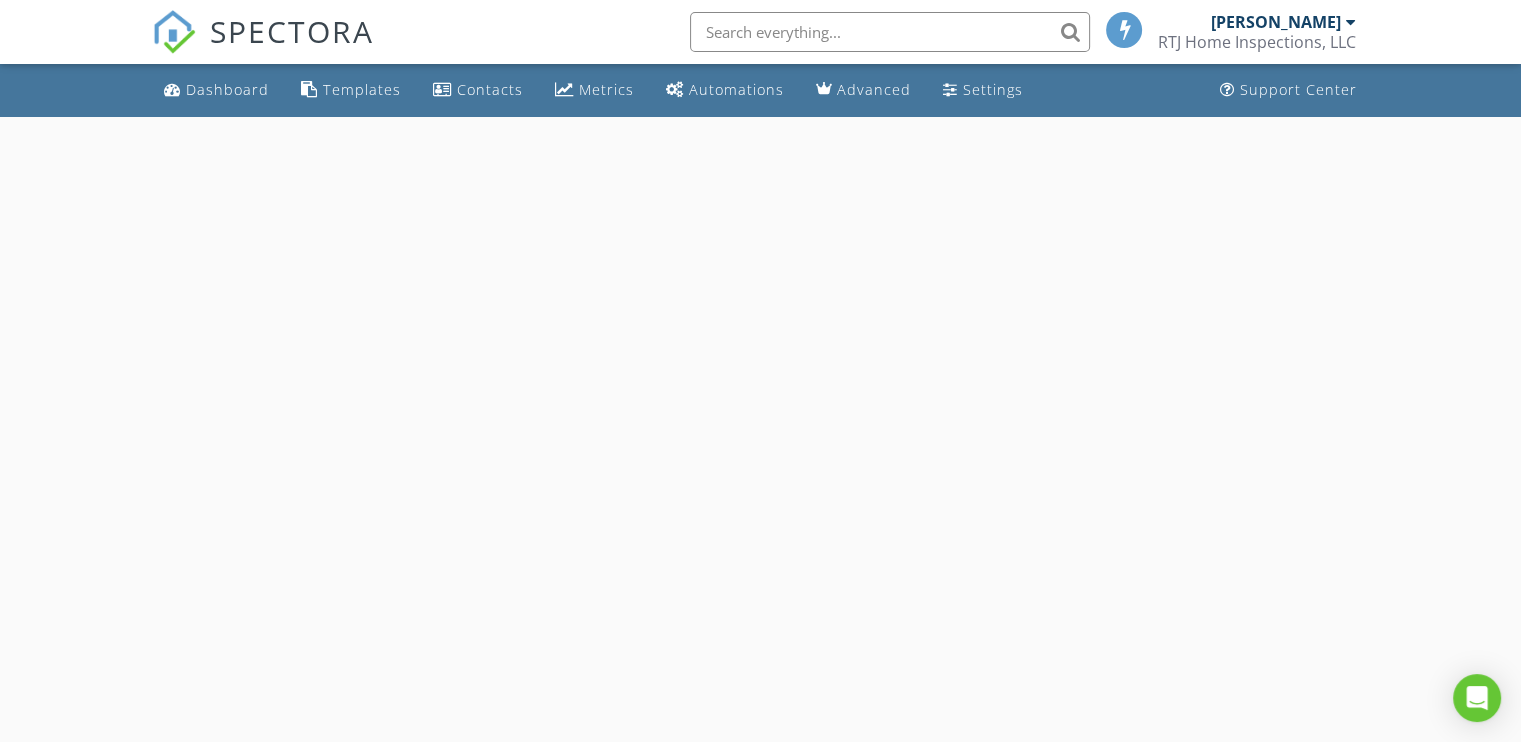 select on "6" 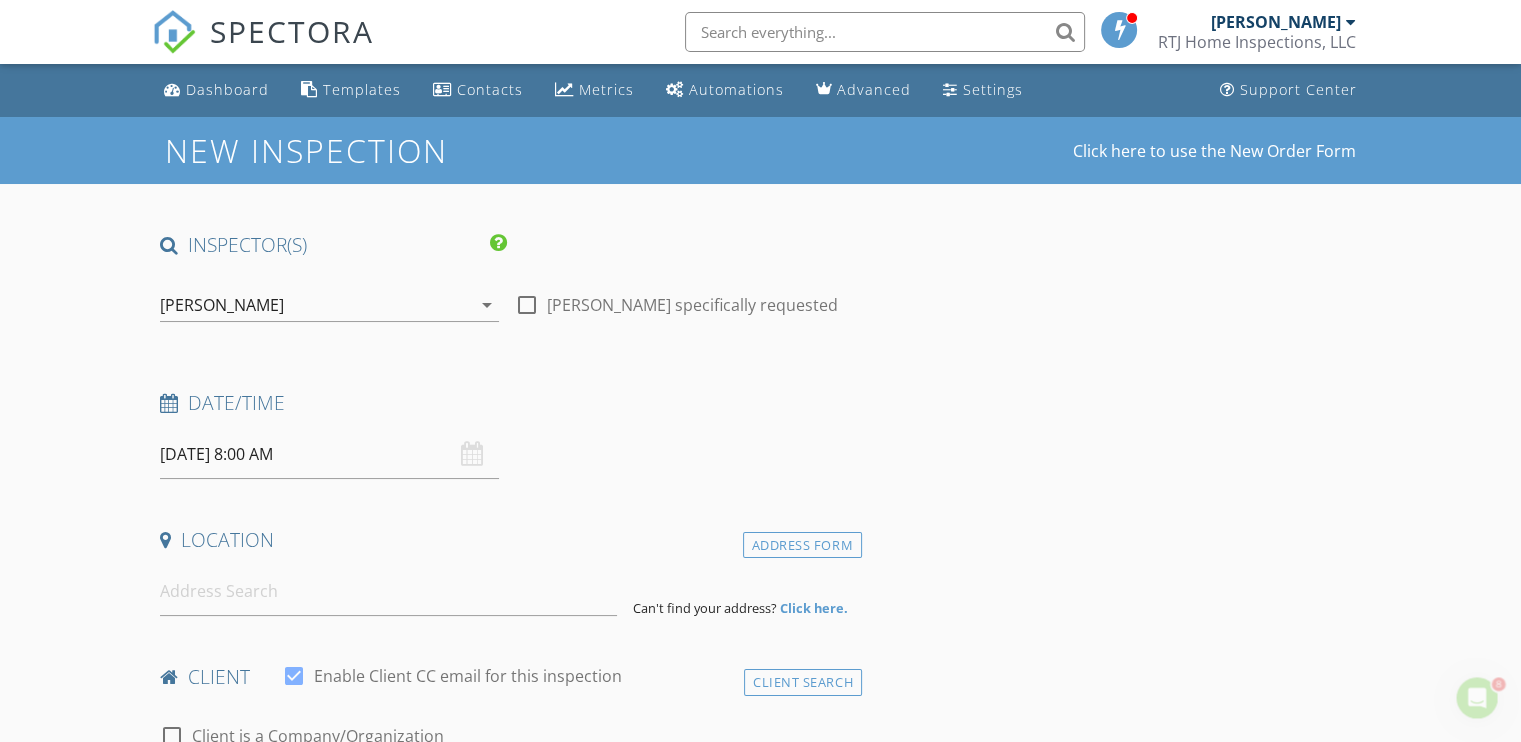 scroll, scrollTop: 0, scrollLeft: 0, axis: both 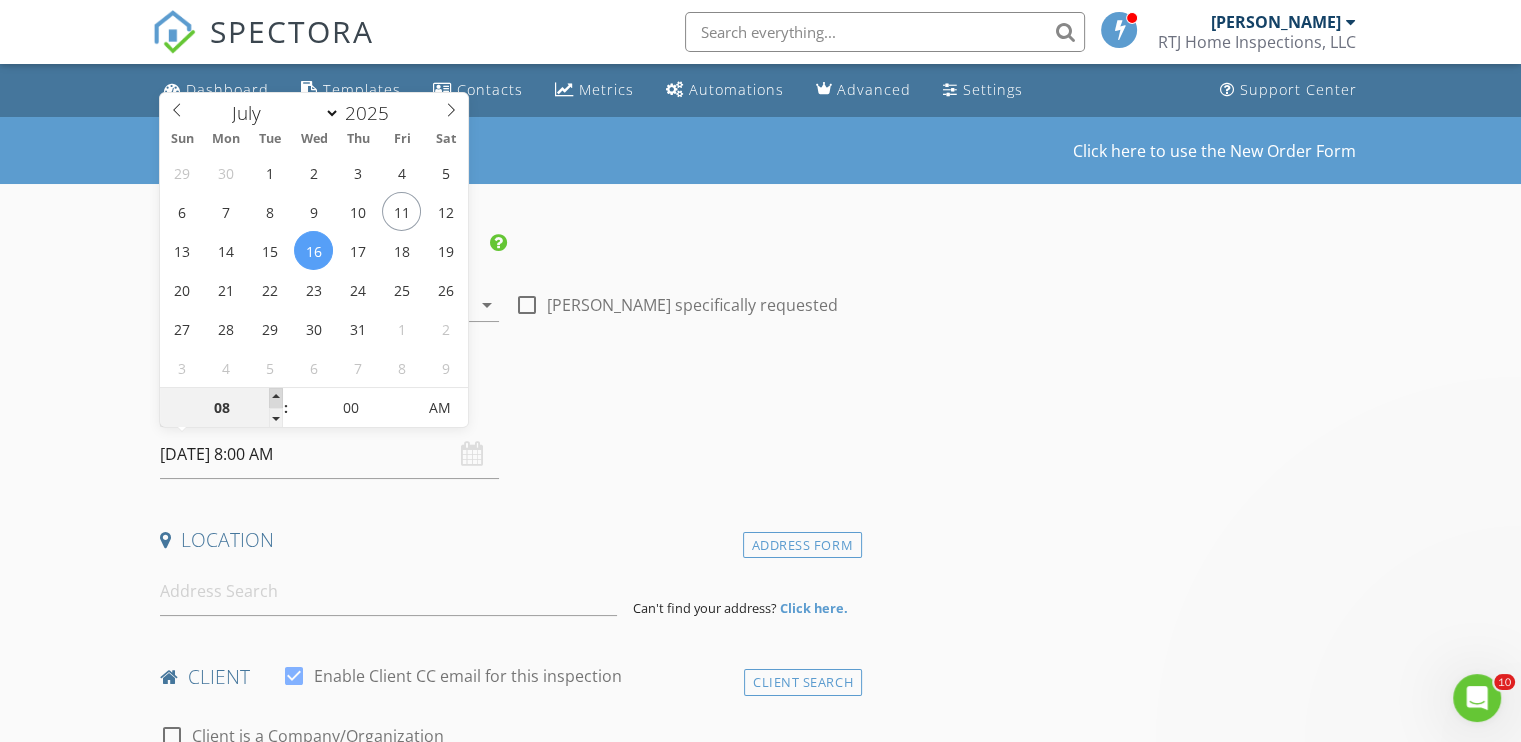 click at bounding box center (276, 398) 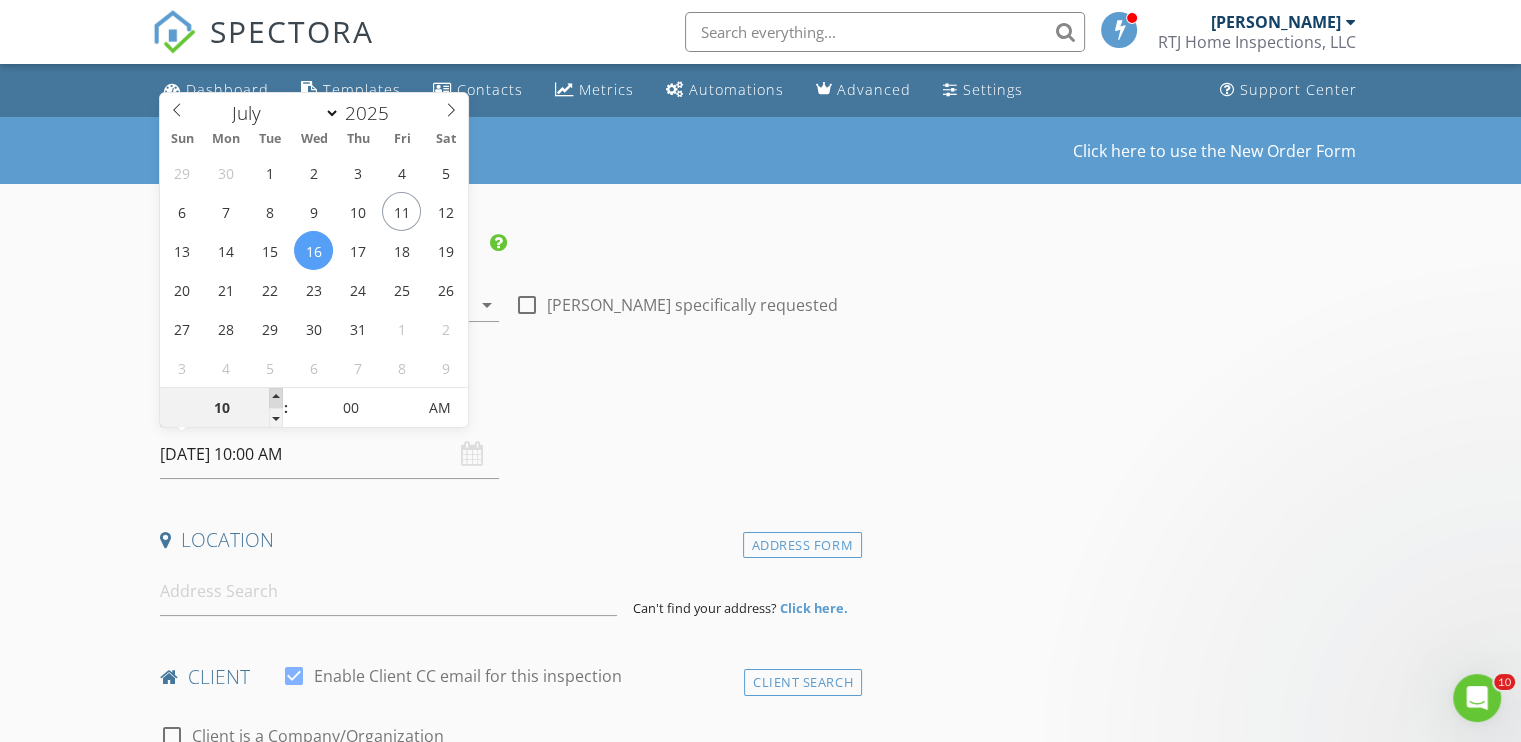 click at bounding box center [276, 398] 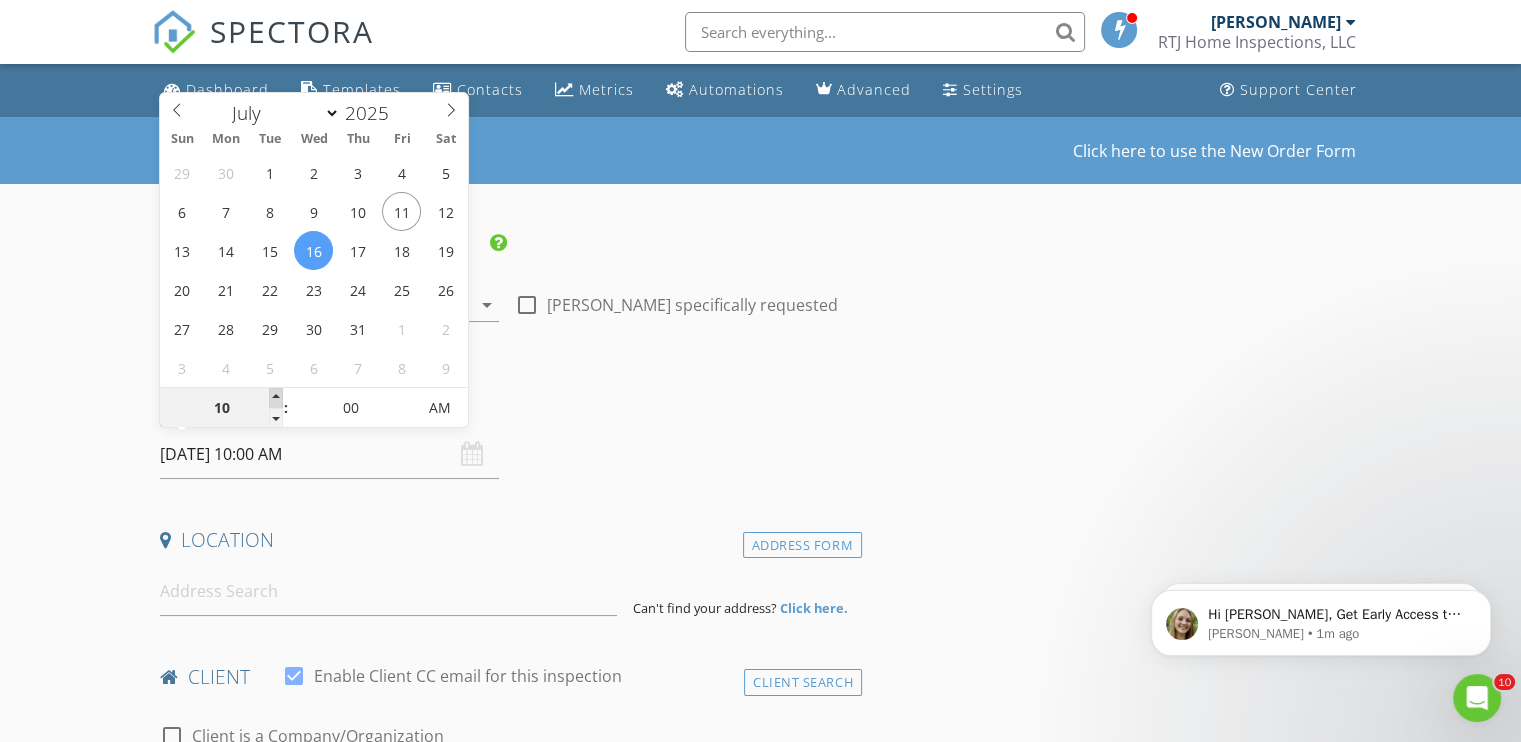scroll, scrollTop: 0, scrollLeft: 0, axis: both 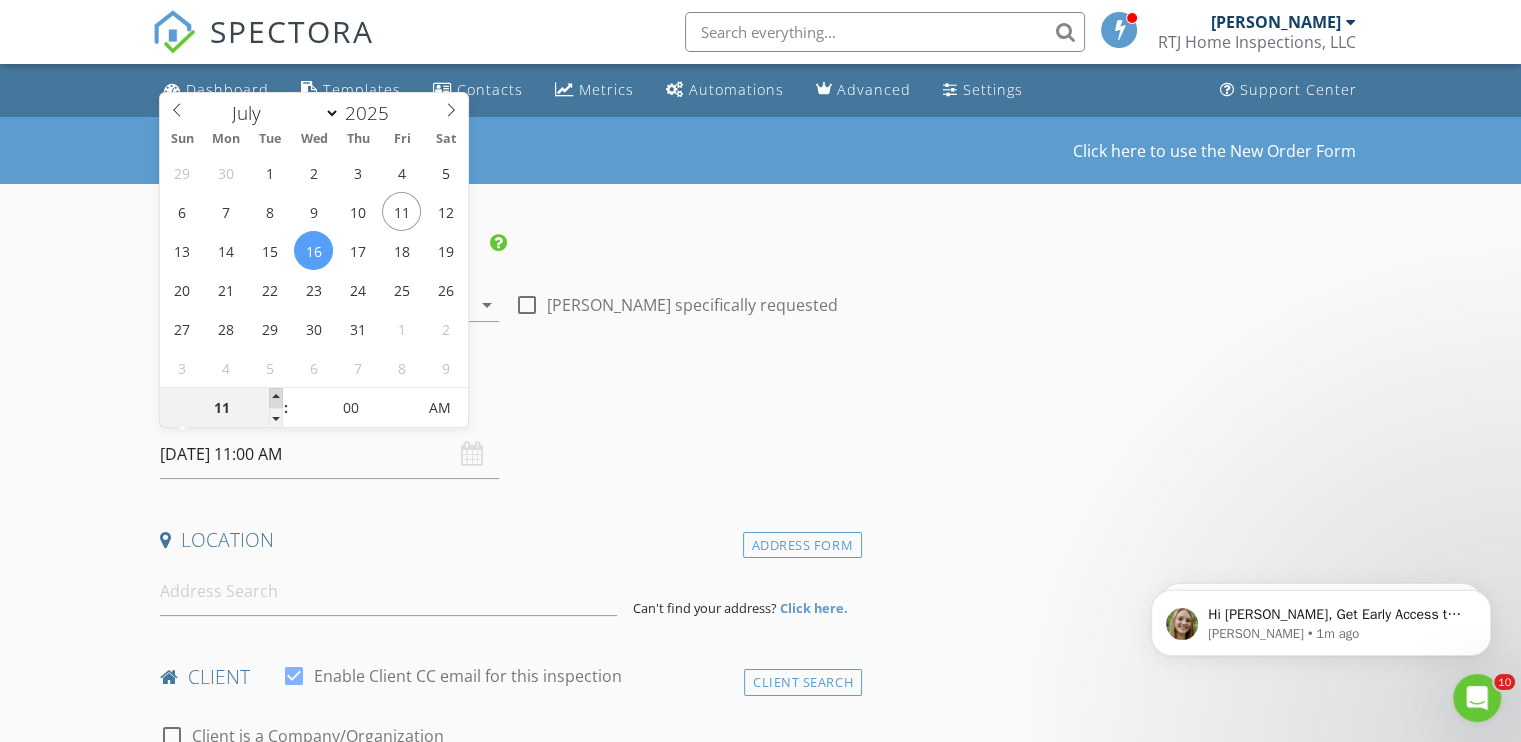 click at bounding box center [276, 398] 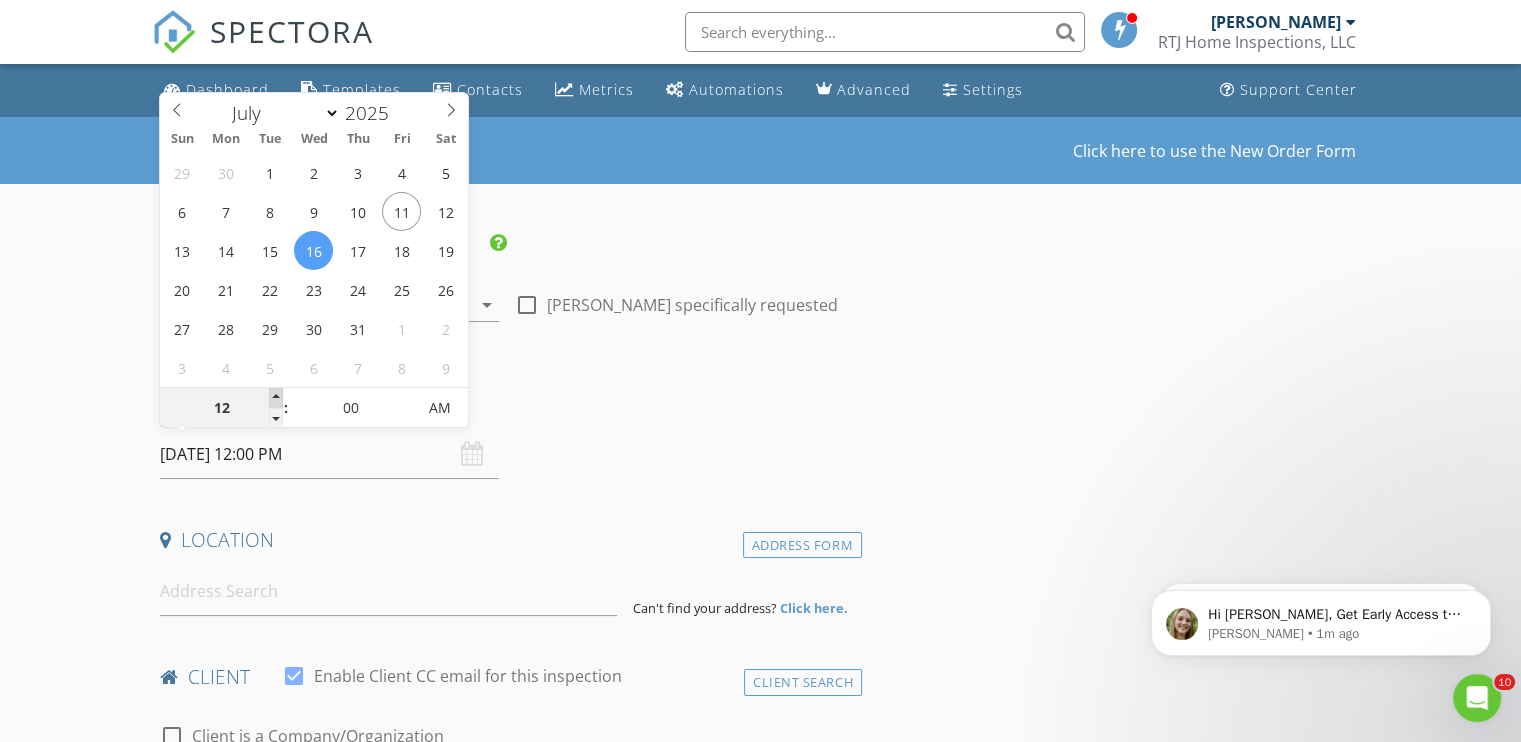 click at bounding box center [276, 398] 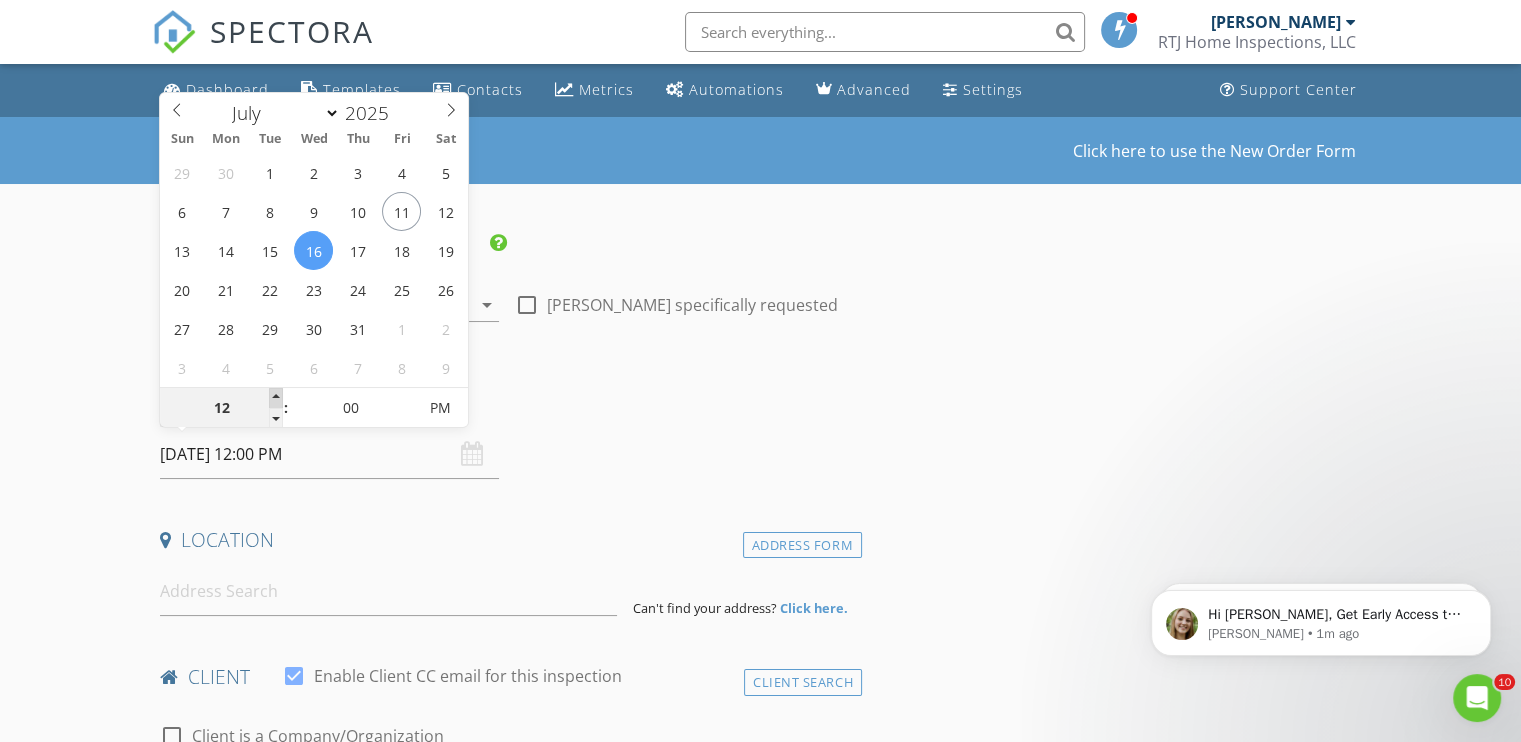 type on "01" 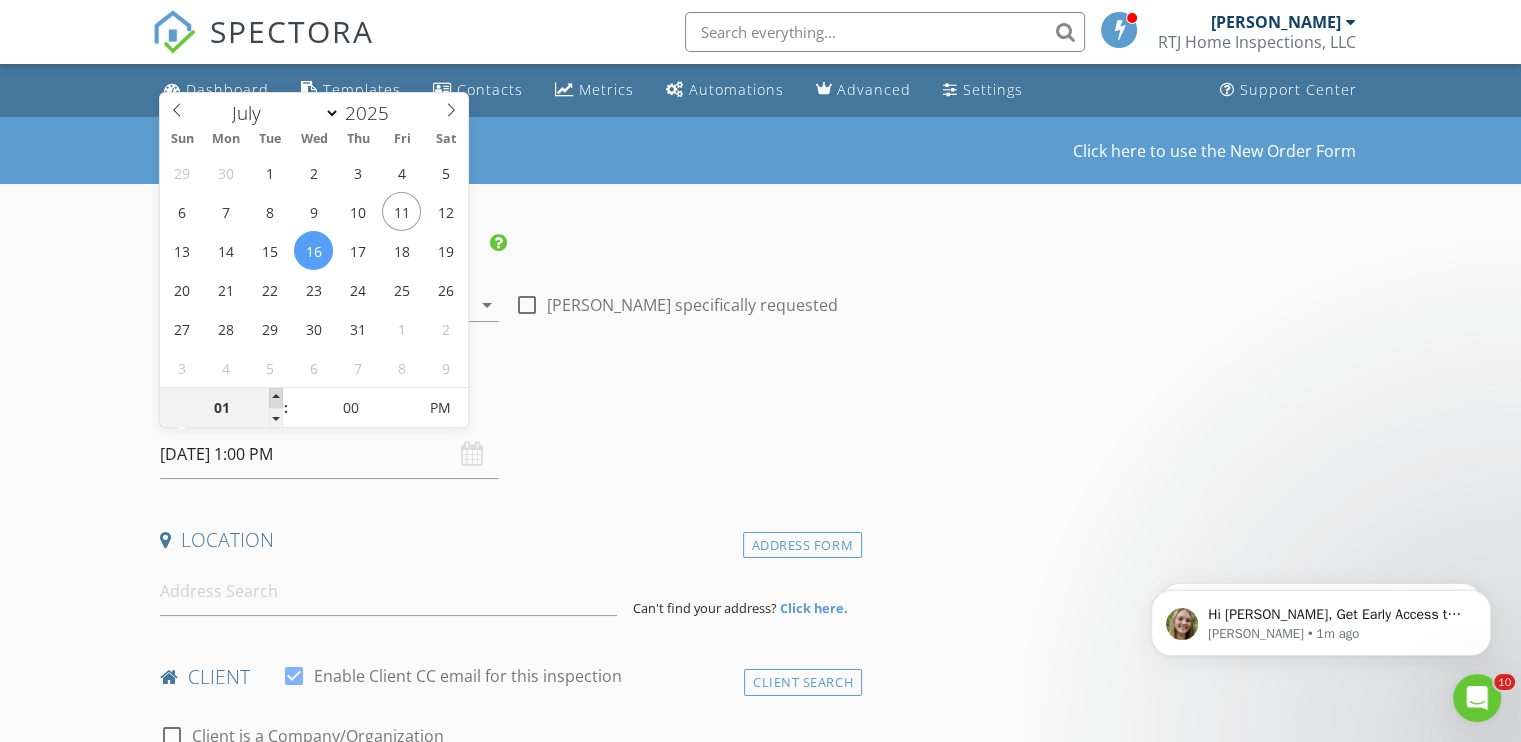 click at bounding box center (276, 398) 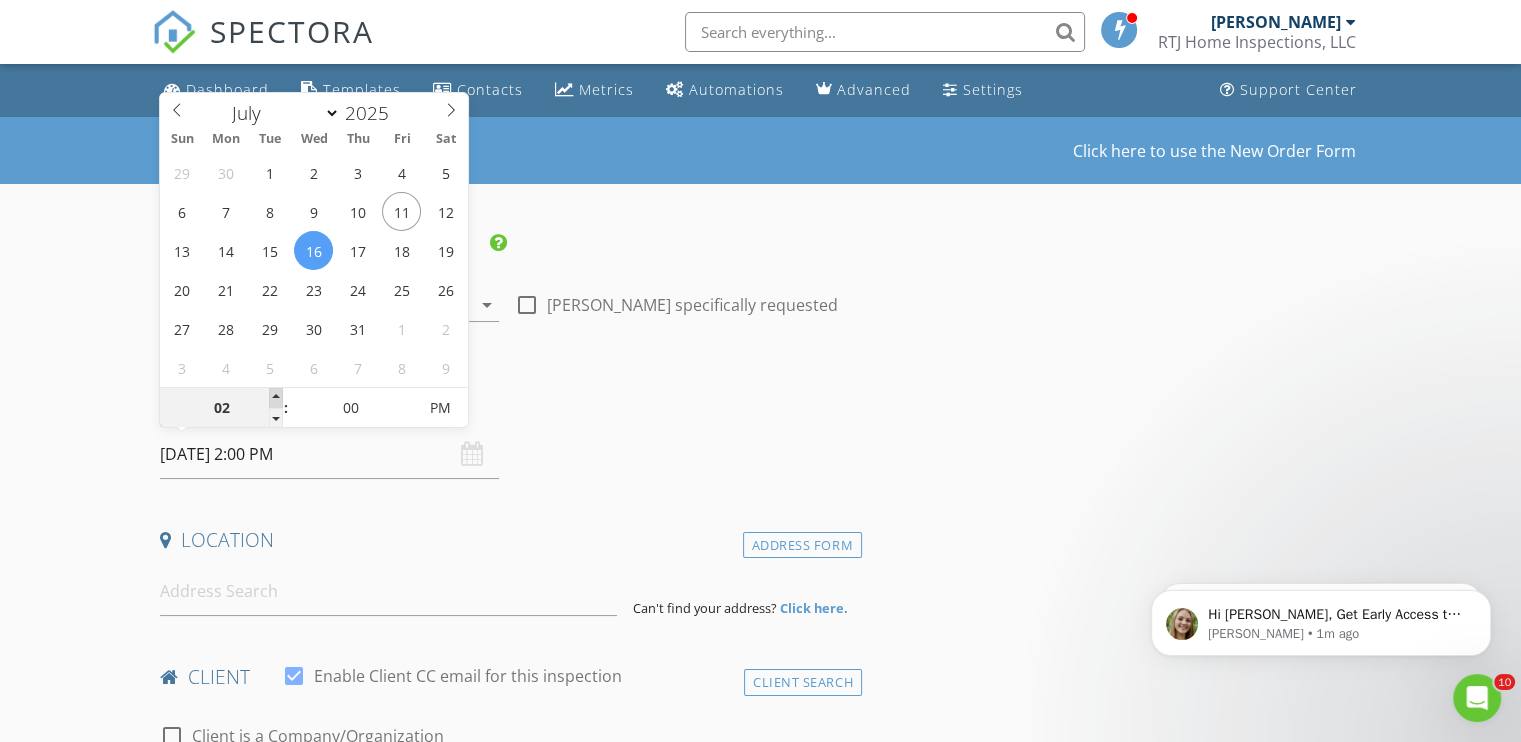 click at bounding box center [276, 398] 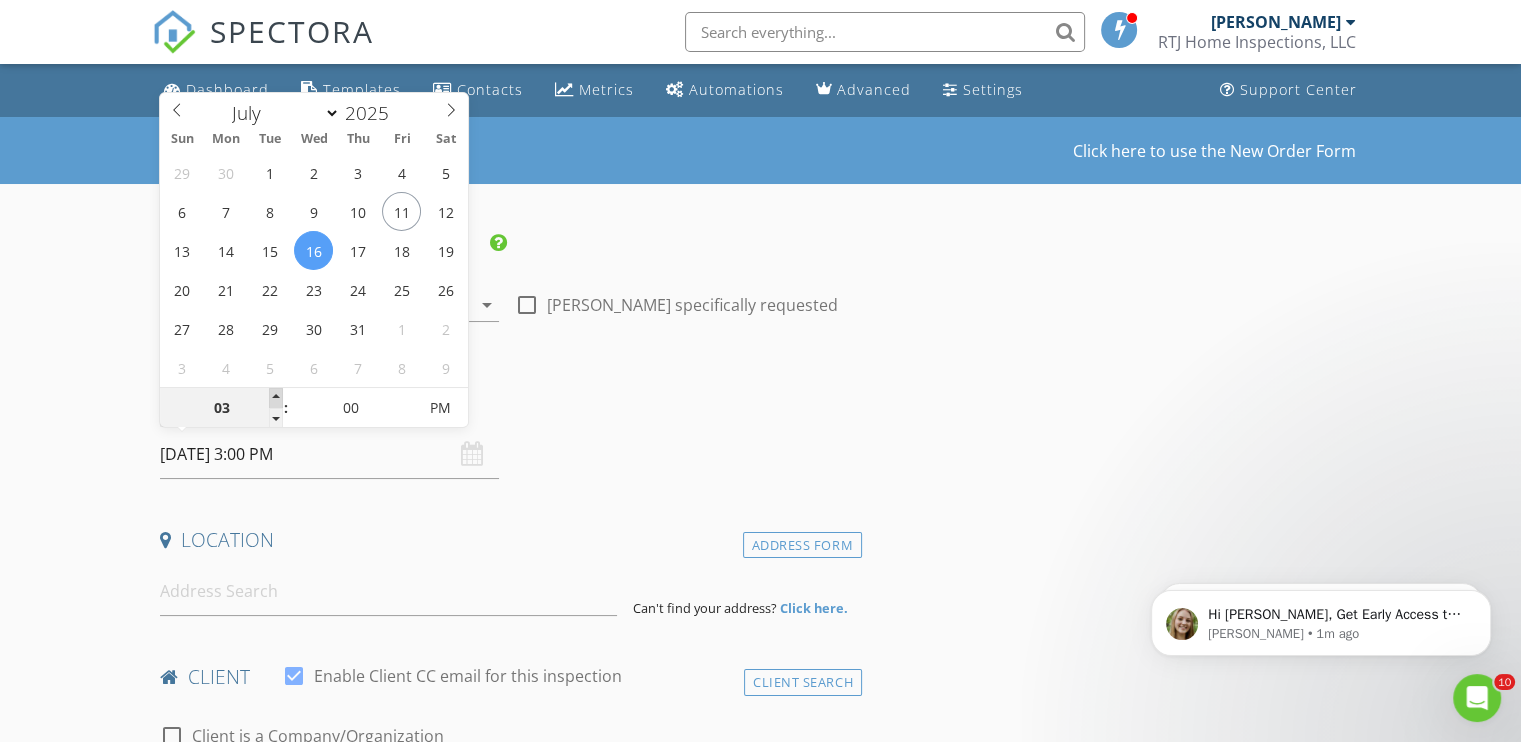 click at bounding box center [276, 398] 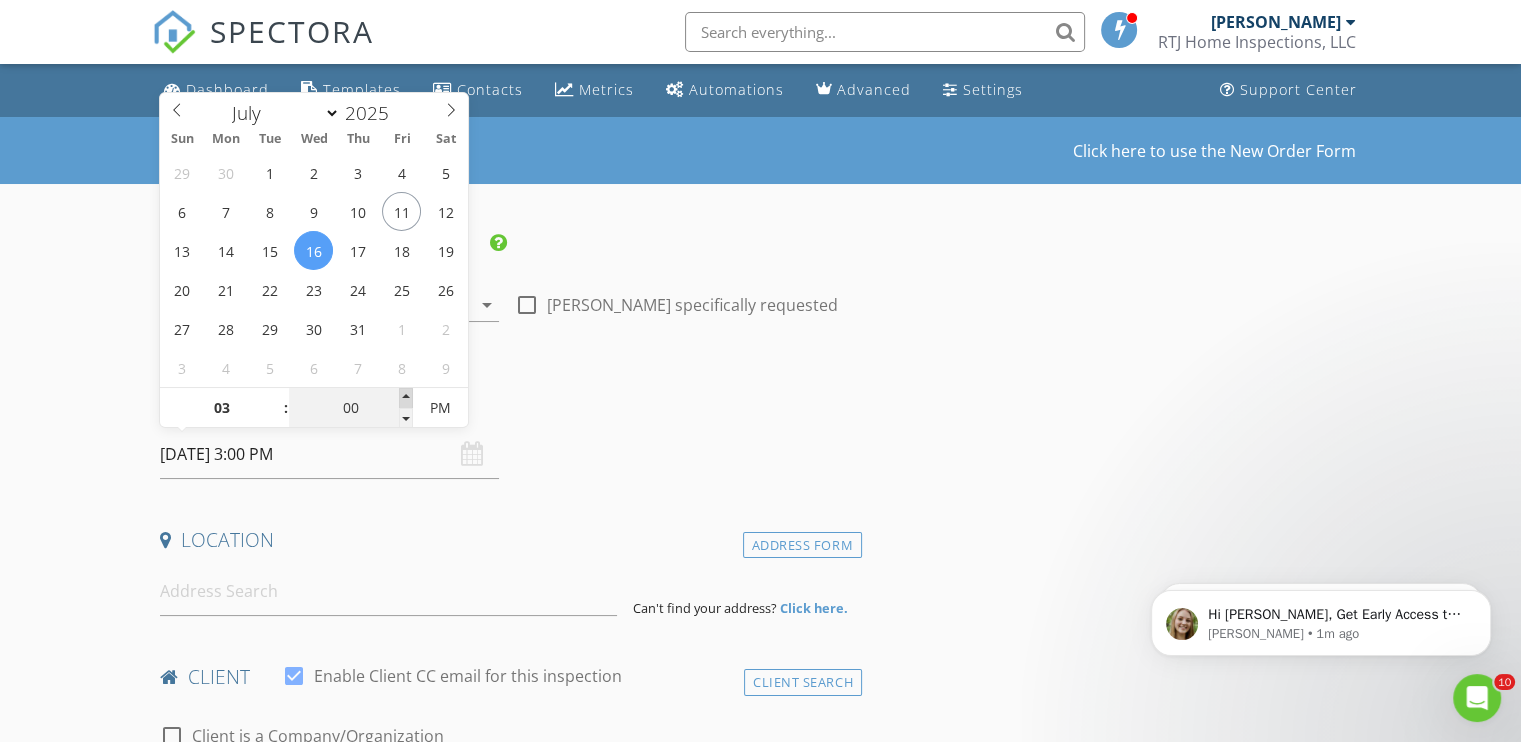 type on "05" 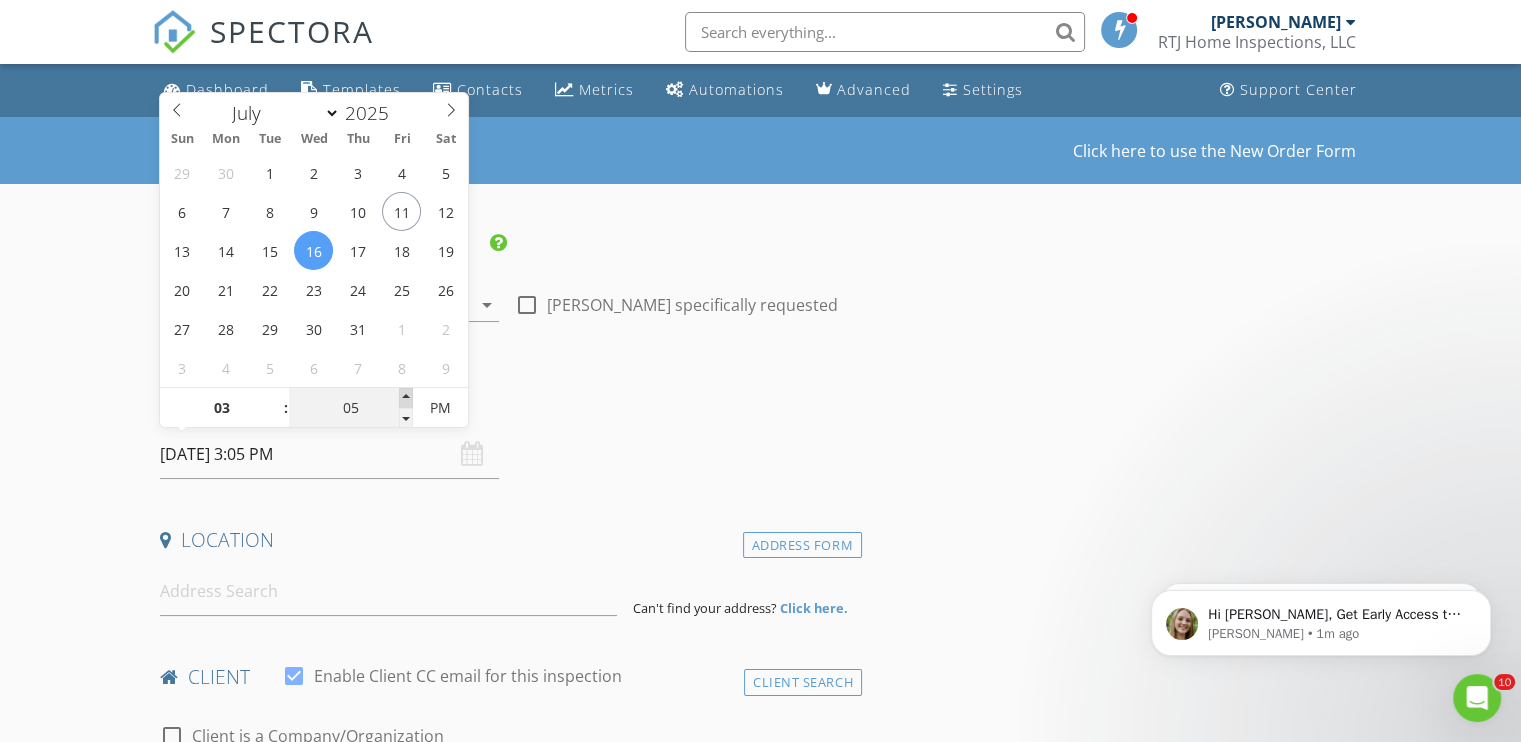 click at bounding box center [406, 398] 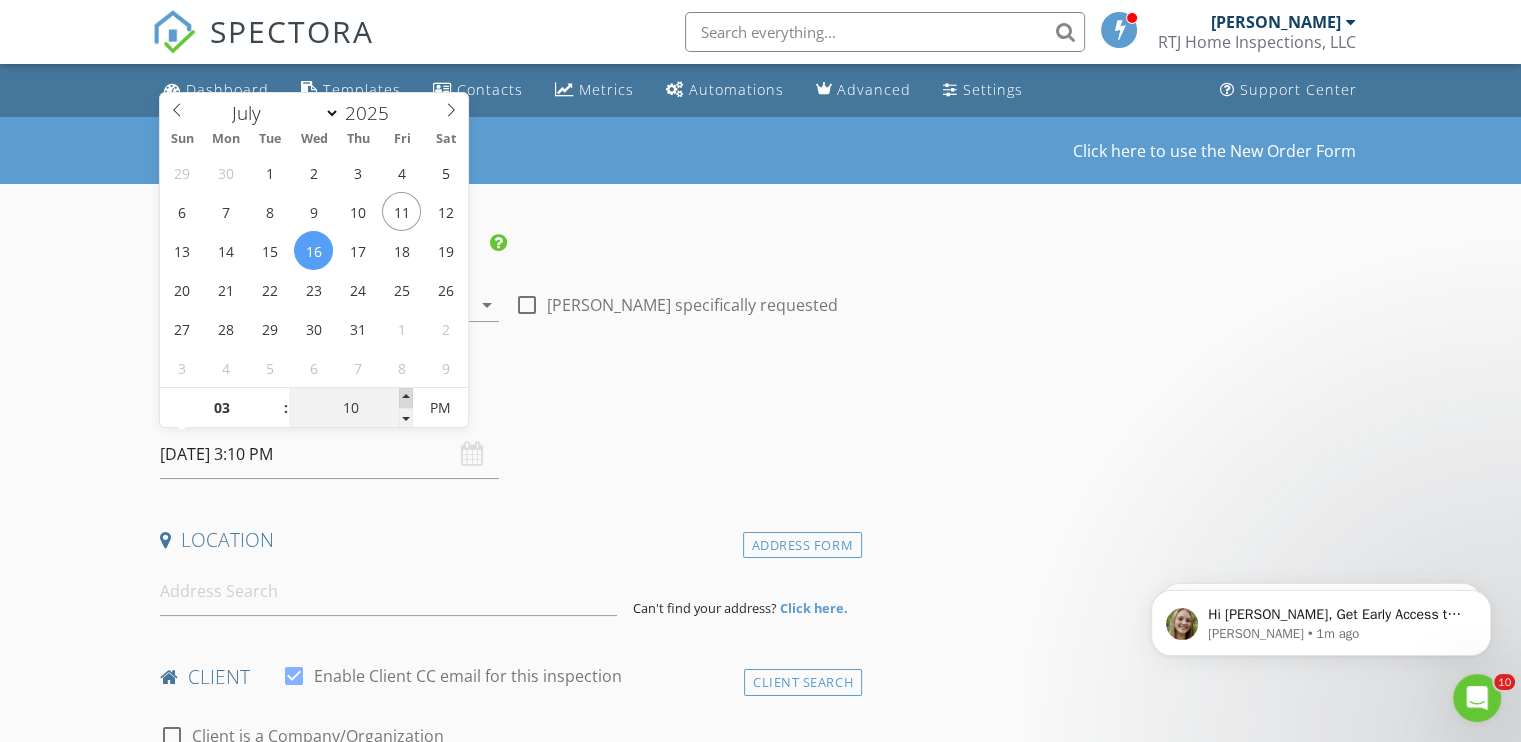 click at bounding box center [406, 398] 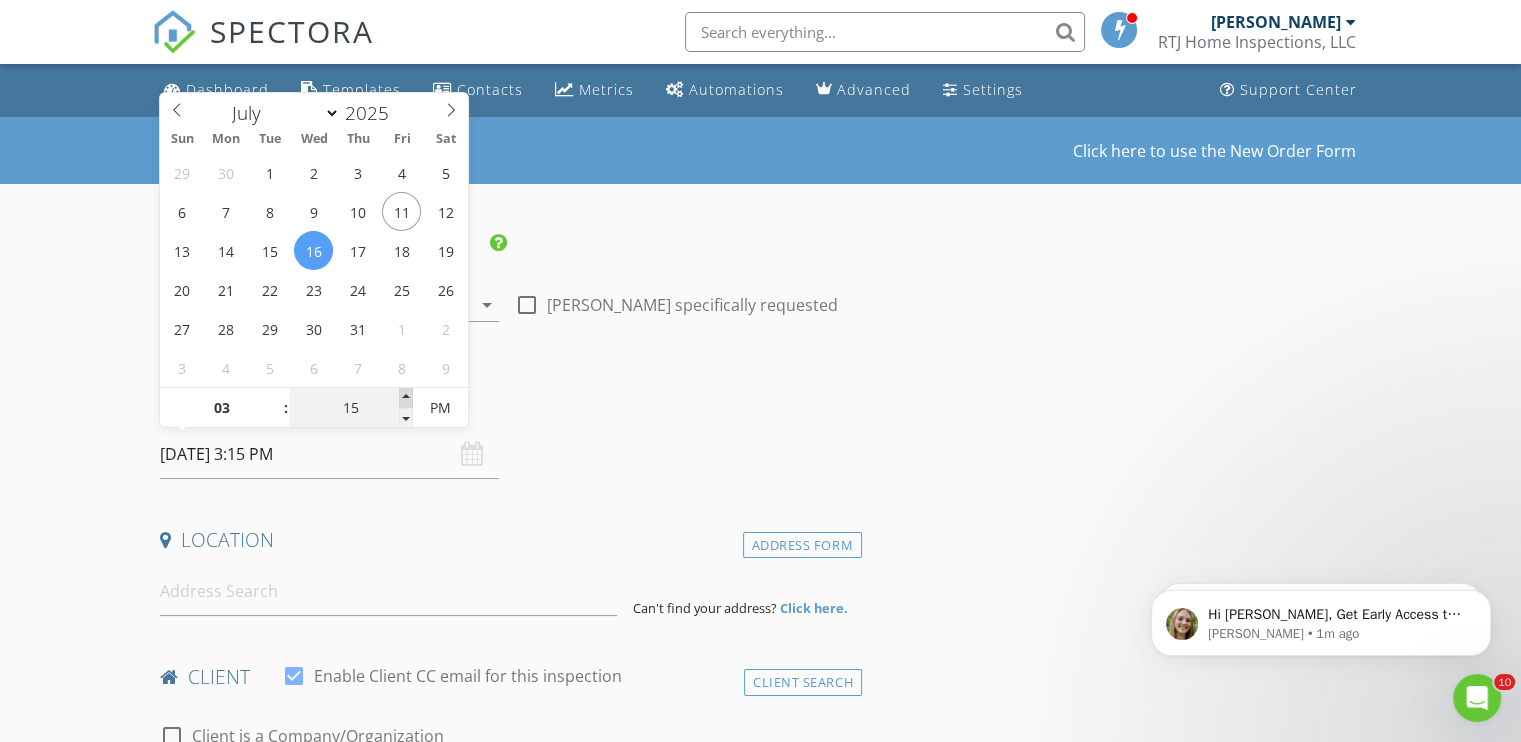 click at bounding box center (406, 398) 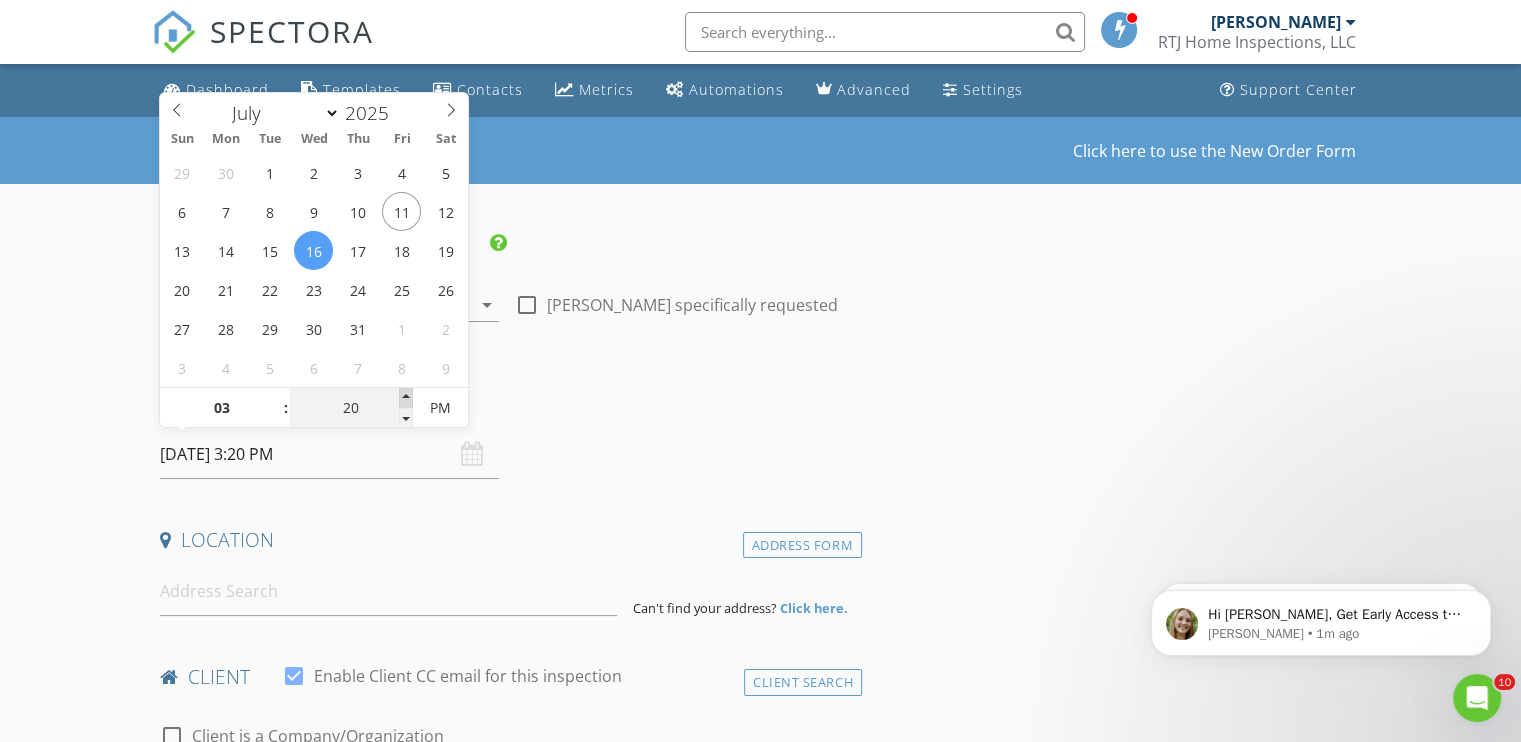click at bounding box center (406, 398) 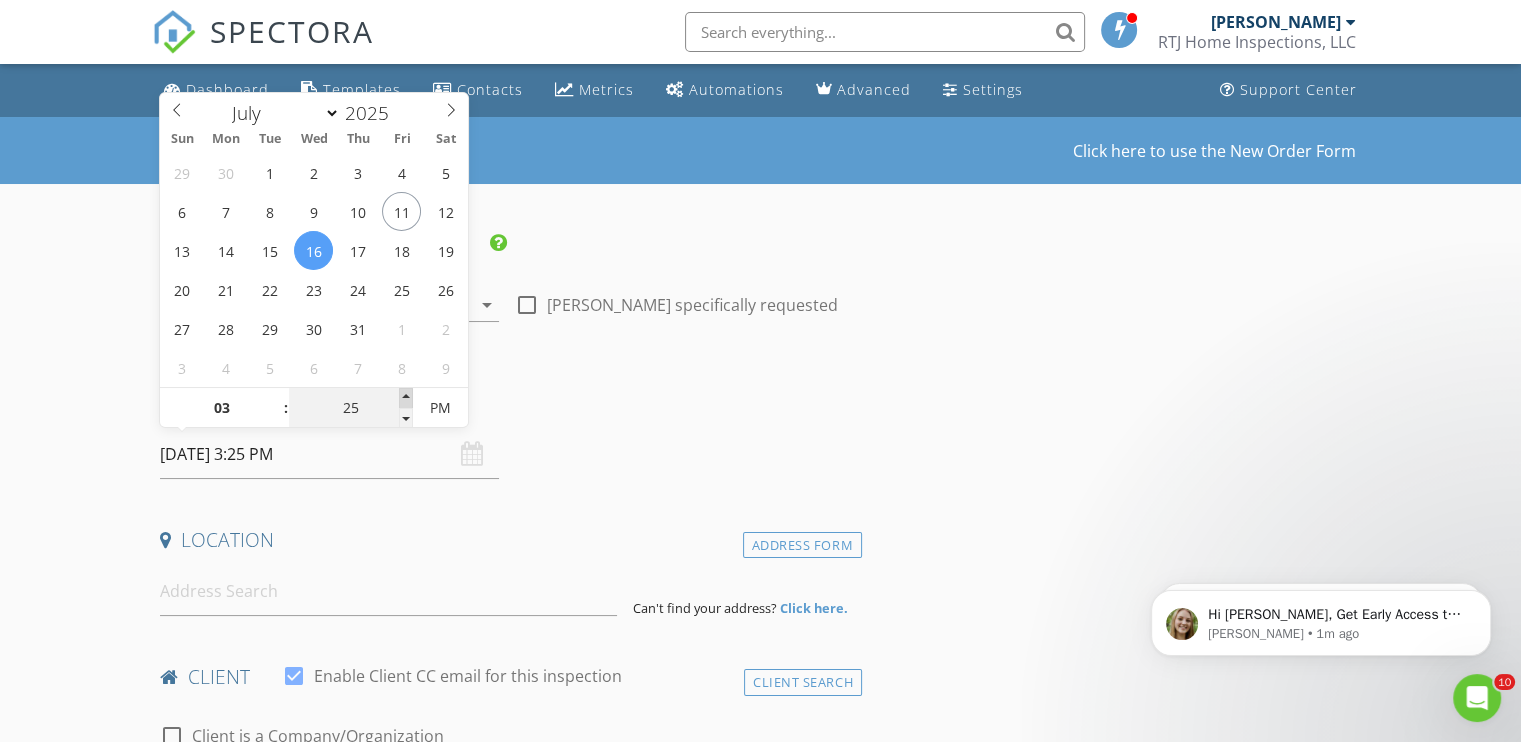 click at bounding box center [406, 398] 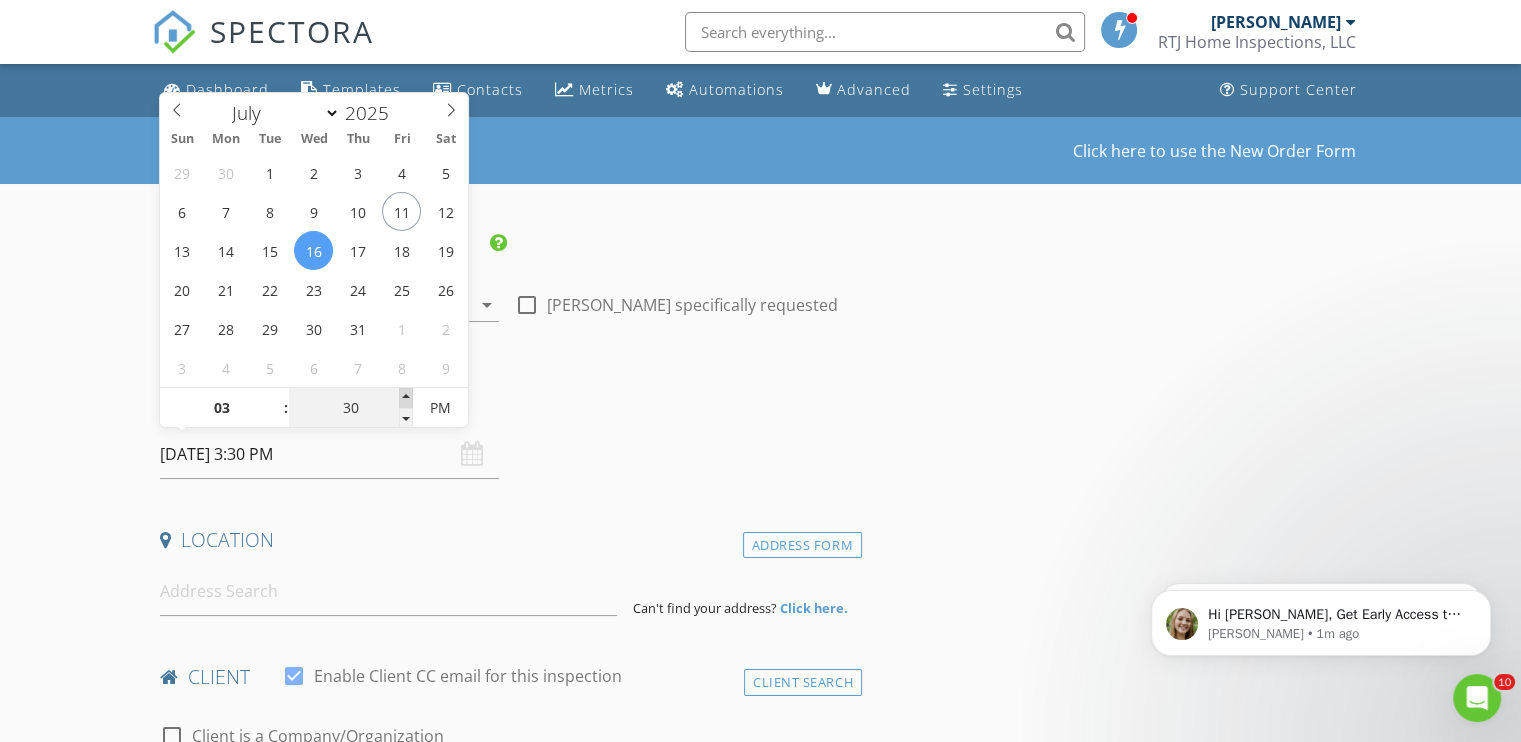 click at bounding box center [406, 398] 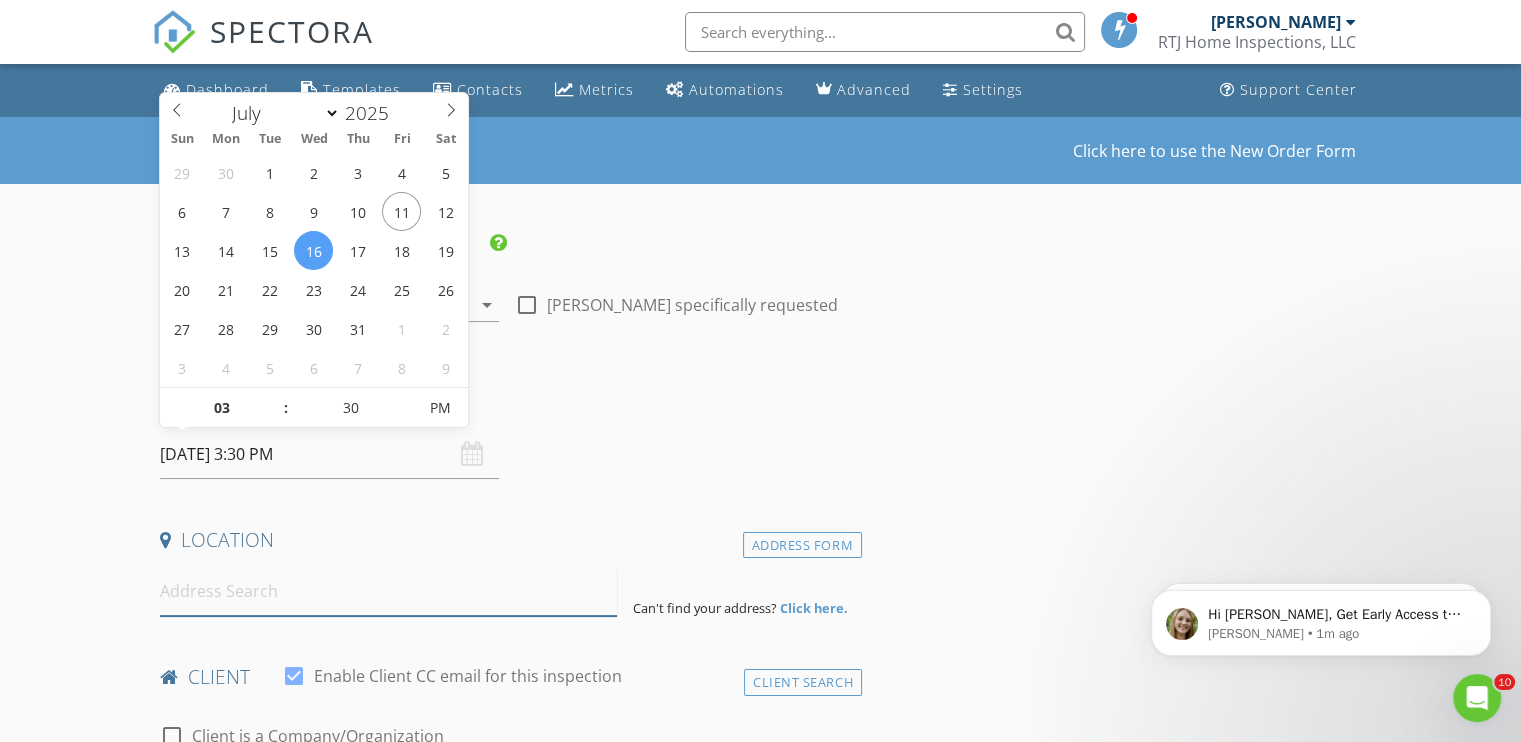 click at bounding box center [388, 591] 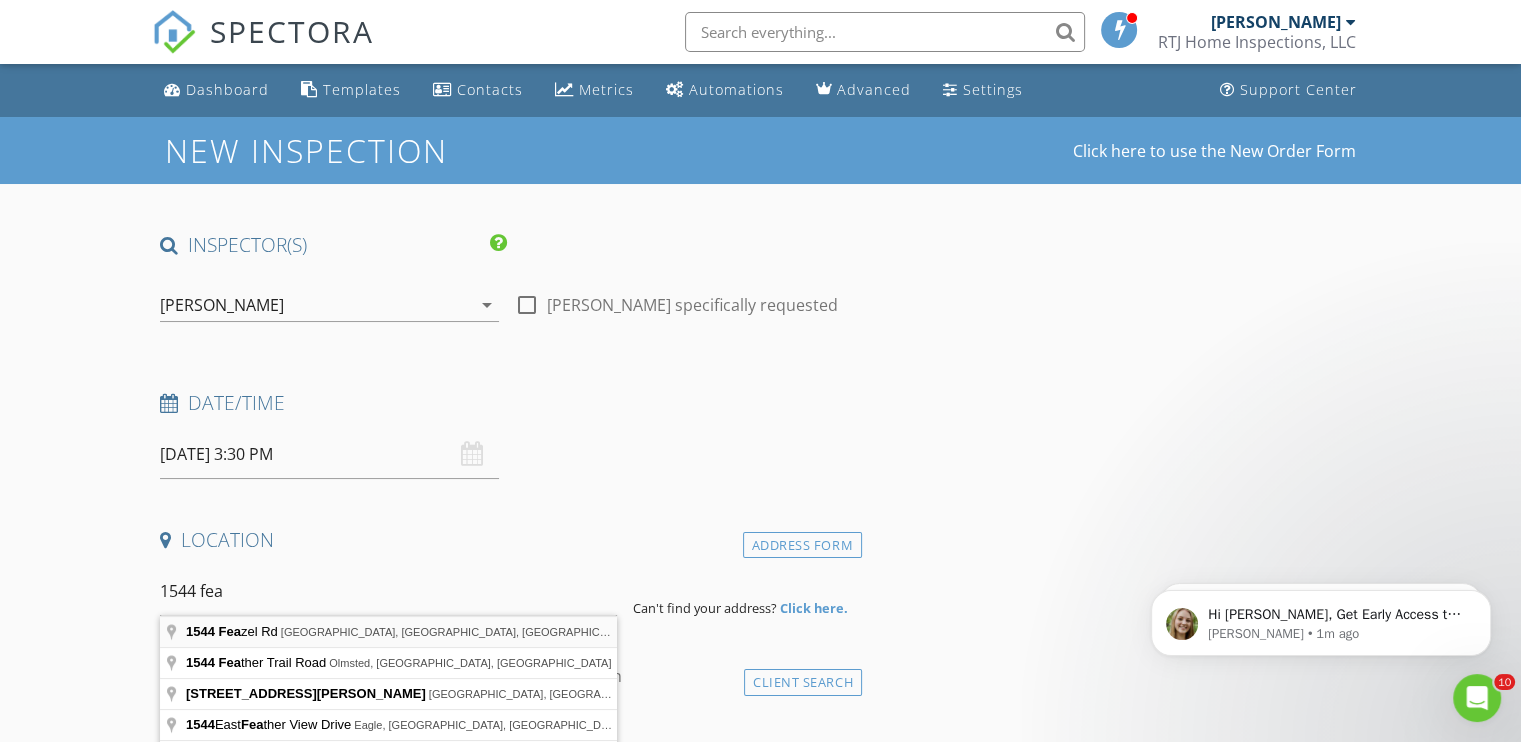 type on "1544 Feazel Rd, Harrisburg, IL, USA" 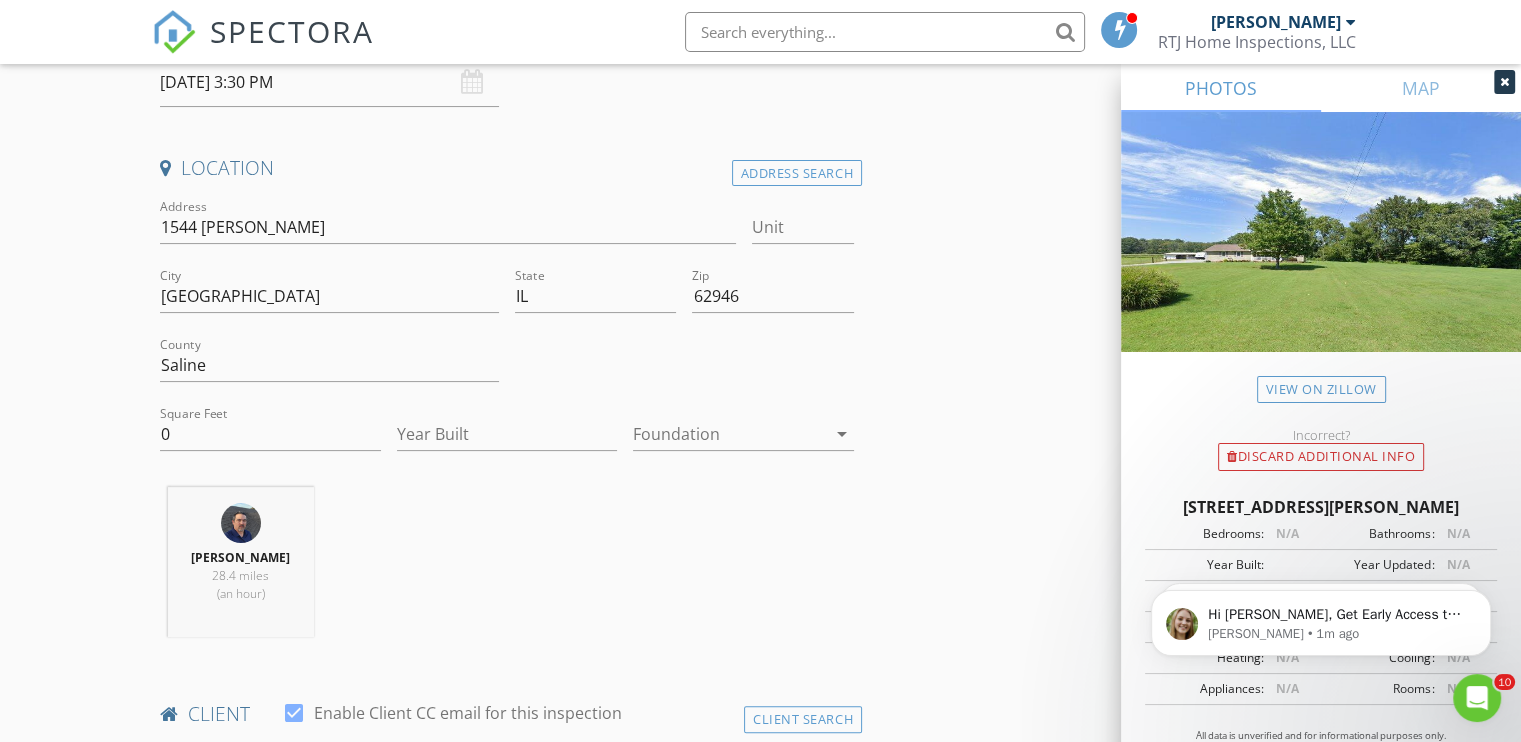 scroll, scrollTop: 400, scrollLeft: 0, axis: vertical 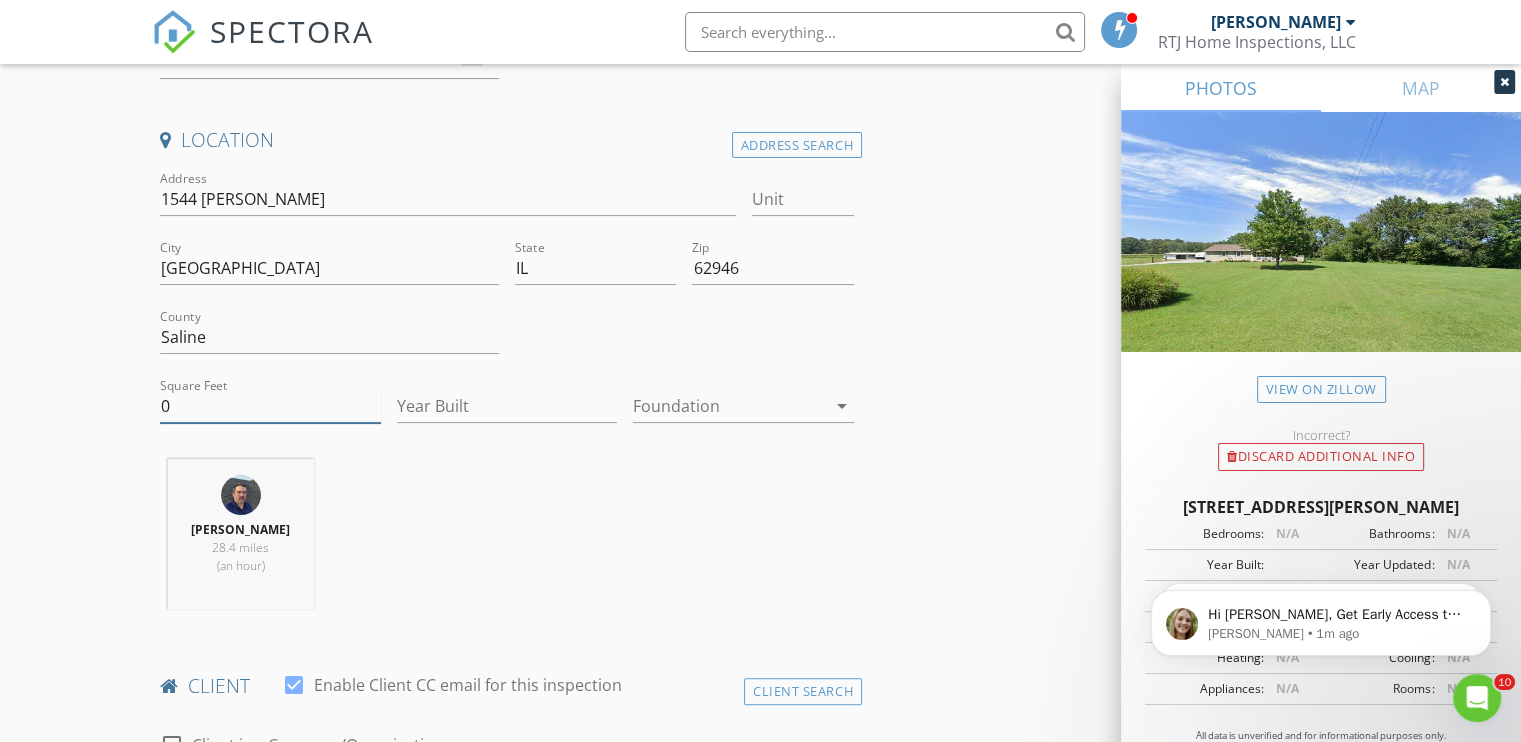 click on "0" at bounding box center [270, 406] 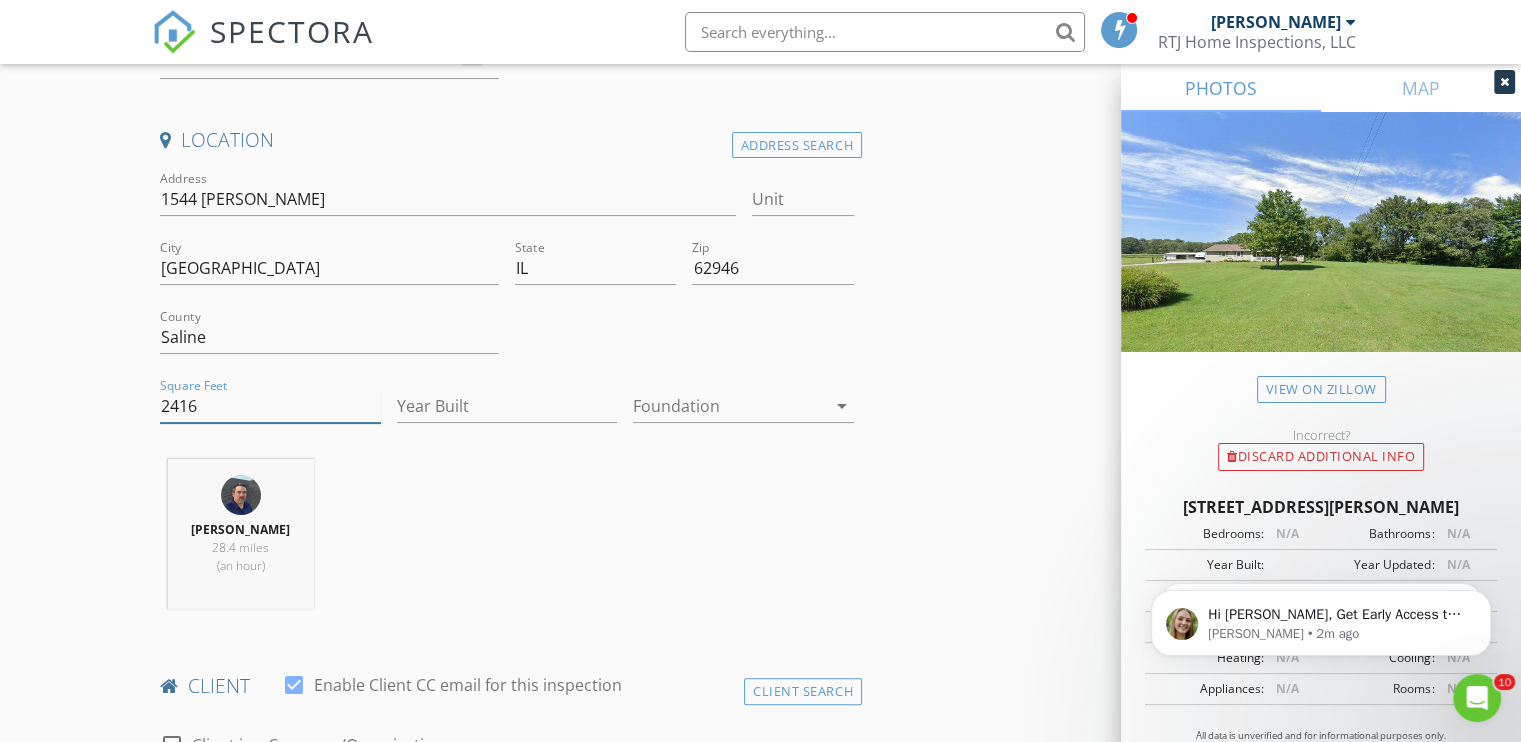 type on "2416" 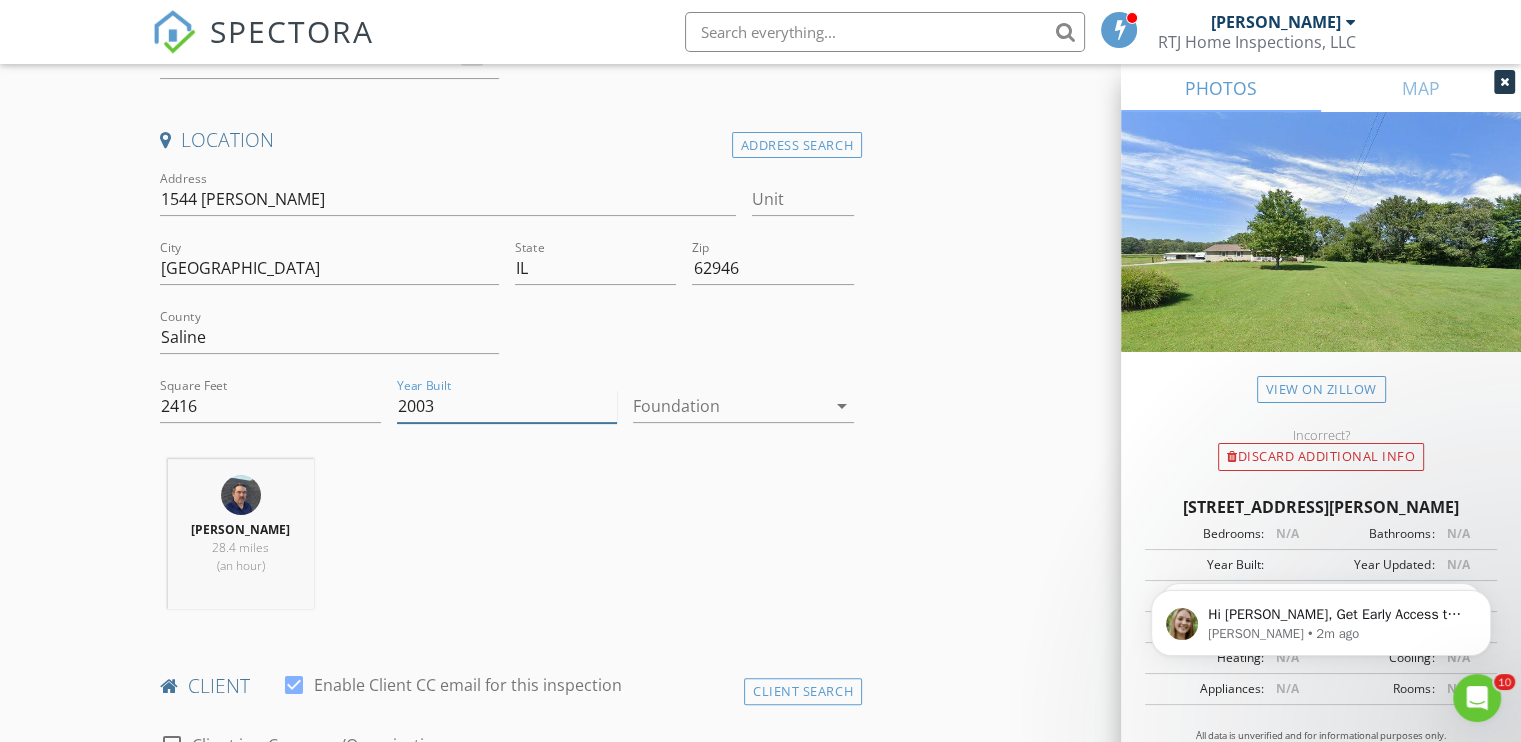 type on "2003" 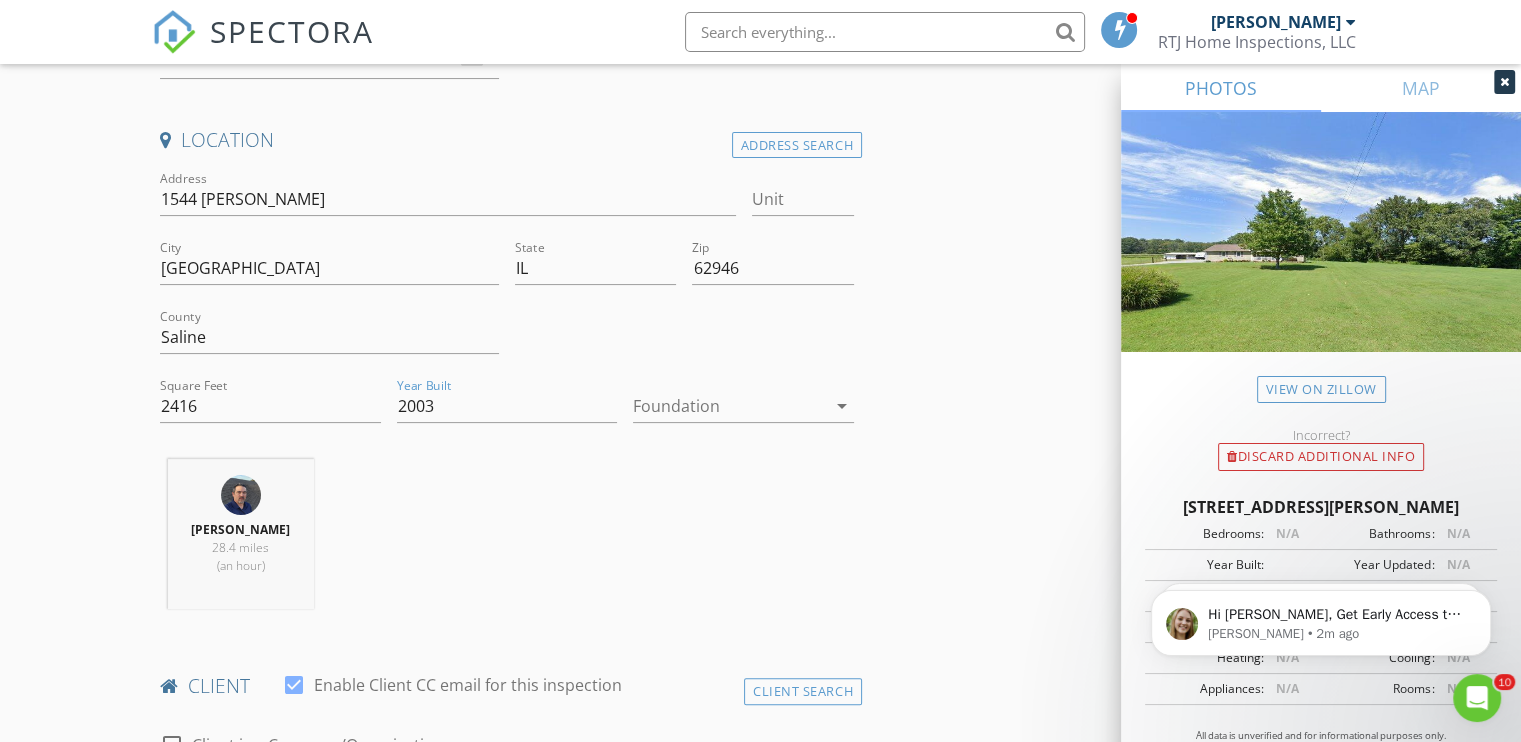 click at bounding box center [729, 406] 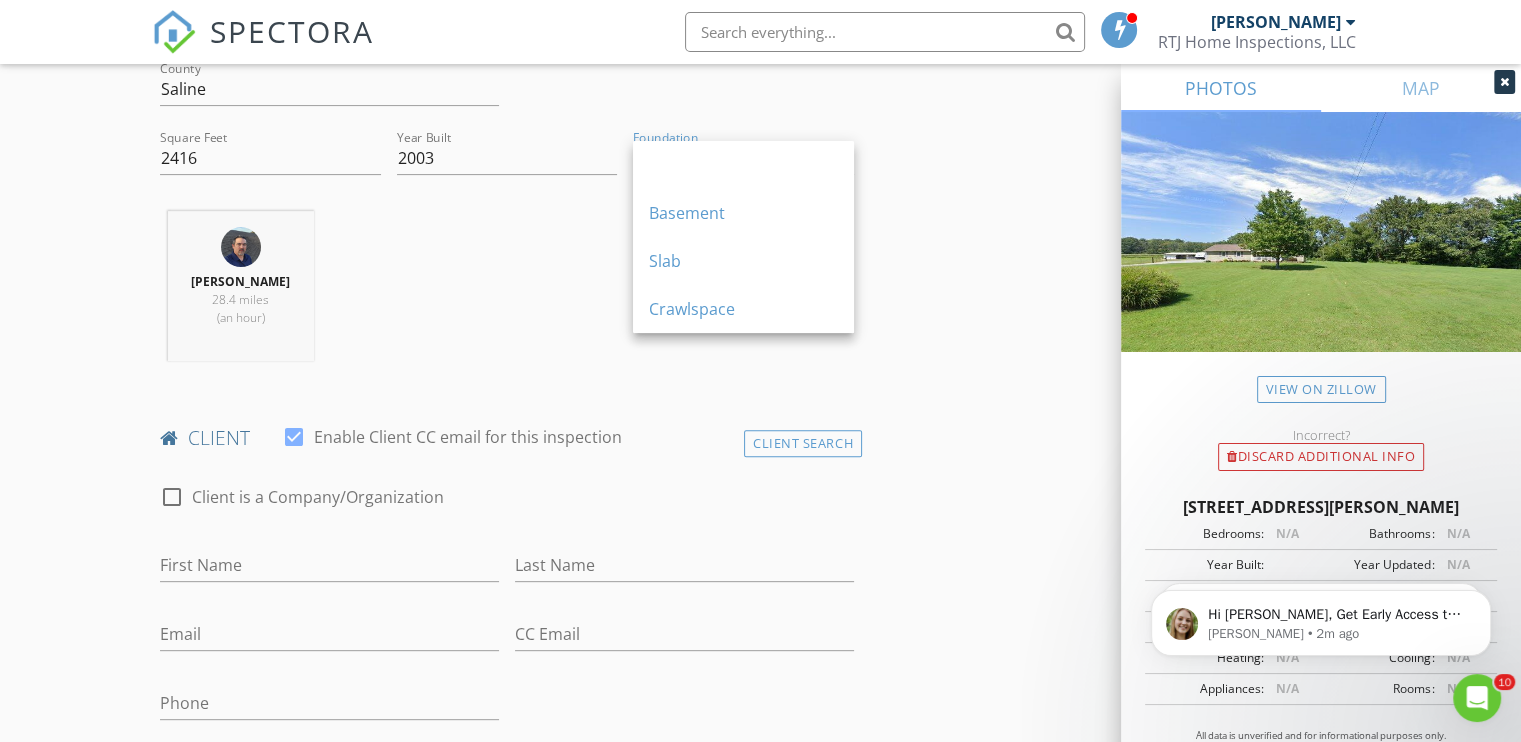 scroll, scrollTop: 700, scrollLeft: 0, axis: vertical 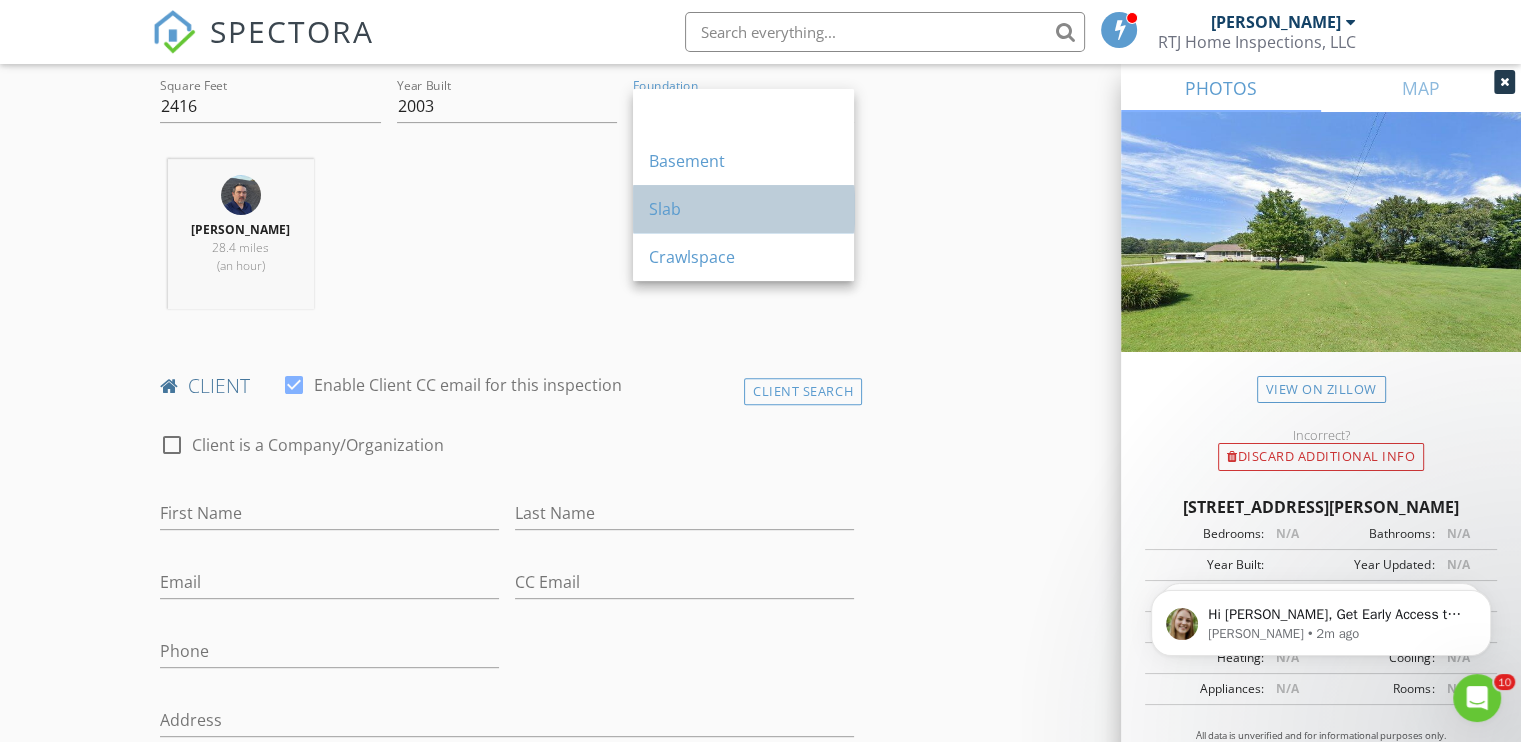 click on "Slab" at bounding box center (743, 209) 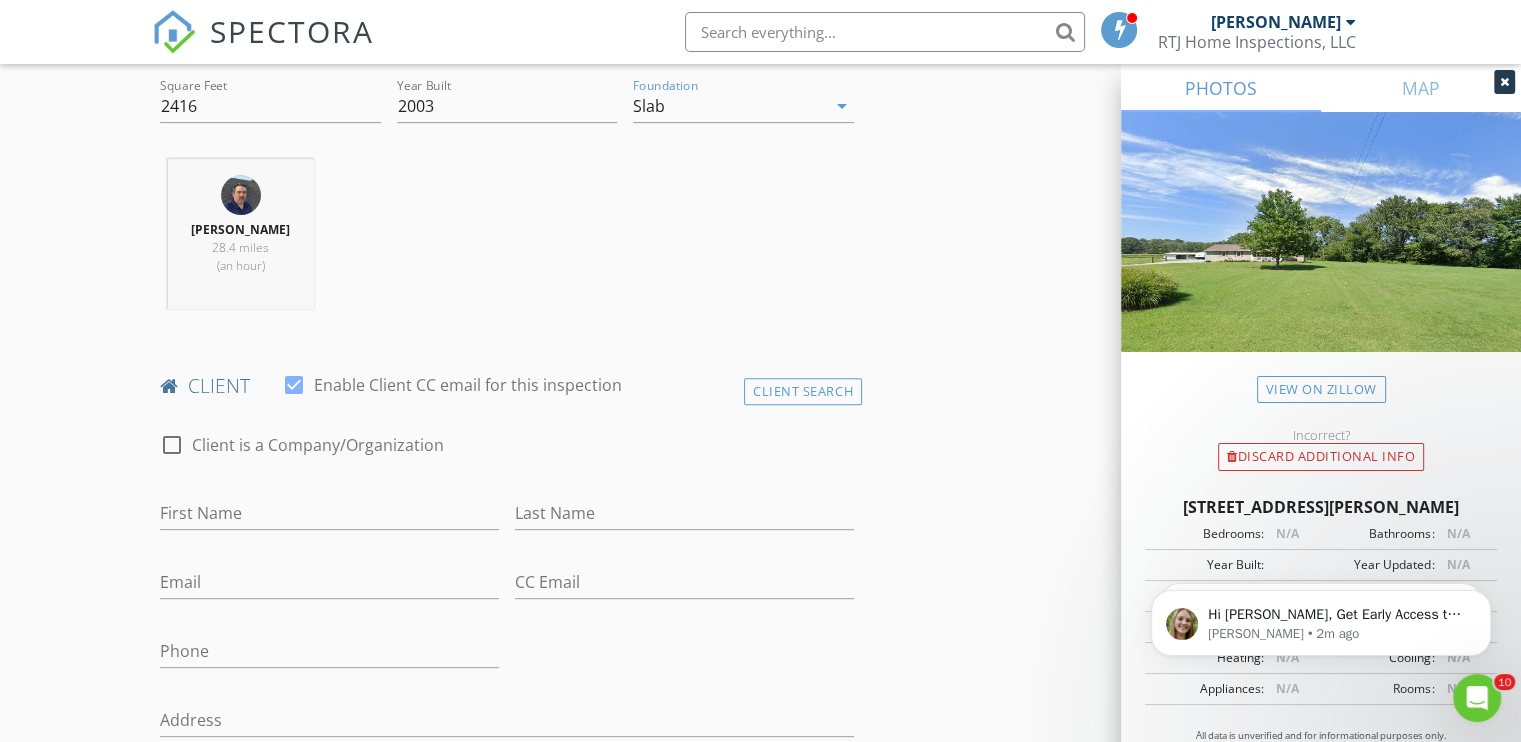 click on "First Name" at bounding box center (329, 517) 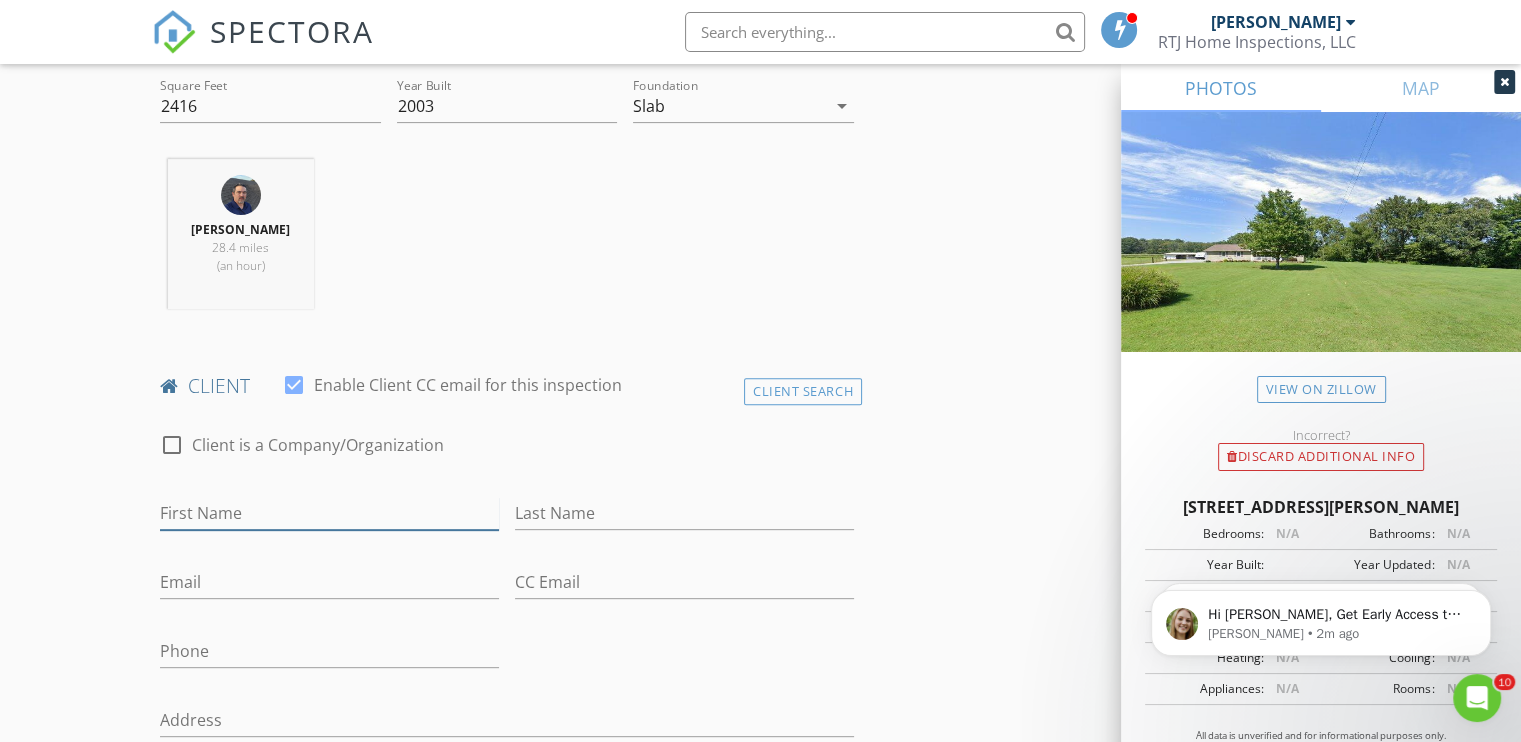 click on "First Name" at bounding box center [329, 513] 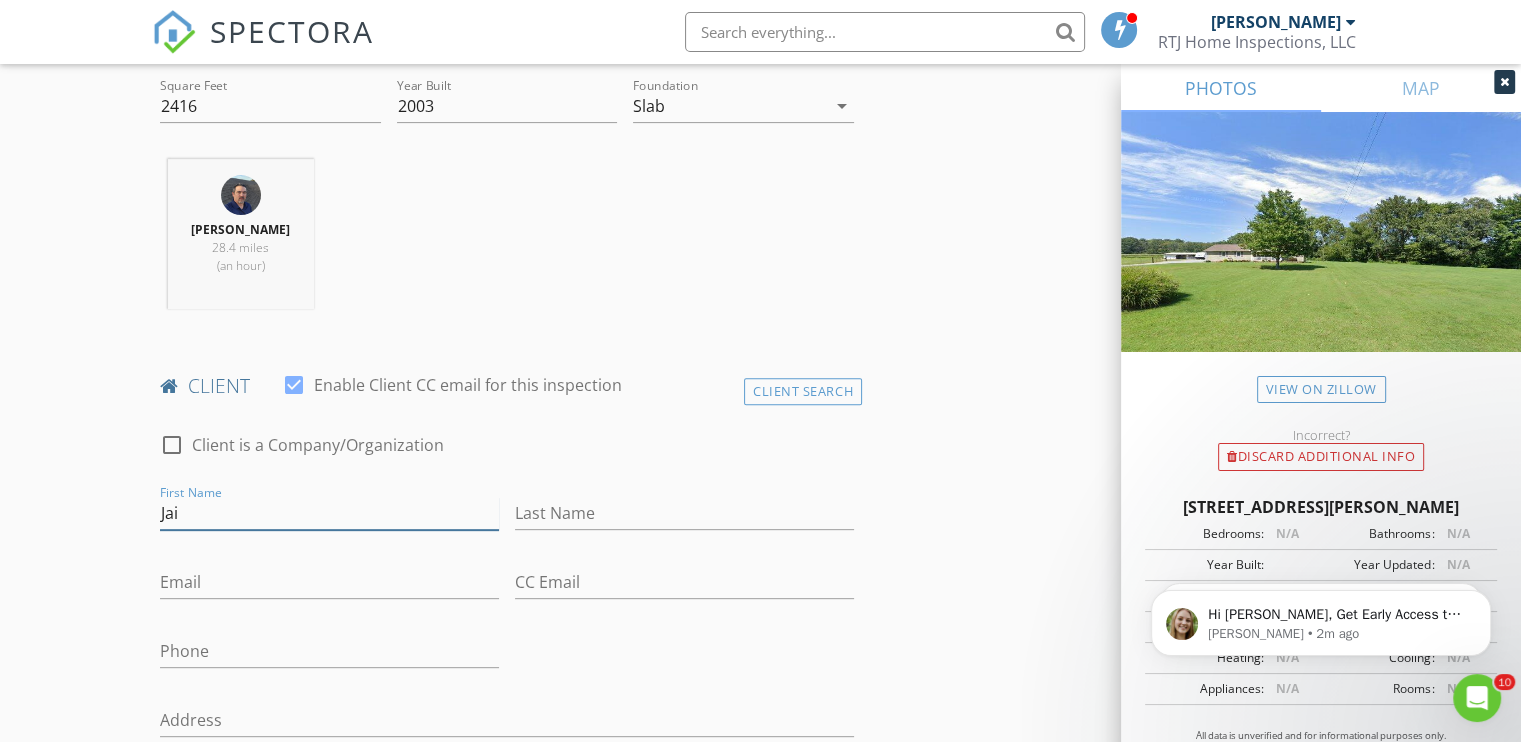 type on "Jai" 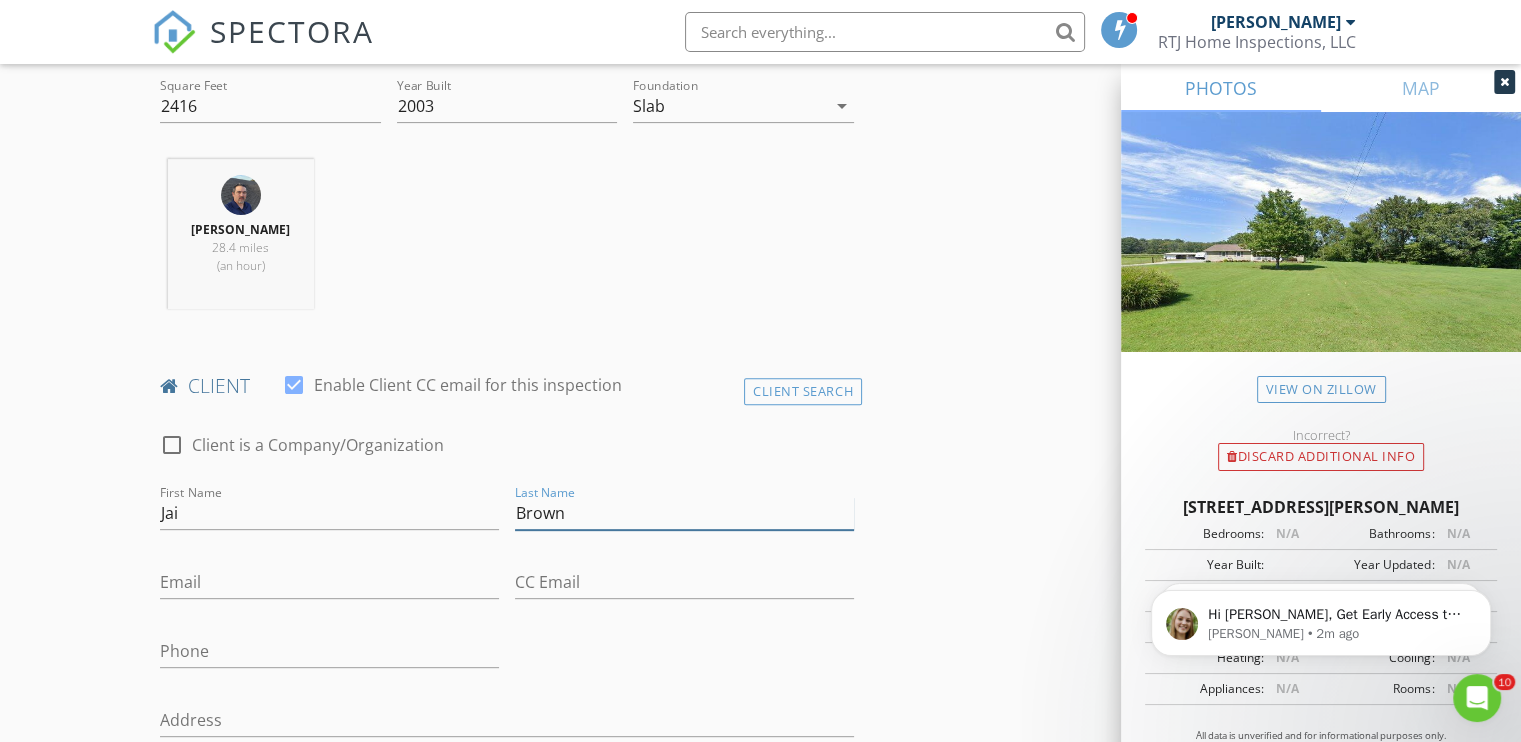 type on "Brown" 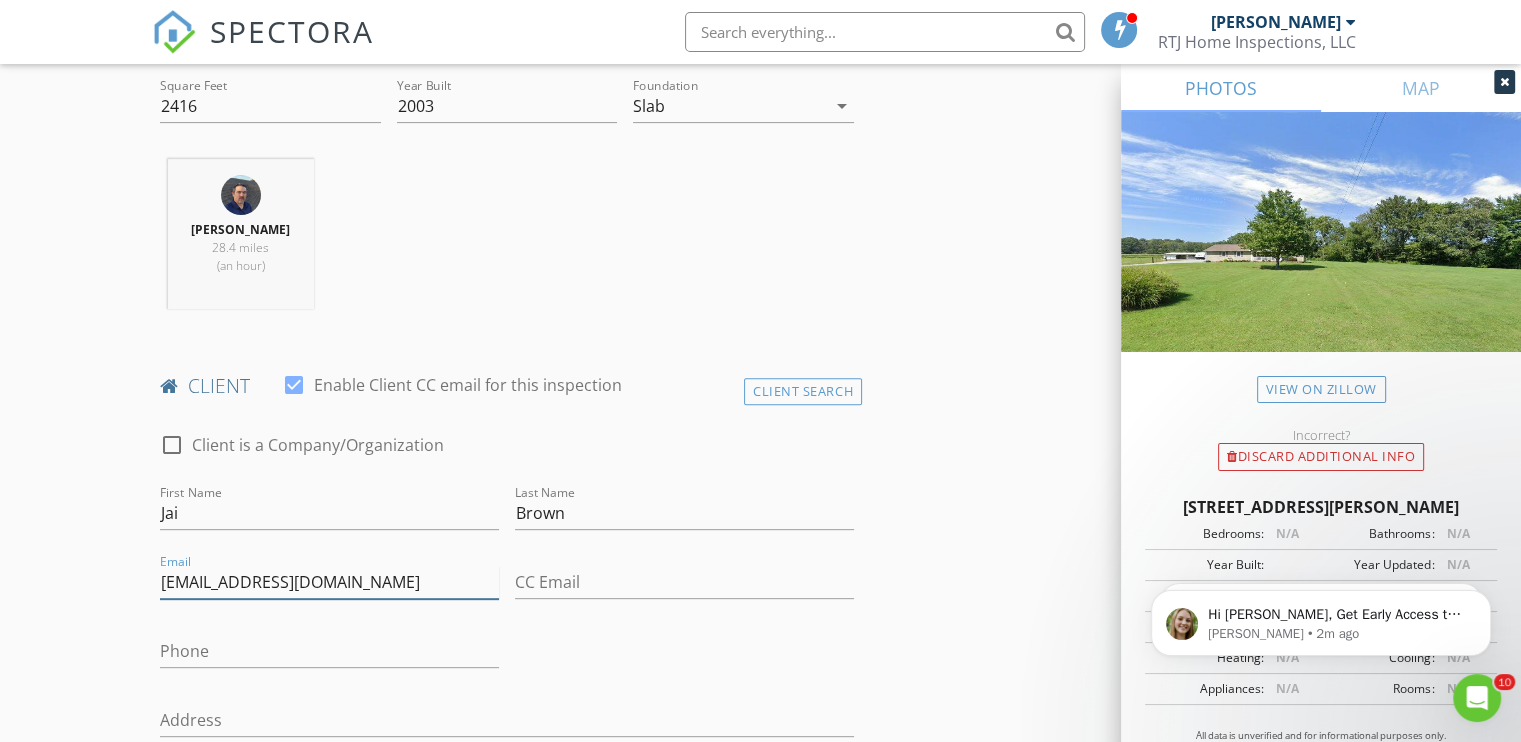 type on "[EMAIL_ADDRESS][DOMAIN_NAME]" 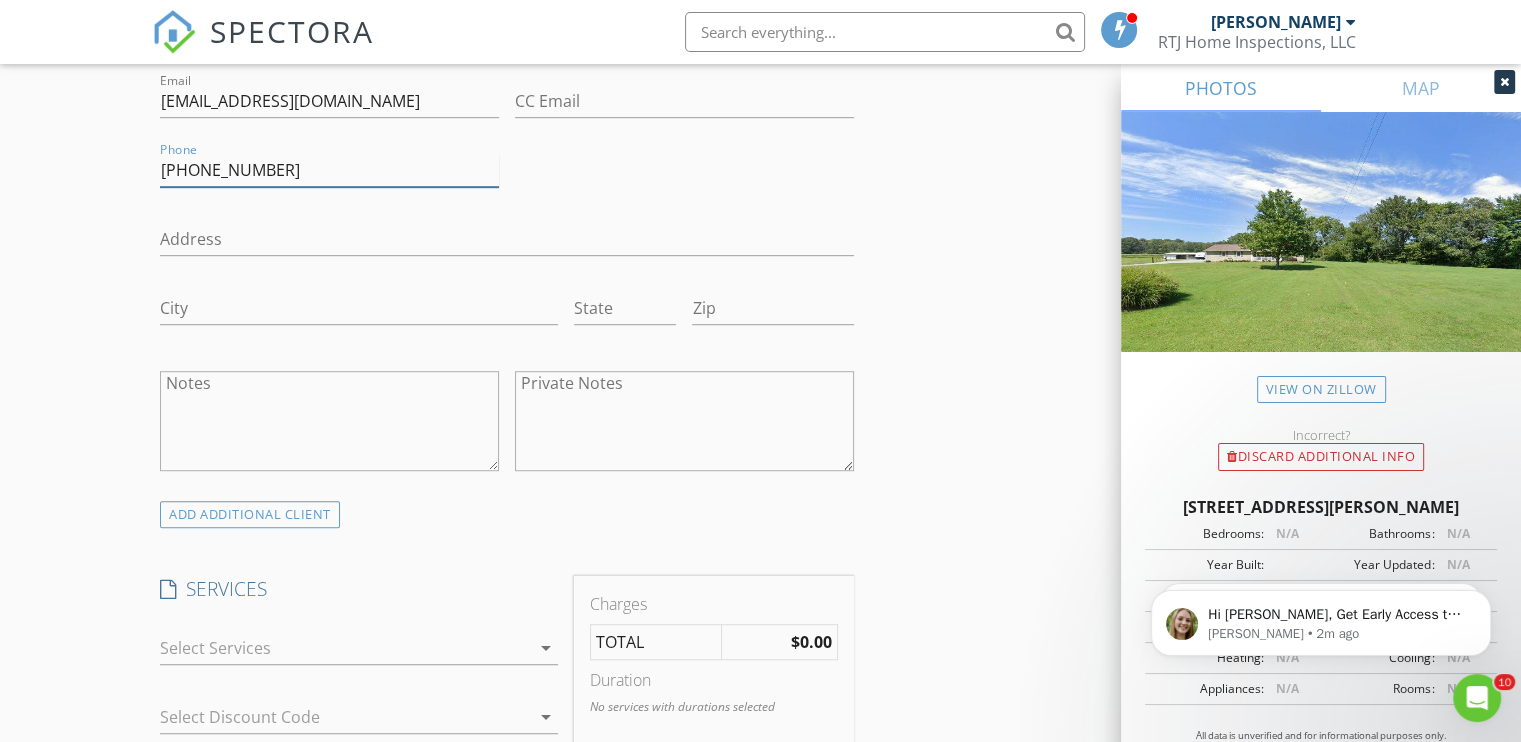 scroll, scrollTop: 1300, scrollLeft: 0, axis: vertical 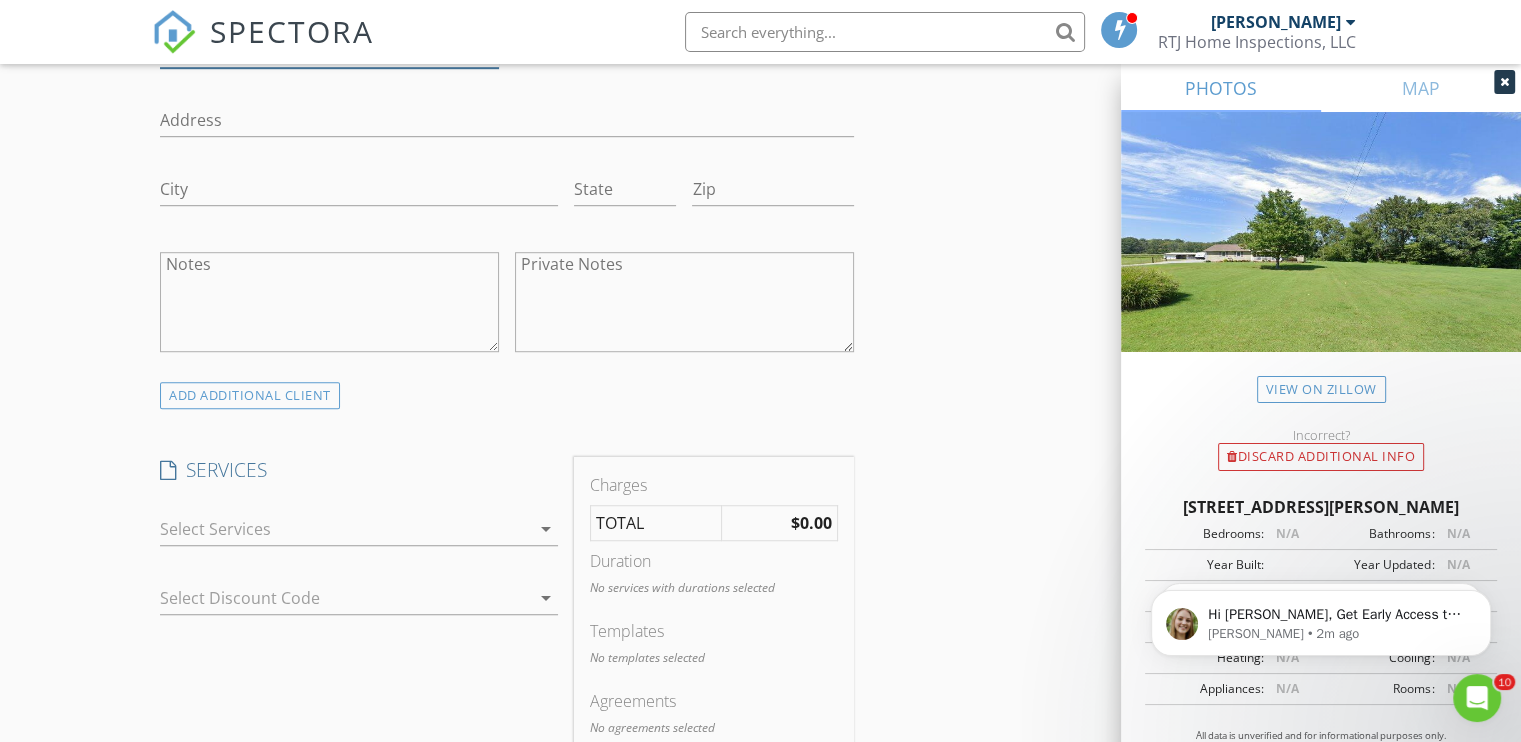 type on "[PHONE_NUMBER]" 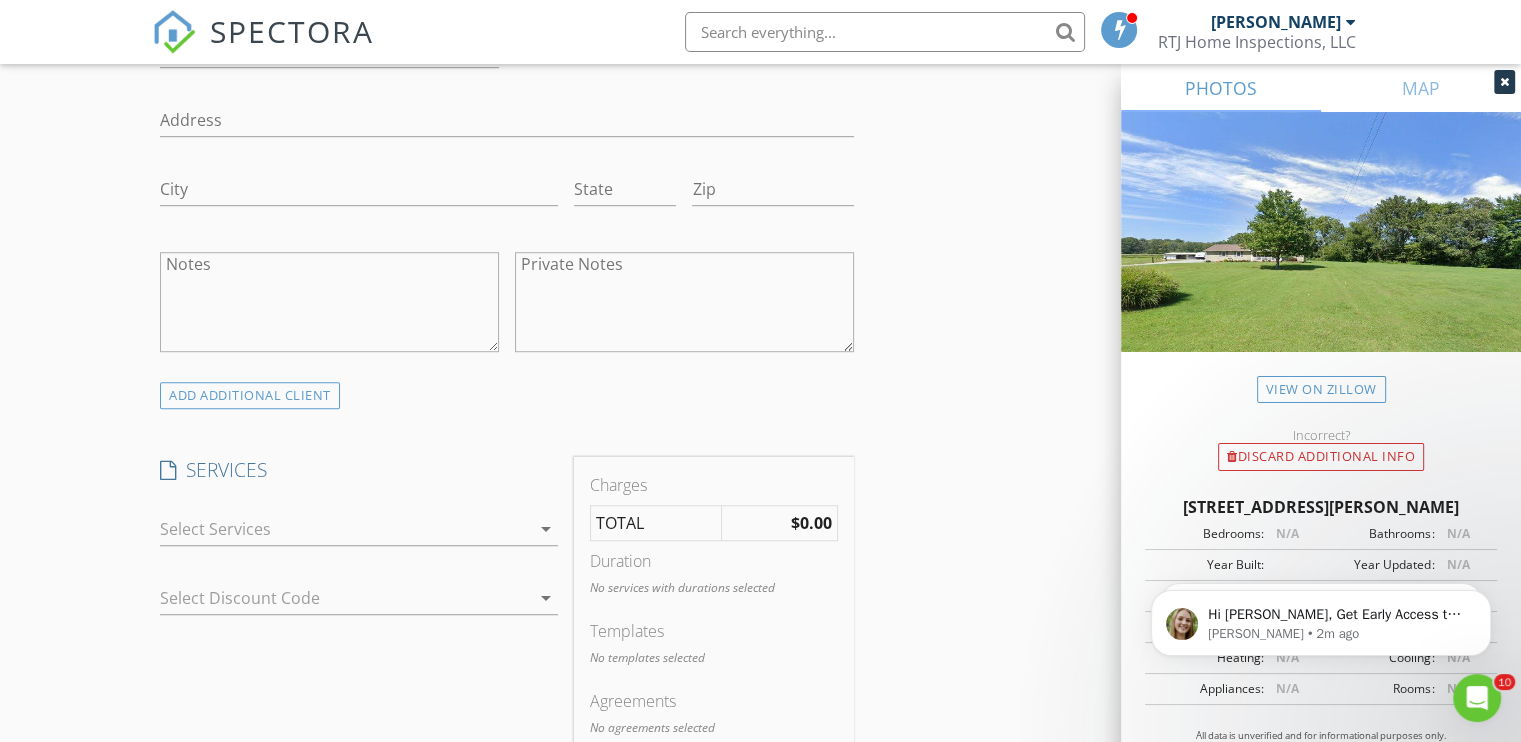 click at bounding box center (345, 529) 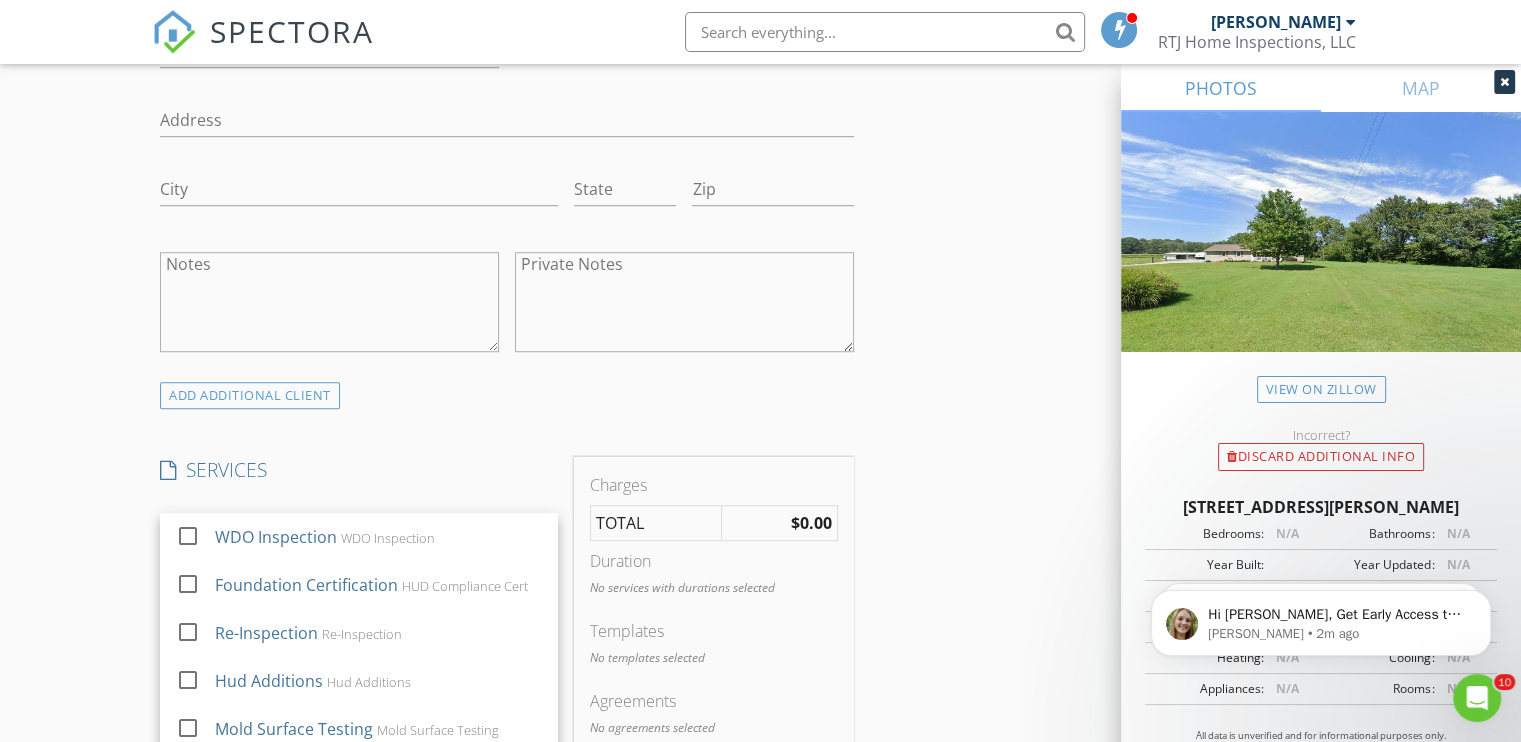 scroll, scrollTop: 196, scrollLeft: 0, axis: vertical 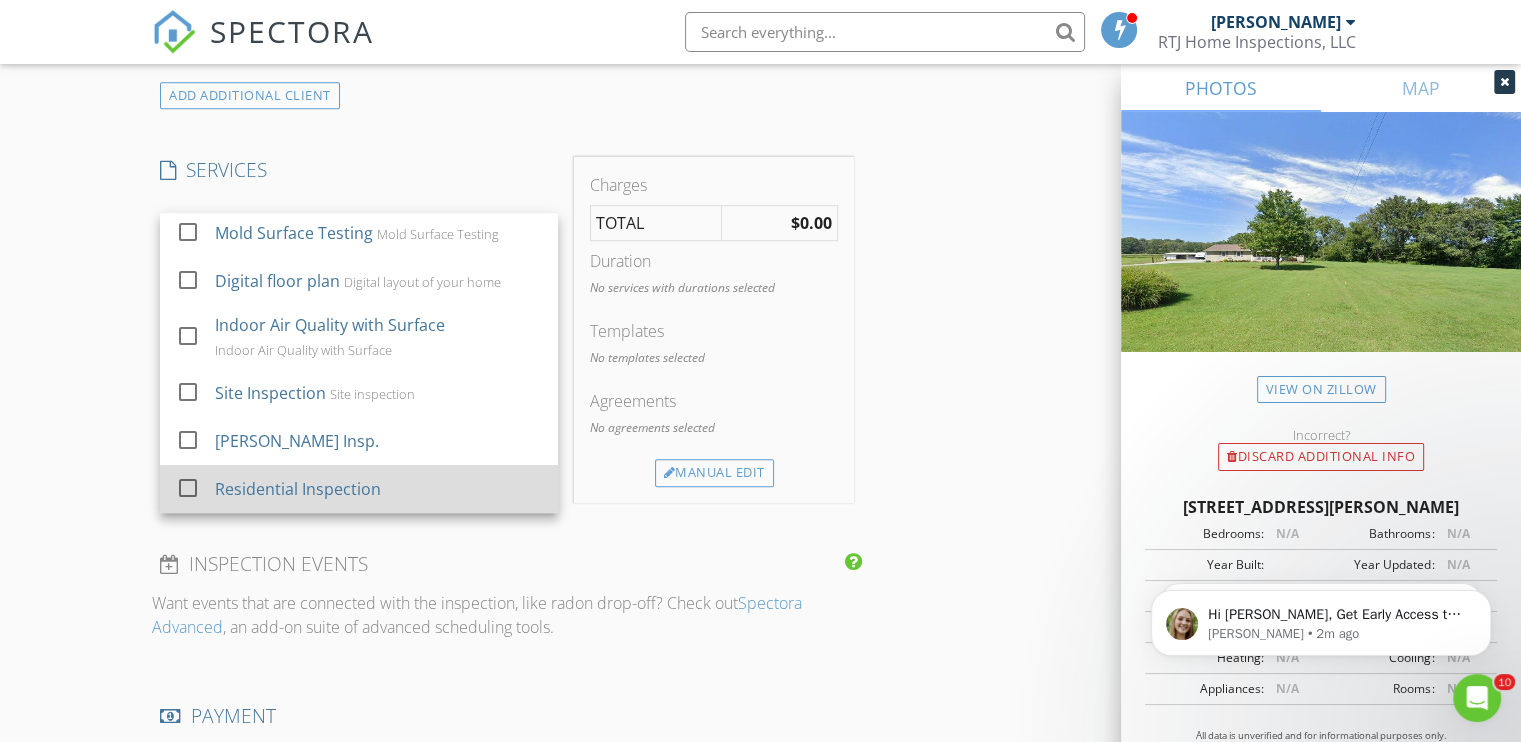 click on "Residential Inspection" at bounding box center (298, 489) 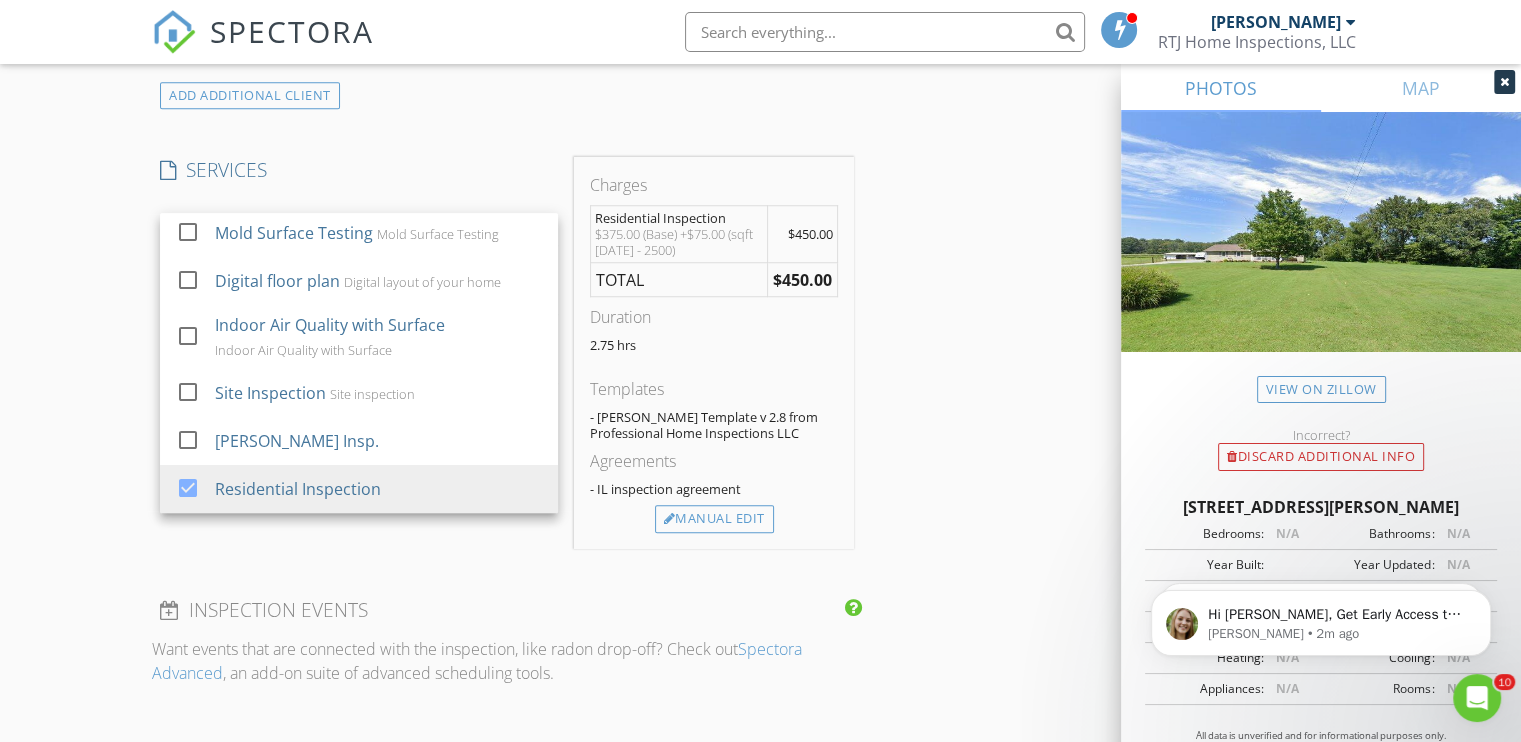 click on "New Inspection
Click here to use the New Order Form
INSPECTOR(S)
check_box   Robert Johnson   PRIMARY   Robert Johnson arrow_drop_down   check_box_outline_blank Robert Johnson specifically requested
Date/Time
07/16/2025 3:30 PM
Location
Address Search       Address 1544 Feazel Rd   Unit   City Harrisburg   State IL   Zip 62946   County Saline     Square Feet 2416   Year Built 2003   Foundation Slab arrow_drop_down     Robert Johnson     28.4 miles     (an hour)
client
check_box Enable Client CC email for this inspection   Client Search     check_box_outline_blank Client is a Company/Organization     First Name Jai   Last Name Brown   Email jairown1998@gmail.com   CC Email   Phone 618-207-0771   Address   City   State   Zip       Notes   Private Notes
ADD ADDITIONAL client
check_box_outline_blank" at bounding box center (760, 286) 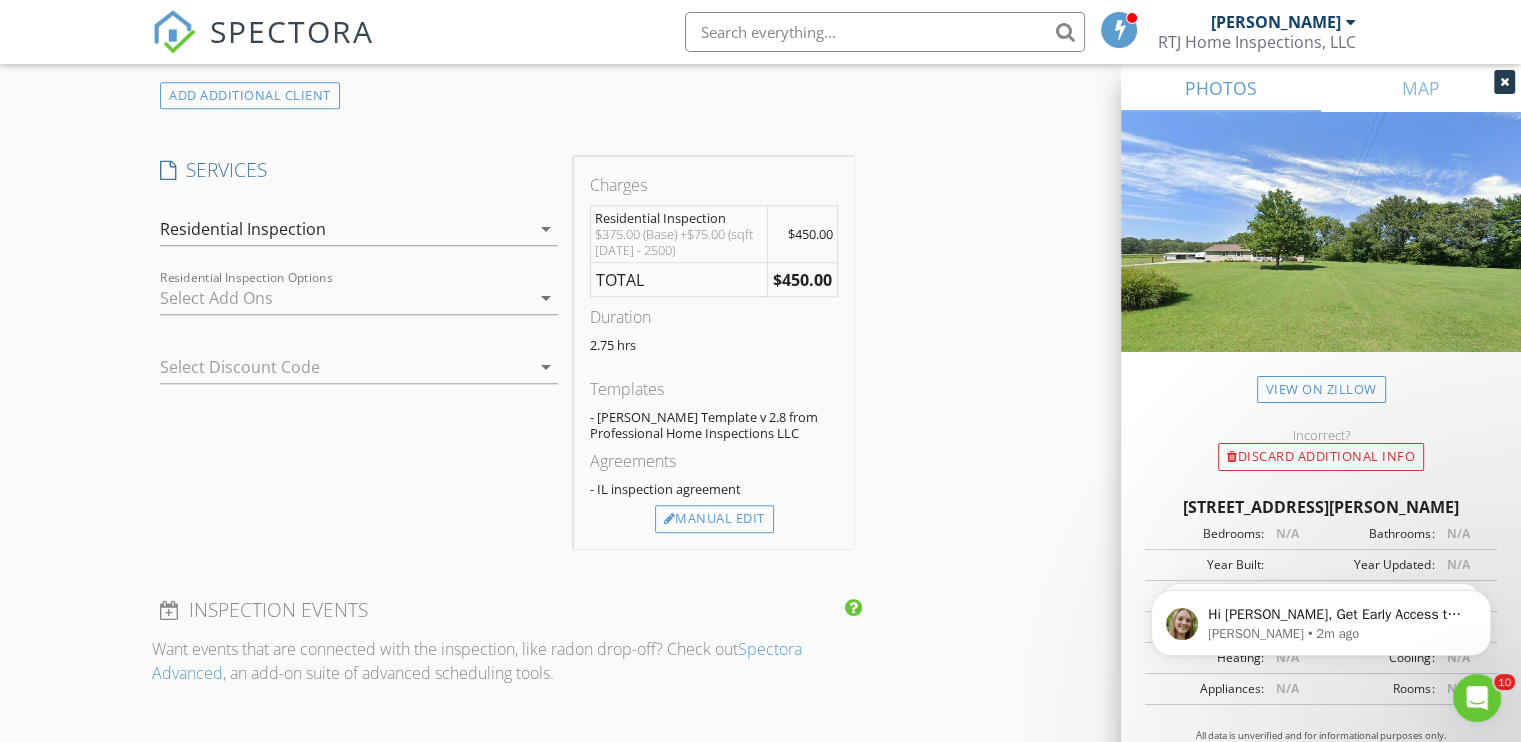 click at bounding box center [345, 298] 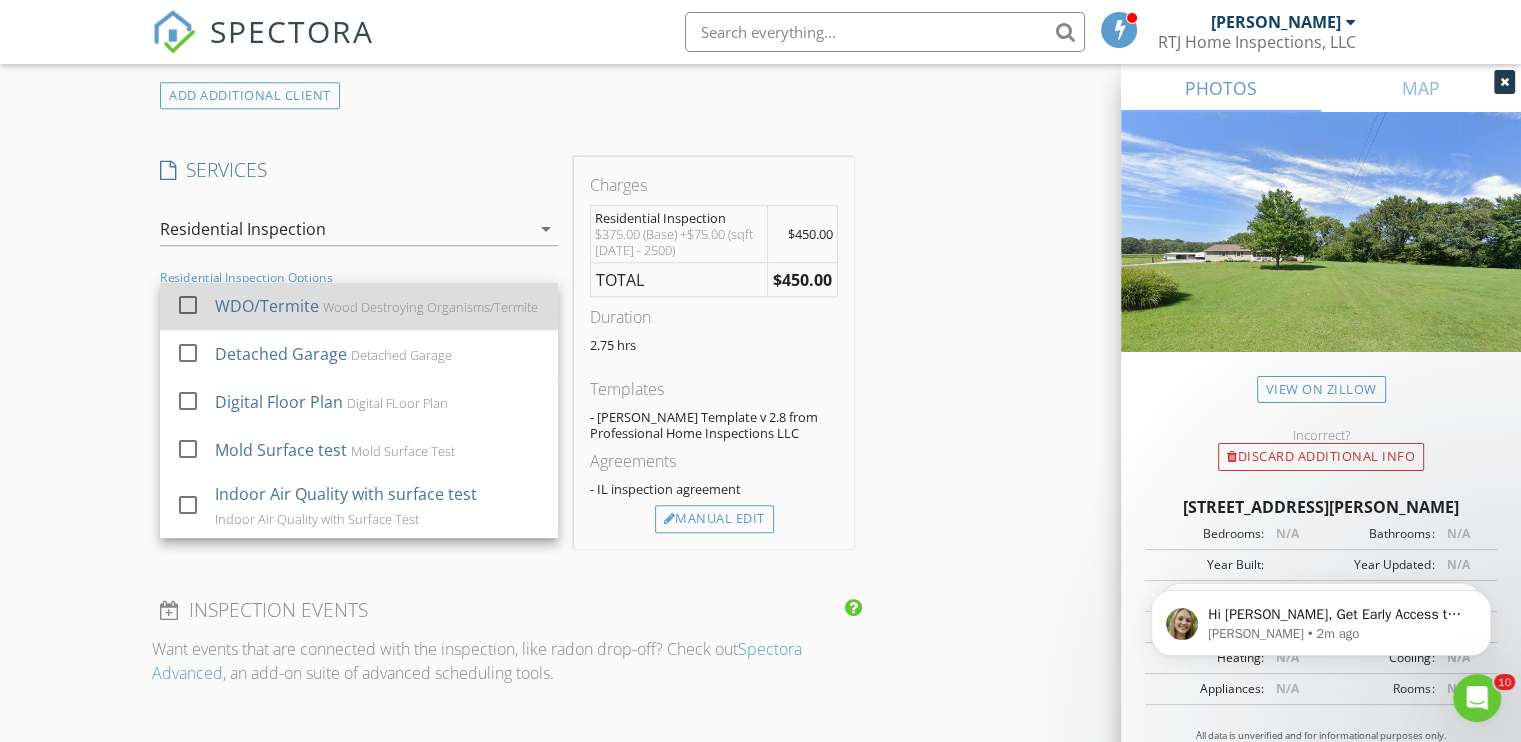 click on "Wood Destroying Organisms/Termite" at bounding box center [430, 307] 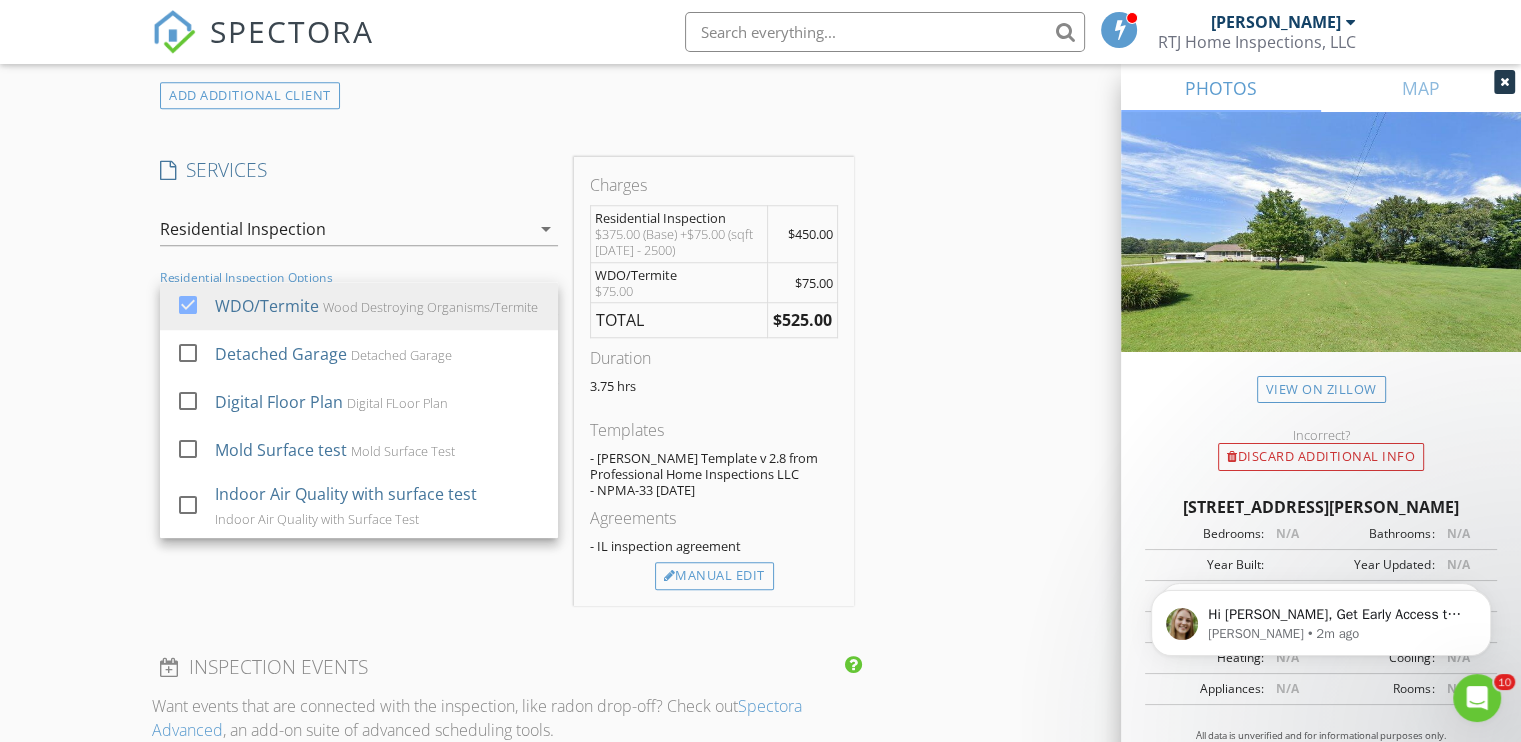 click on "New Inspection
Click here to use the New Order Form
INSPECTOR(S)
check_box   Robert Johnson   PRIMARY   Robert Johnson arrow_drop_down   check_box_outline_blank Robert Johnson specifically requested
Date/Time
07/16/2025 3:30 PM
Location
Address Search       Address 1544 Feazel Rd   Unit   City Harrisburg   State IL   Zip 62946   County Saline     Square Feet 2416   Year Built 2003   Foundation Slab arrow_drop_down     Robert Johnson     28.4 miles     (an hour)
client
check_box Enable Client CC email for this inspection   Client Search     check_box_outline_blank Client is a Company/Organization     First Name Jai   Last Name Brown   Email jairown1998@gmail.com   CC Email   Phone 618-207-0771   Address   City   State   Zip       Notes   Private Notes
ADD ADDITIONAL client
check_box_outline_blank" at bounding box center [760, 315] 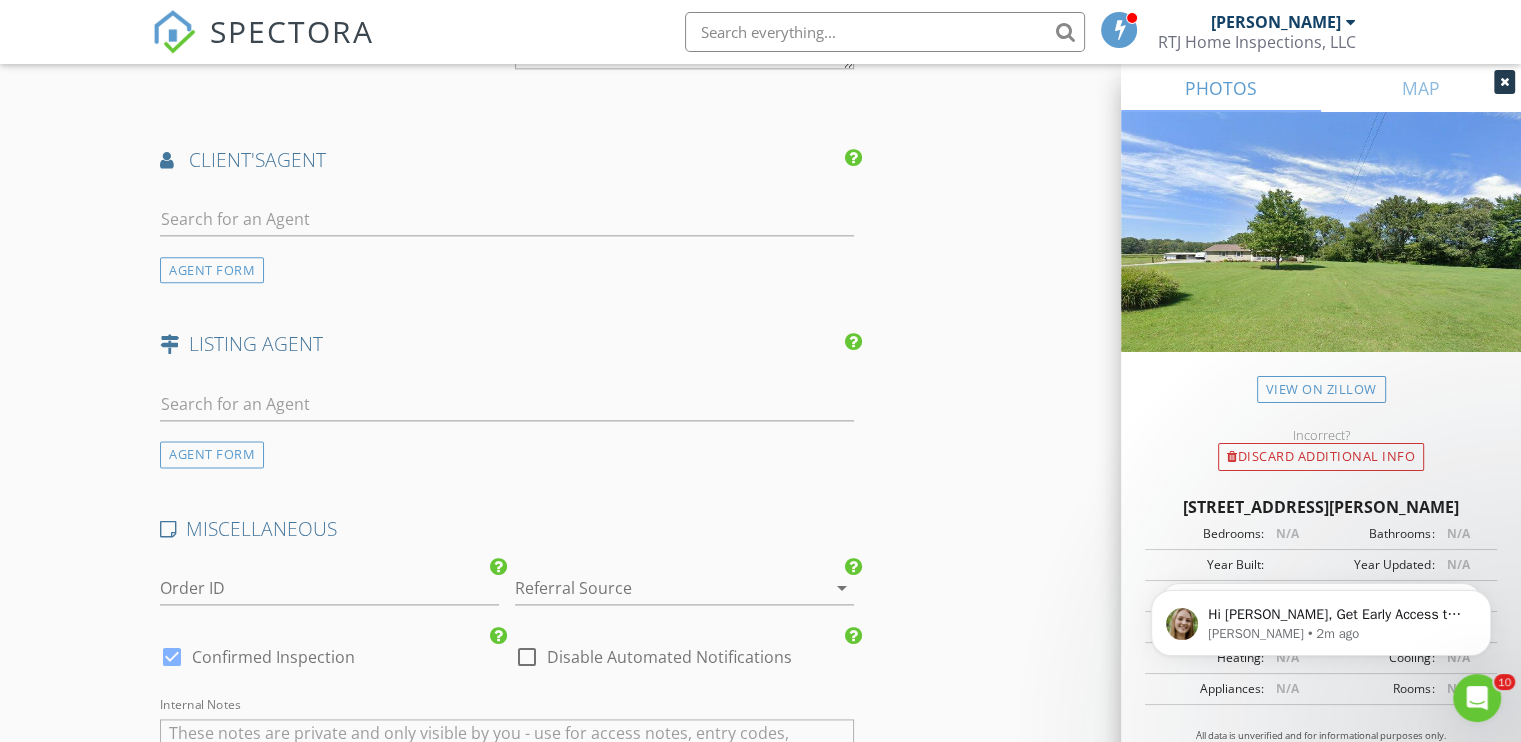 scroll, scrollTop: 2400, scrollLeft: 0, axis: vertical 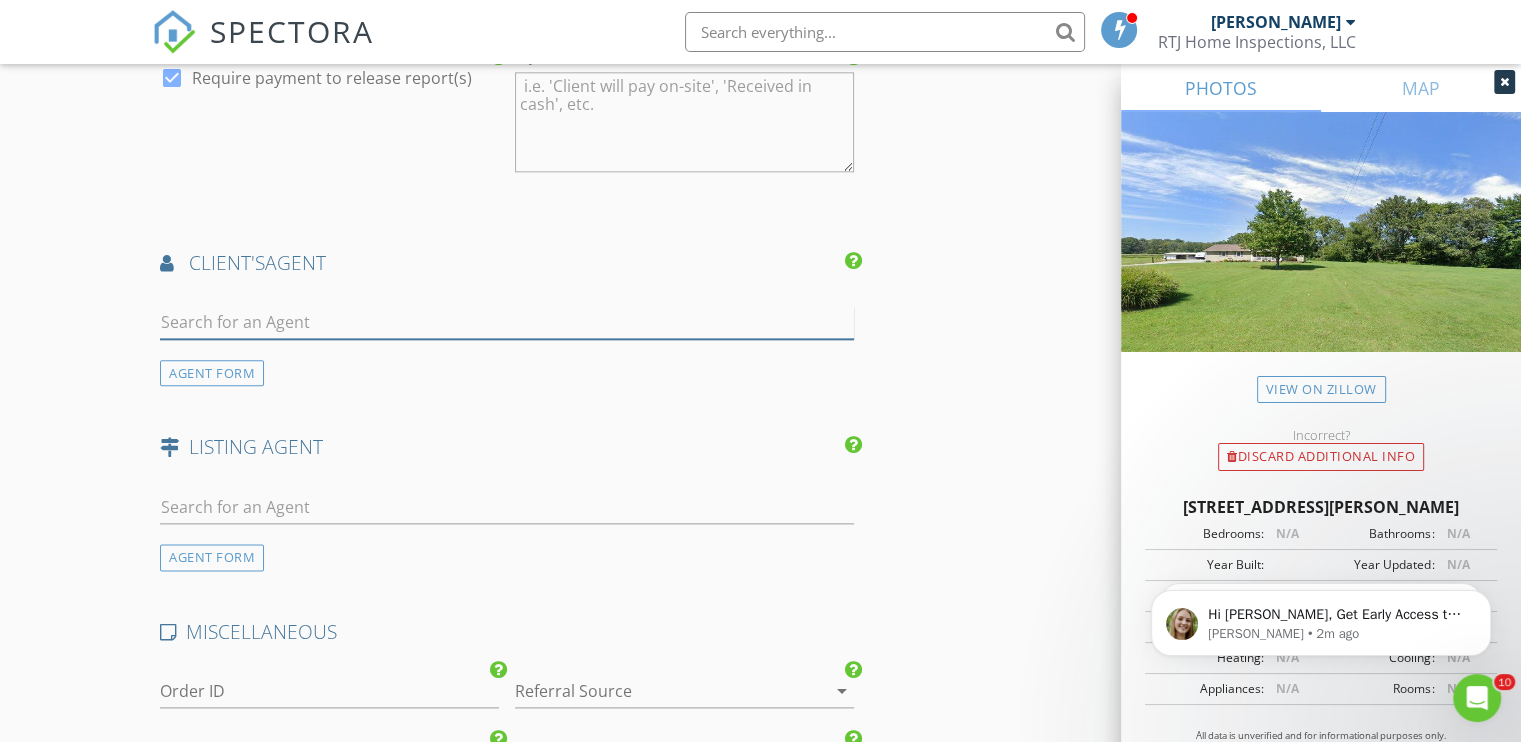 click at bounding box center [507, 322] 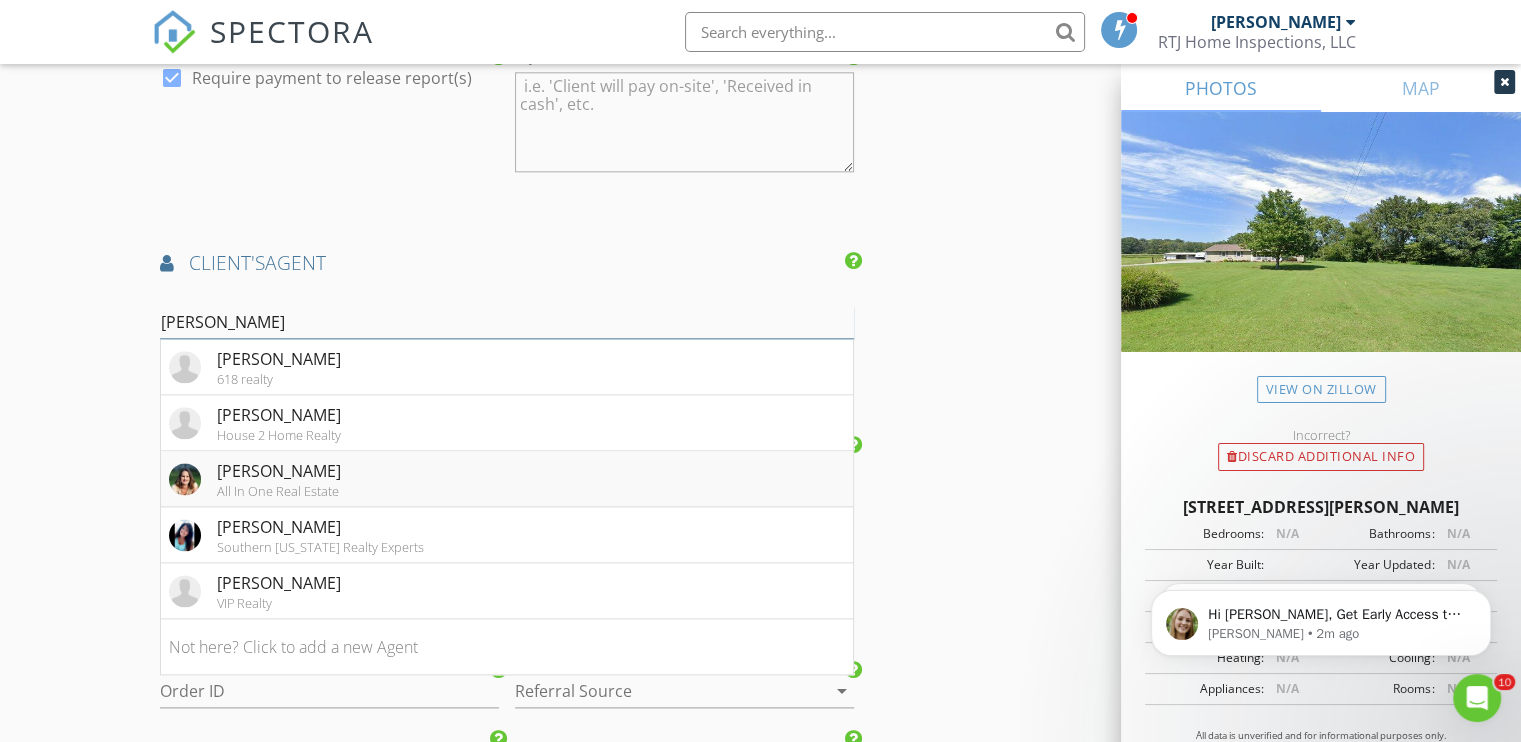 type on "amy" 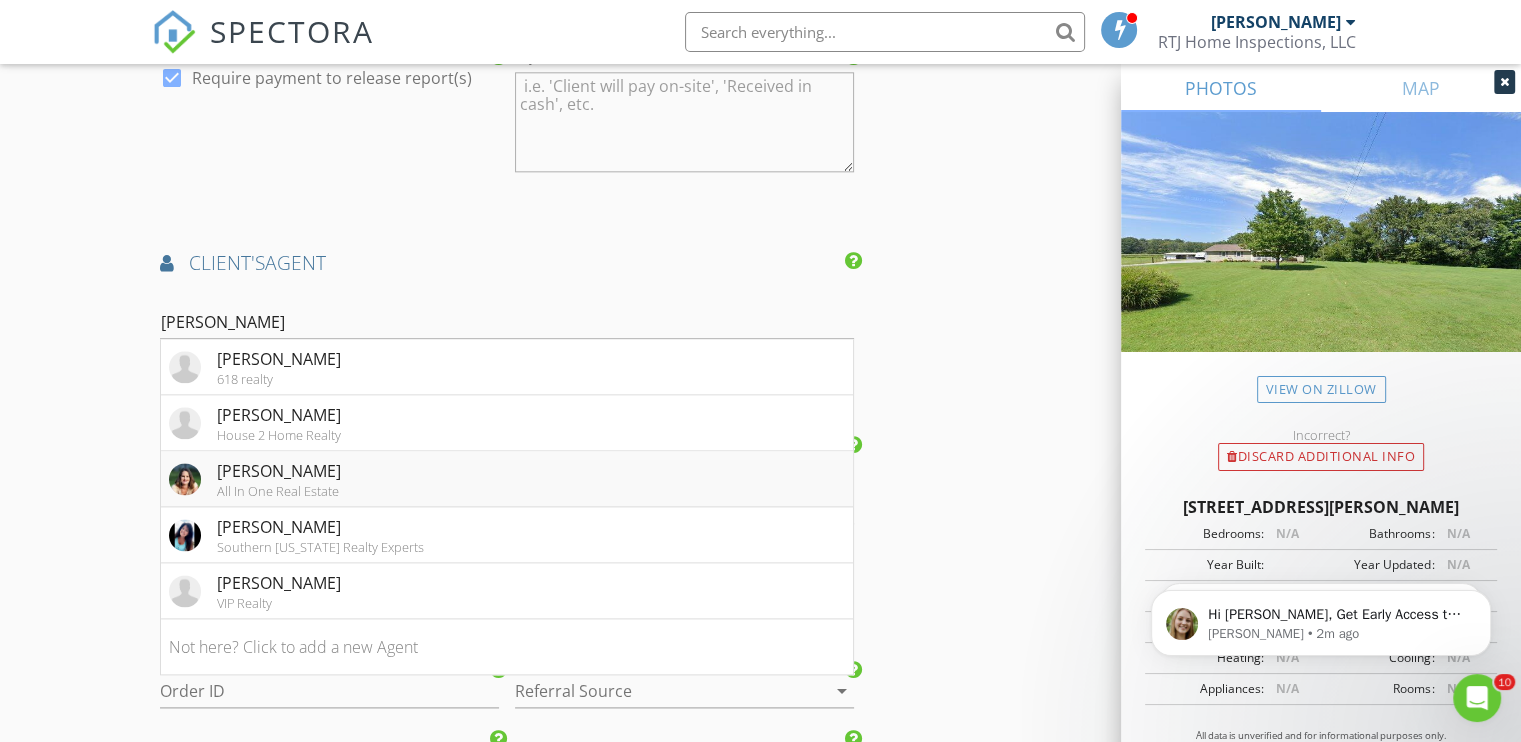 click on "Amy Munsell" at bounding box center [279, 471] 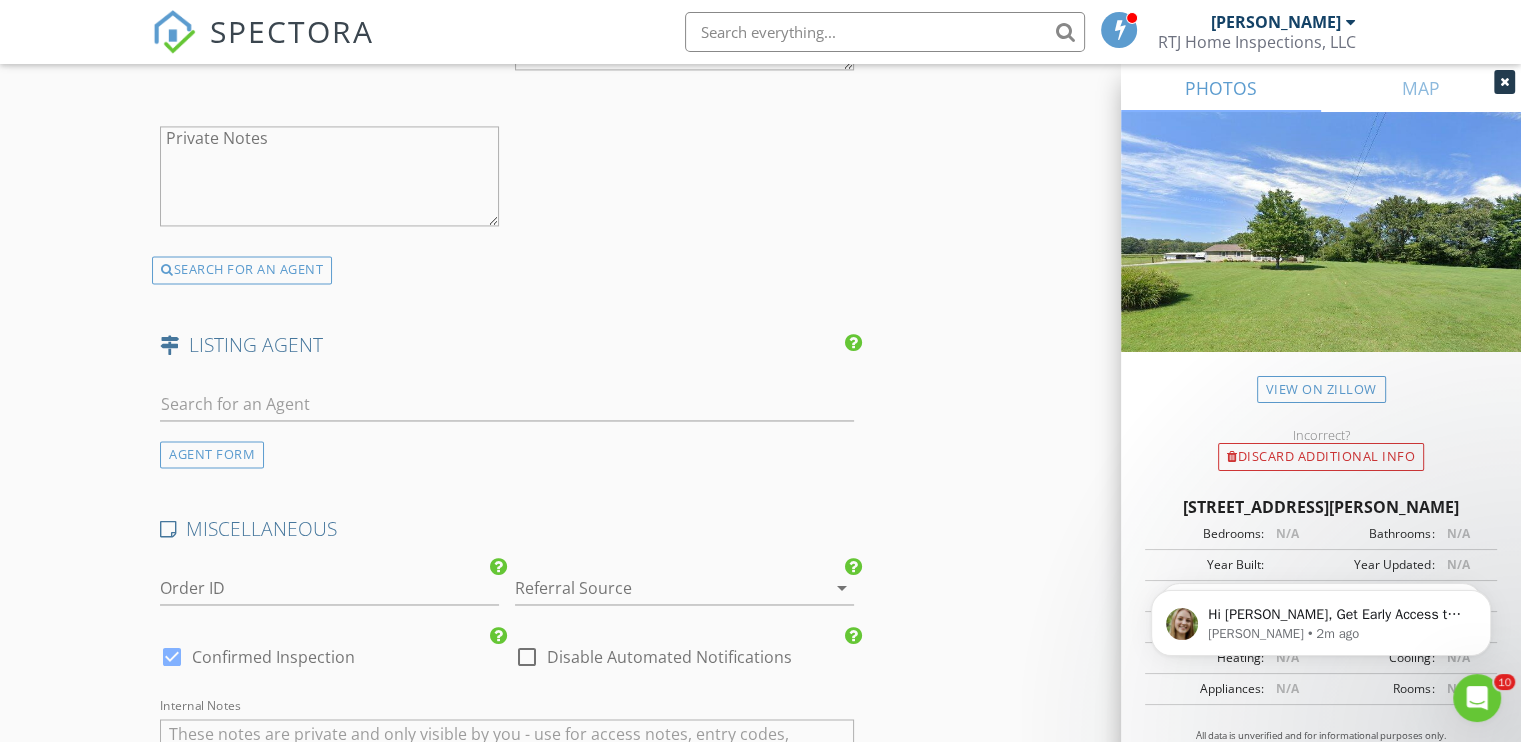 scroll, scrollTop: 3200, scrollLeft: 0, axis: vertical 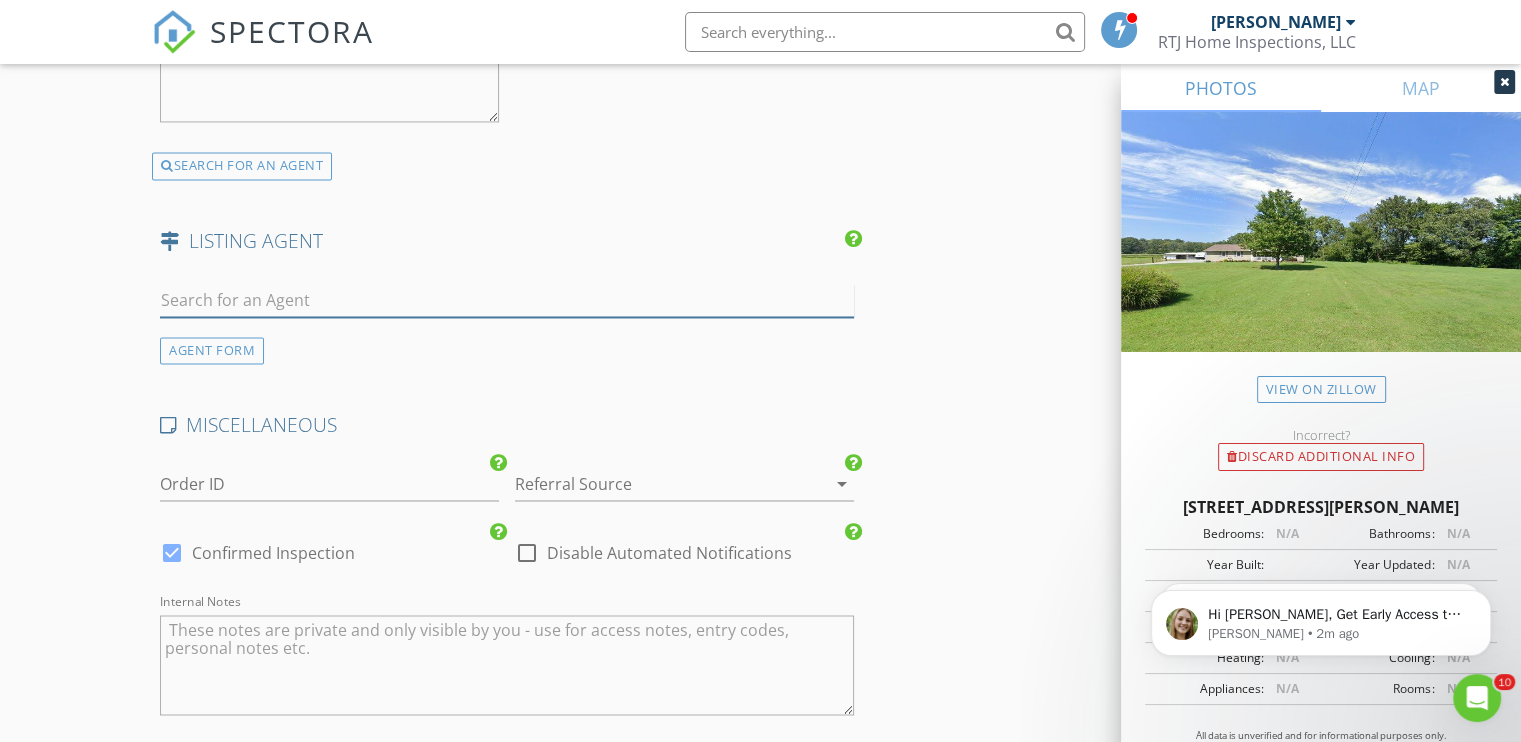 click at bounding box center [507, 300] 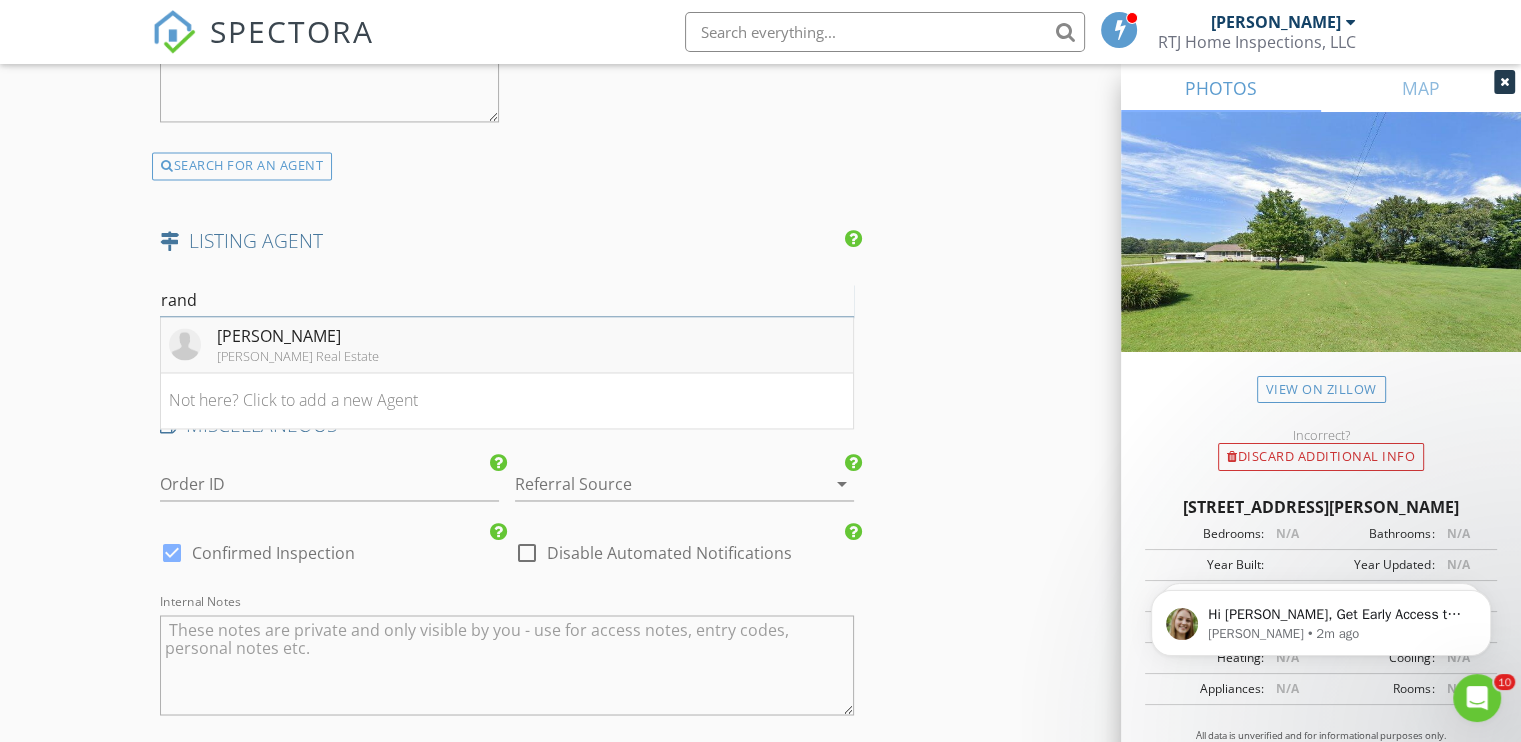 type on "rand" 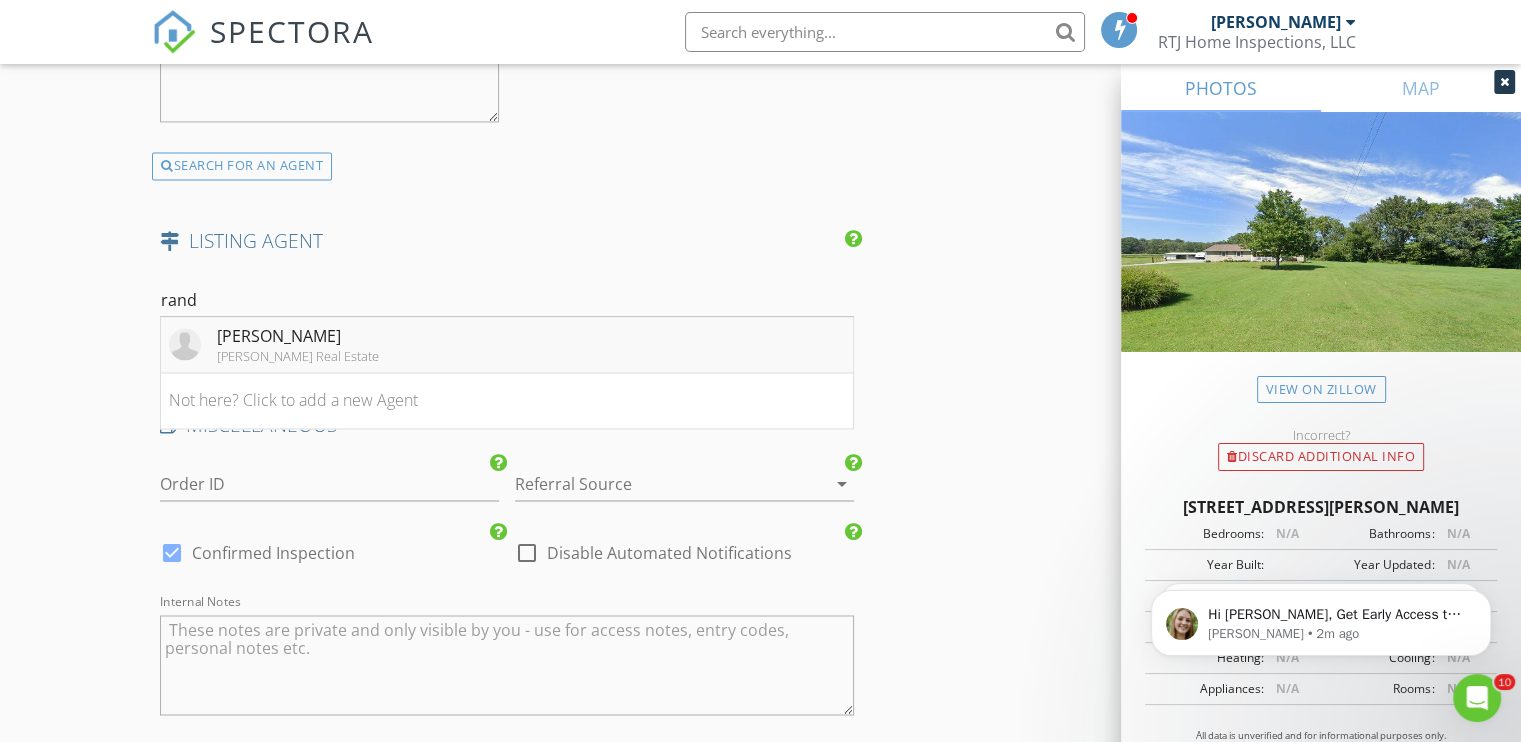 click on "Ozment Real Estate" at bounding box center (298, 356) 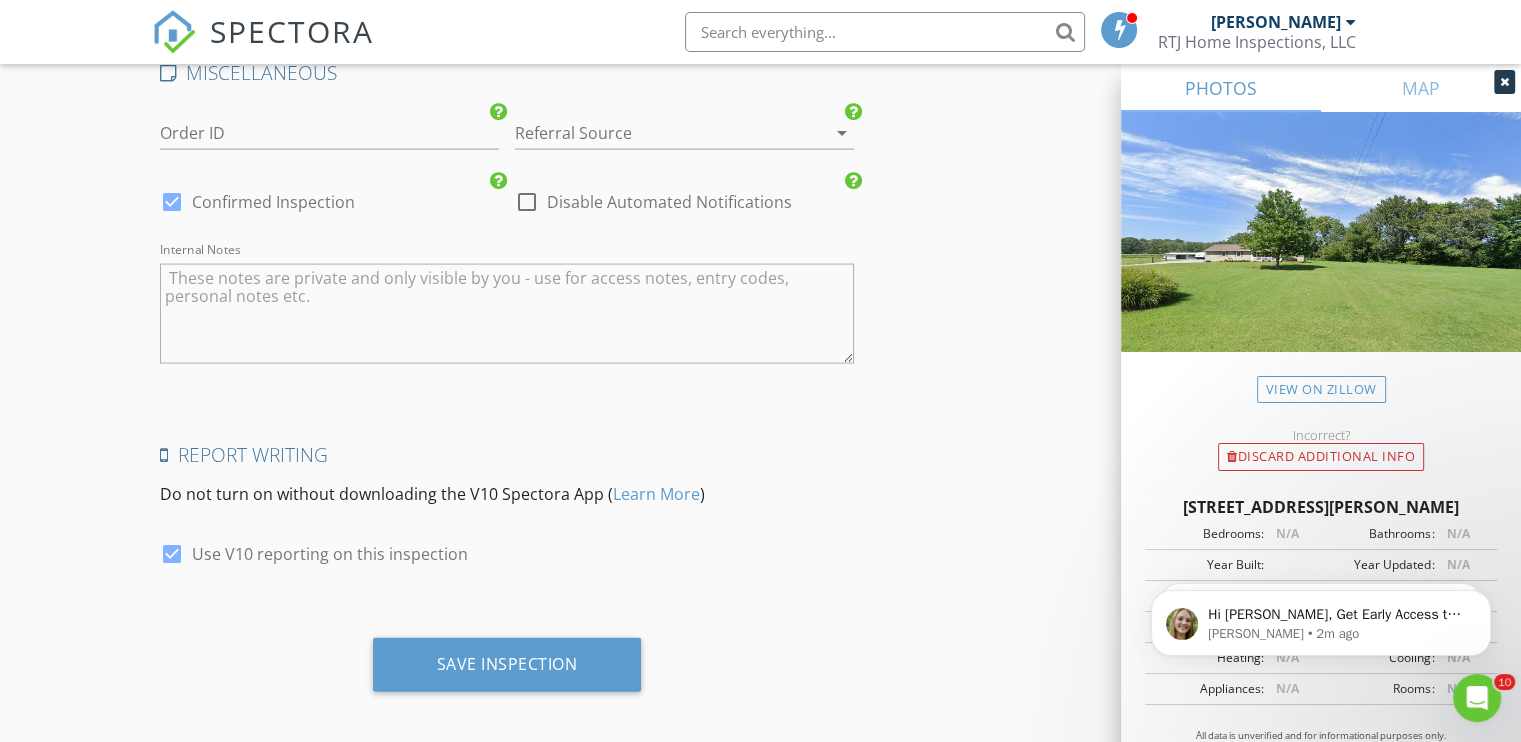 scroll, scrollTop: 4148, scrollLeft: 0, axis: vertical 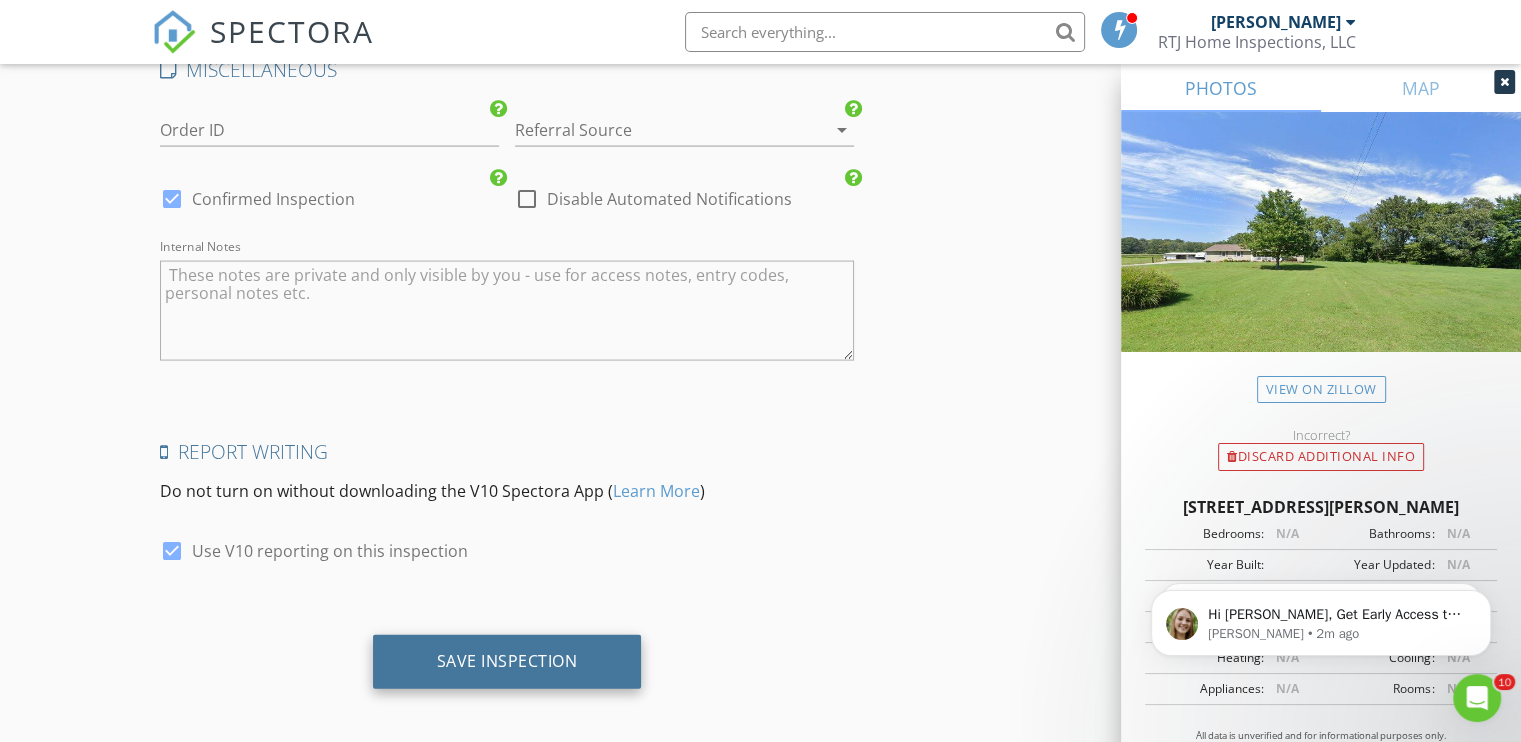 click on "Save Inspection" at bounding box center [507, 661] 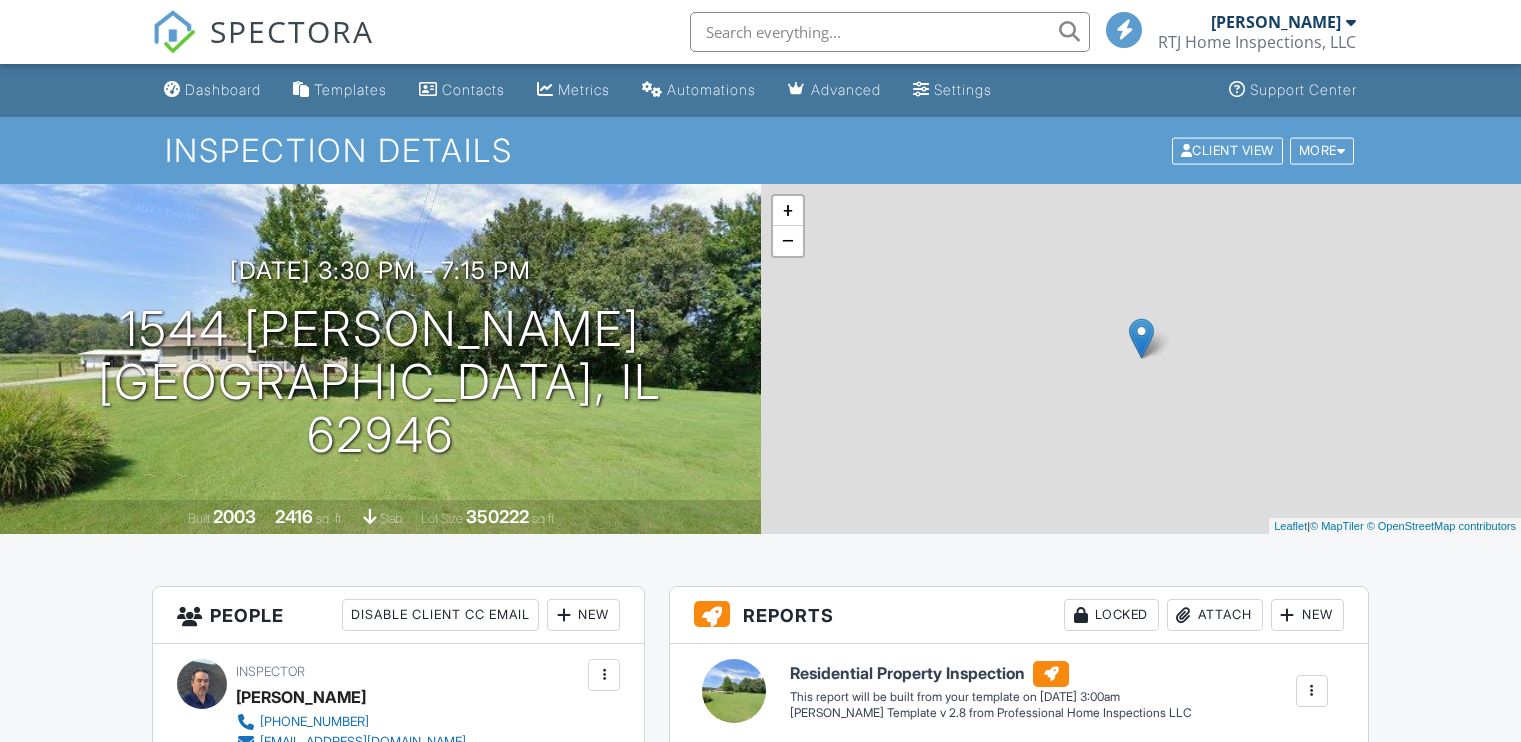 scroll, scrollTop: 0, scrollLeft: 0, axis: both 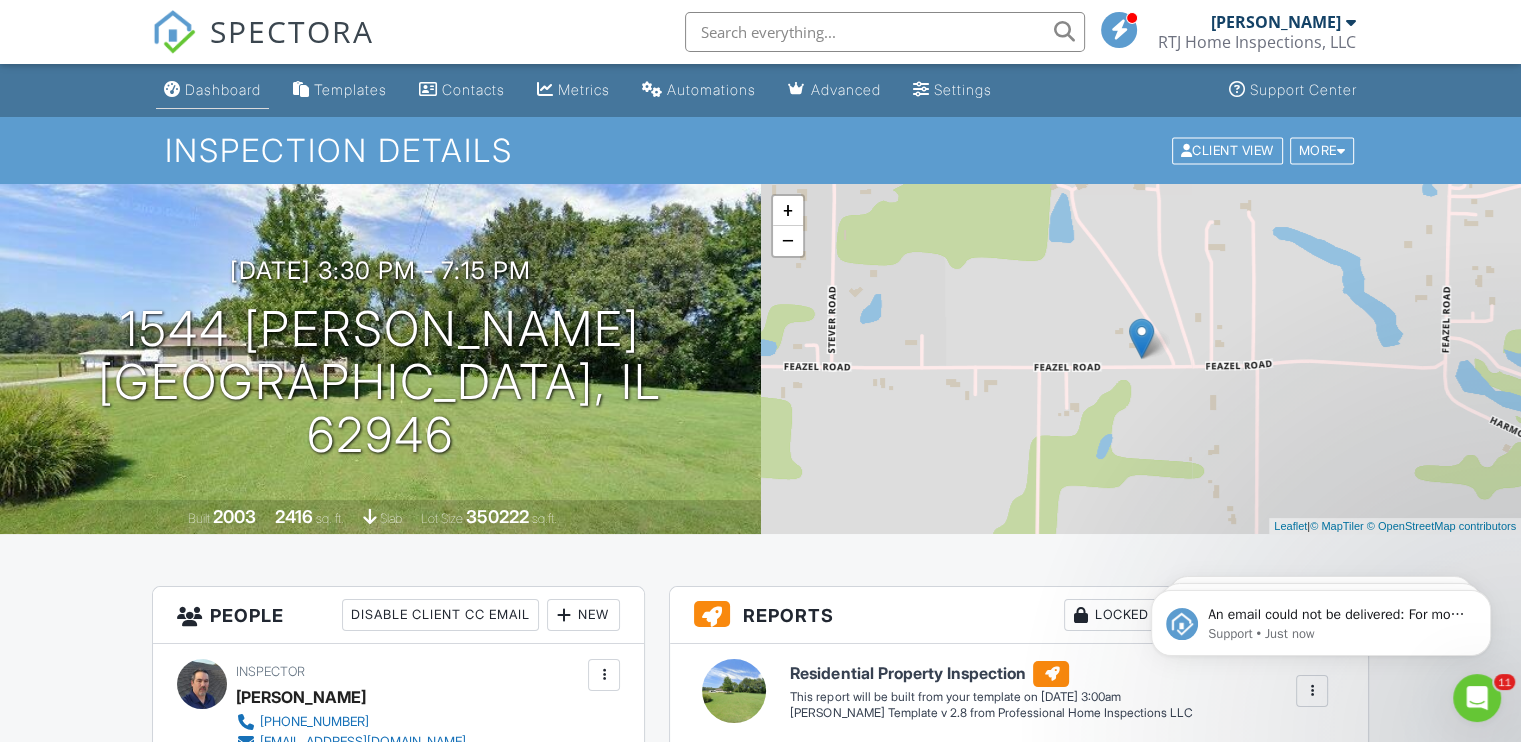 click on "Dashboard" at bounding box center (223, 89) 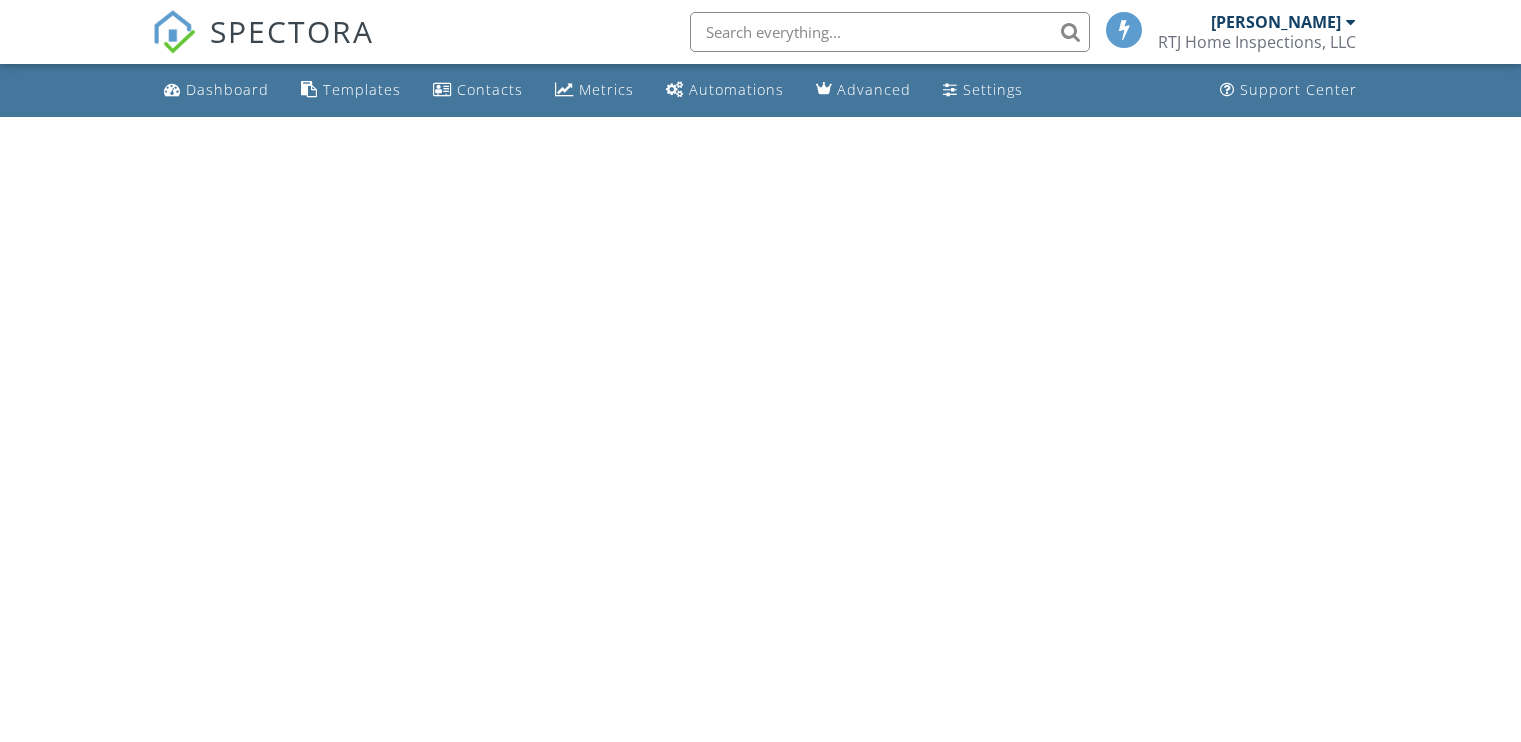 scroll, scrollTop: 0, scrollLeft: 0, axis: both 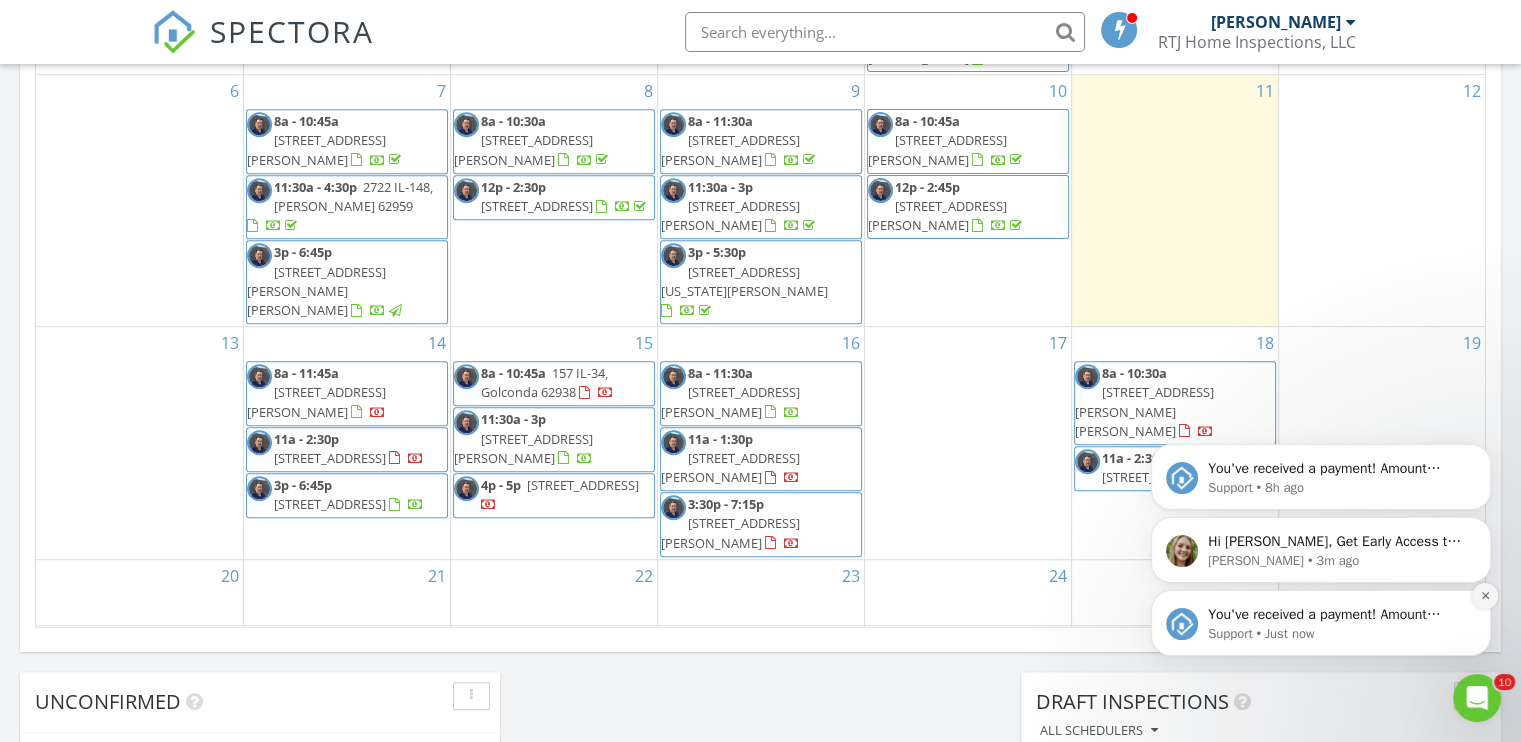 click 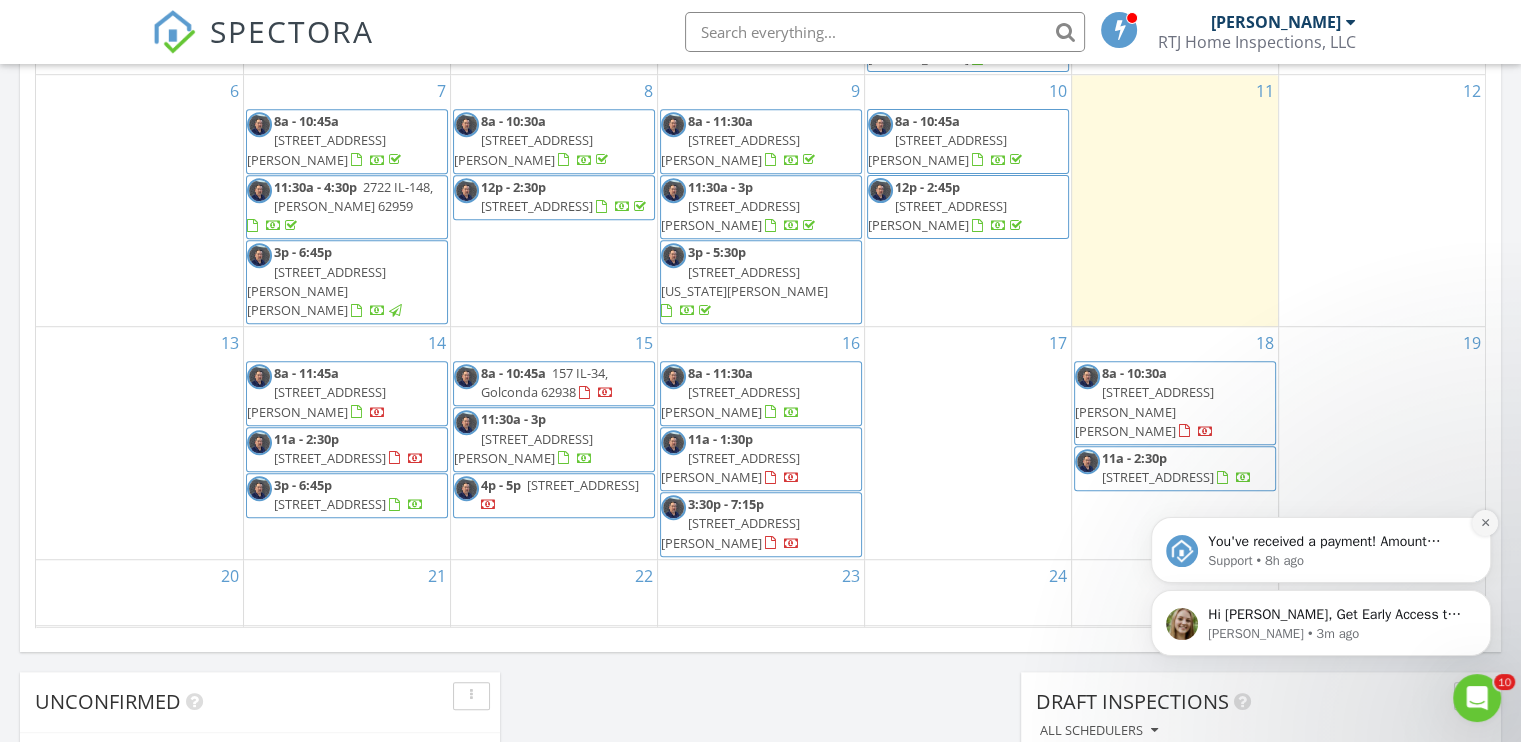 click at bounding box center [1485, 523] 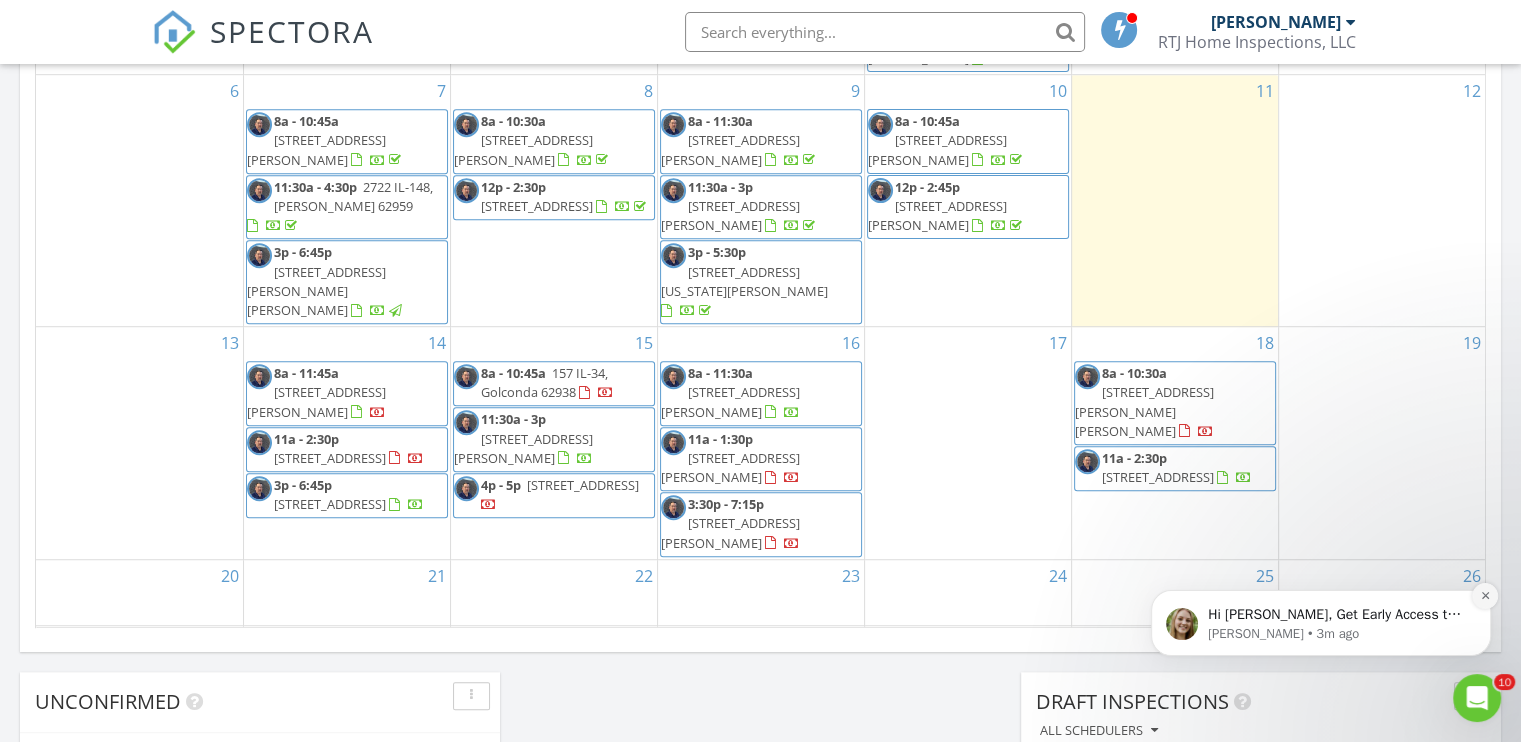 click at bounding box center (1485, 596) 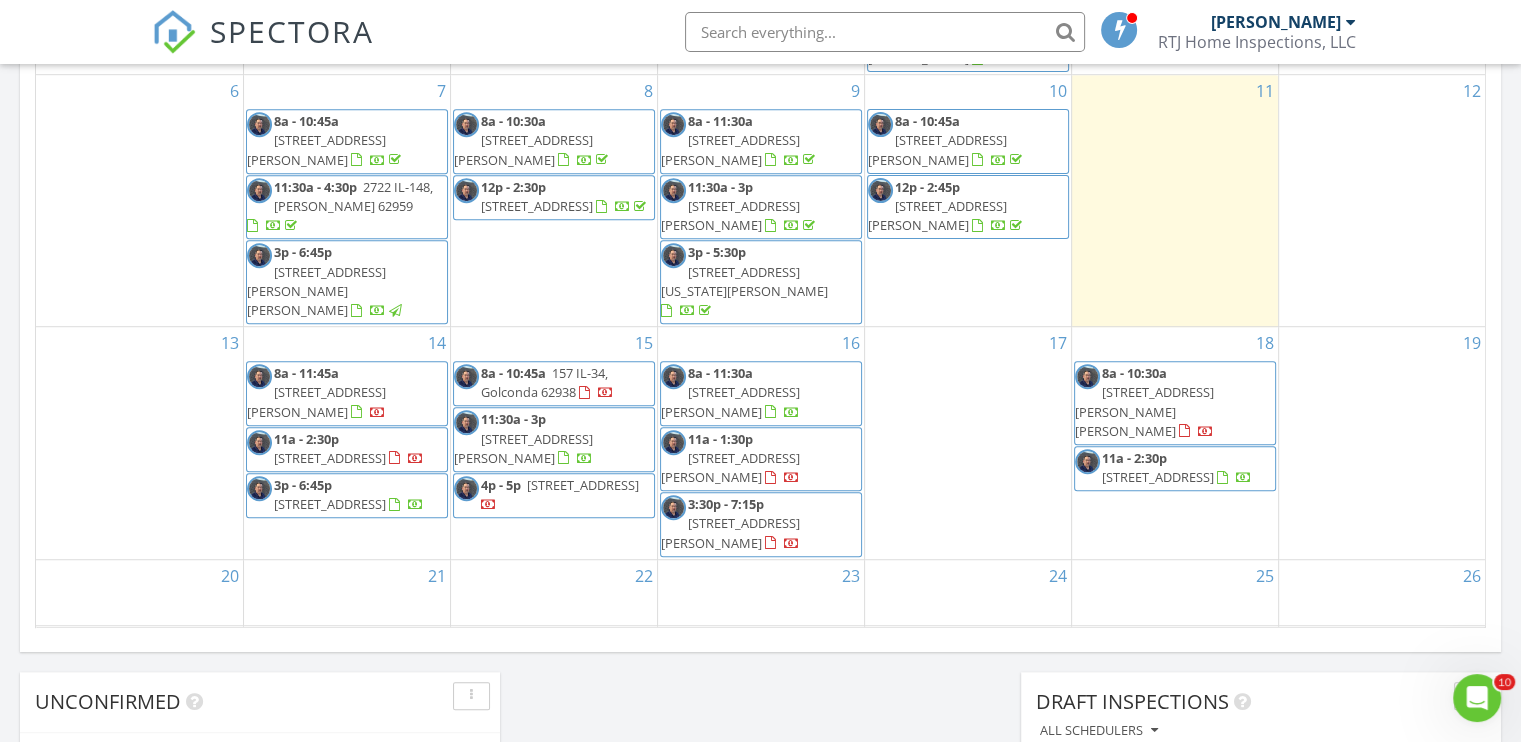 click on "21" at bounding box center [347, 592] 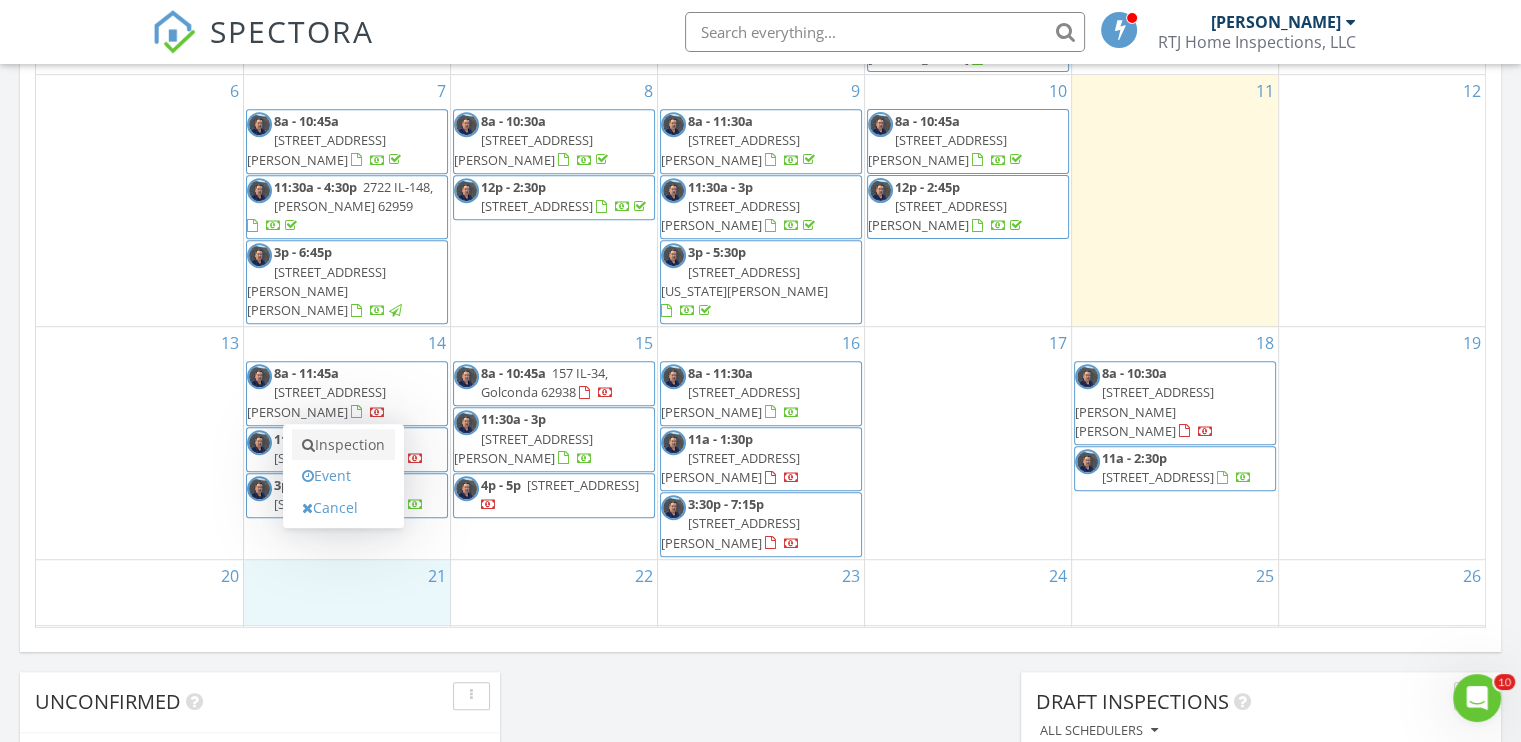 click on "Inspection" at bounding box center (343, 445) 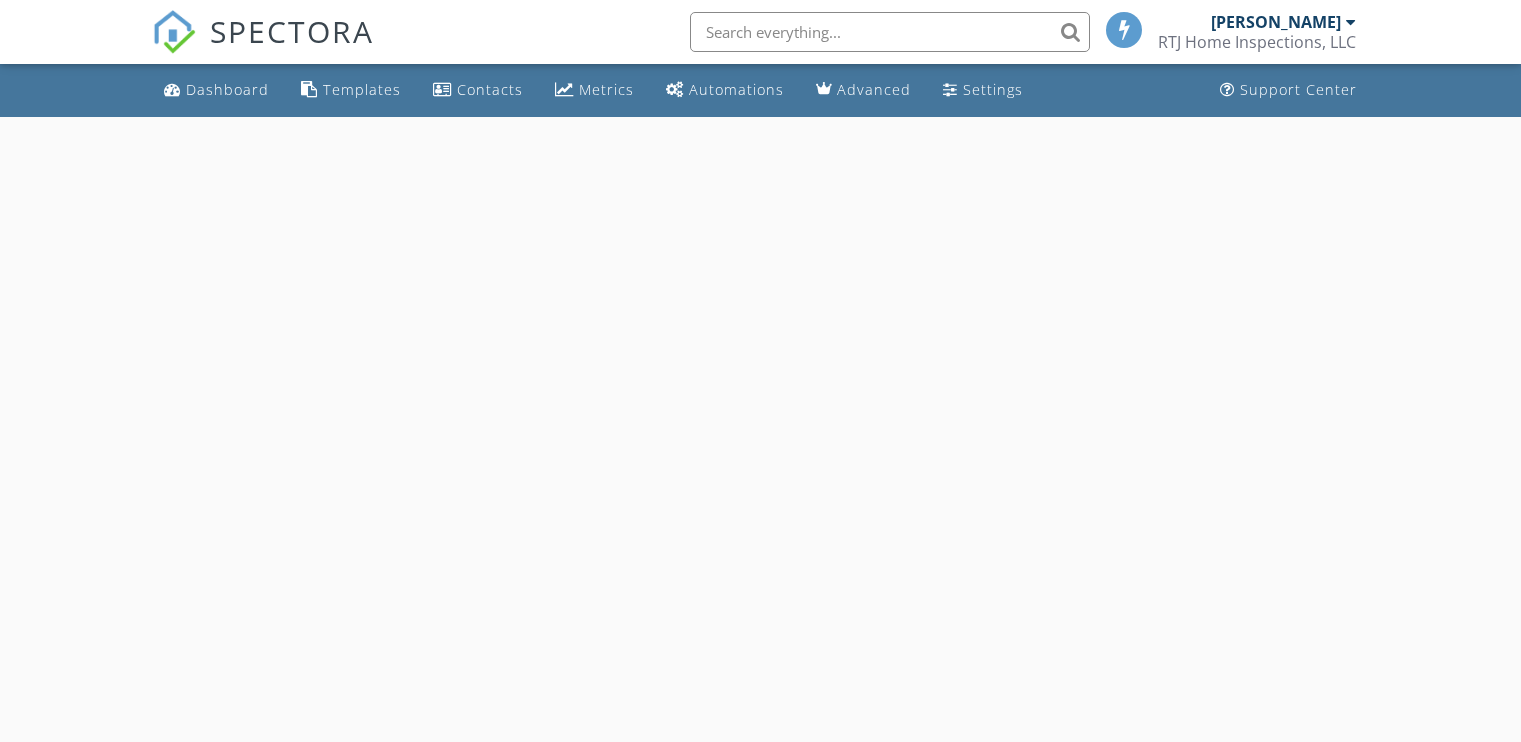 scroll, scrollTop: 0, scrollLeft: 0, axis: both 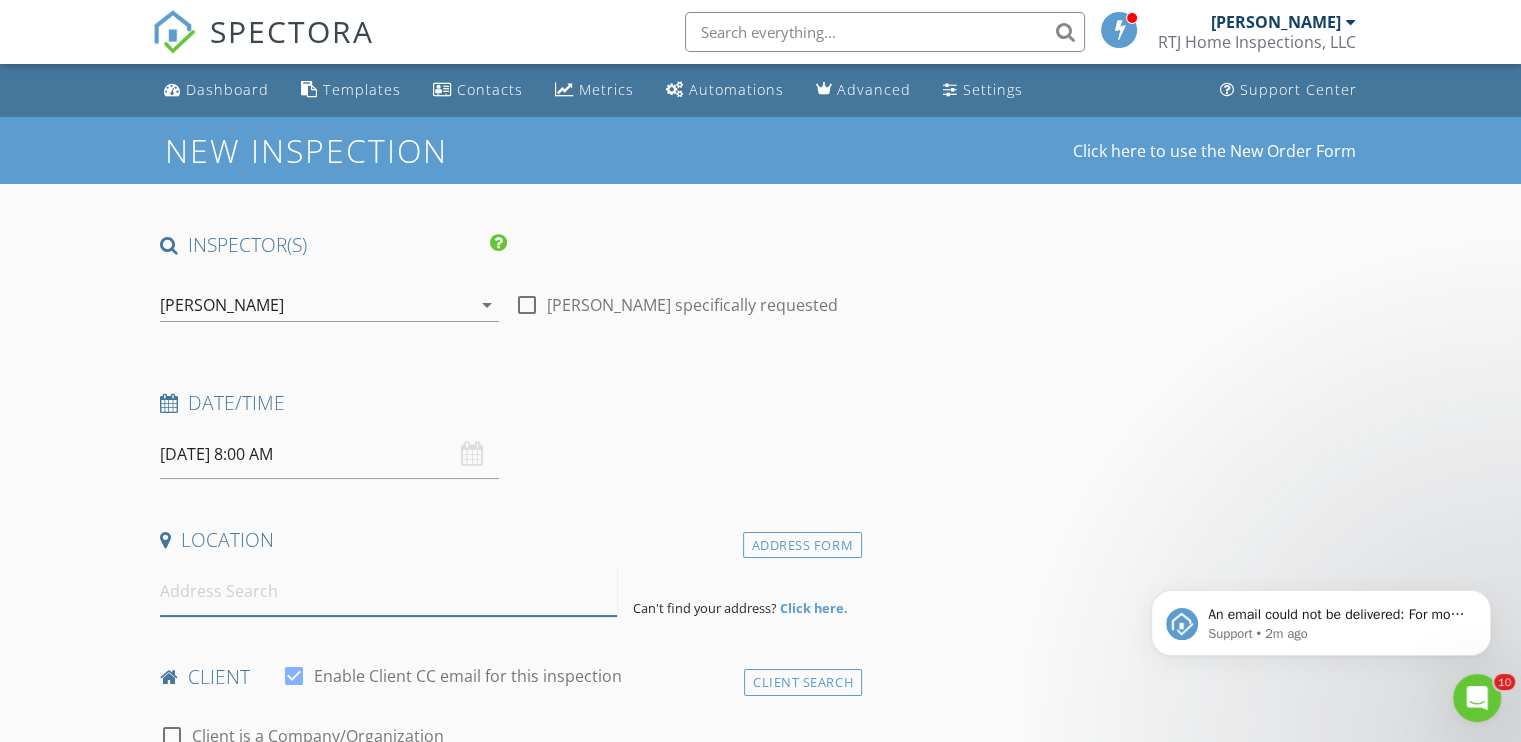 click at bounding box center (388, 591) 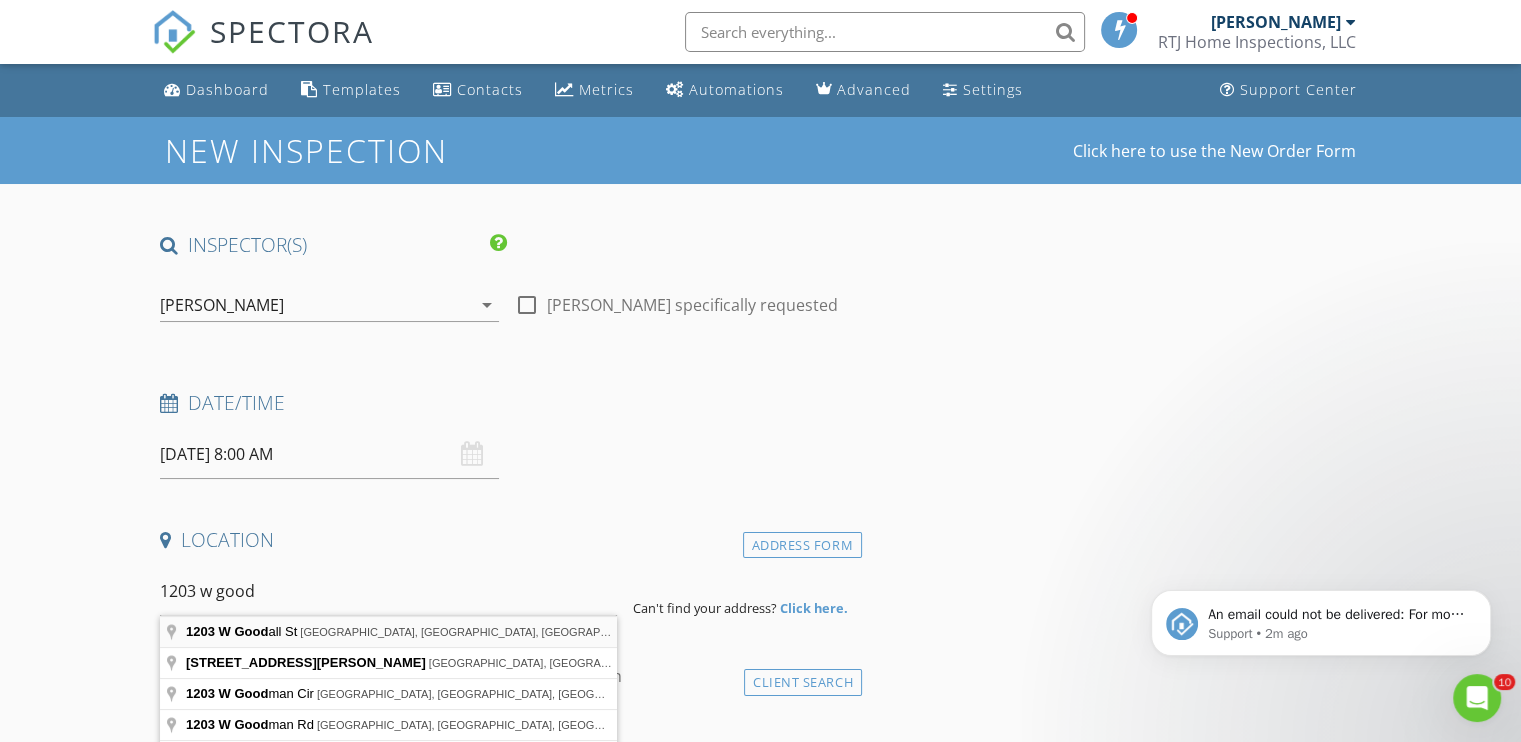 type on "1203 W Goodall St, Marion, IL, USA" 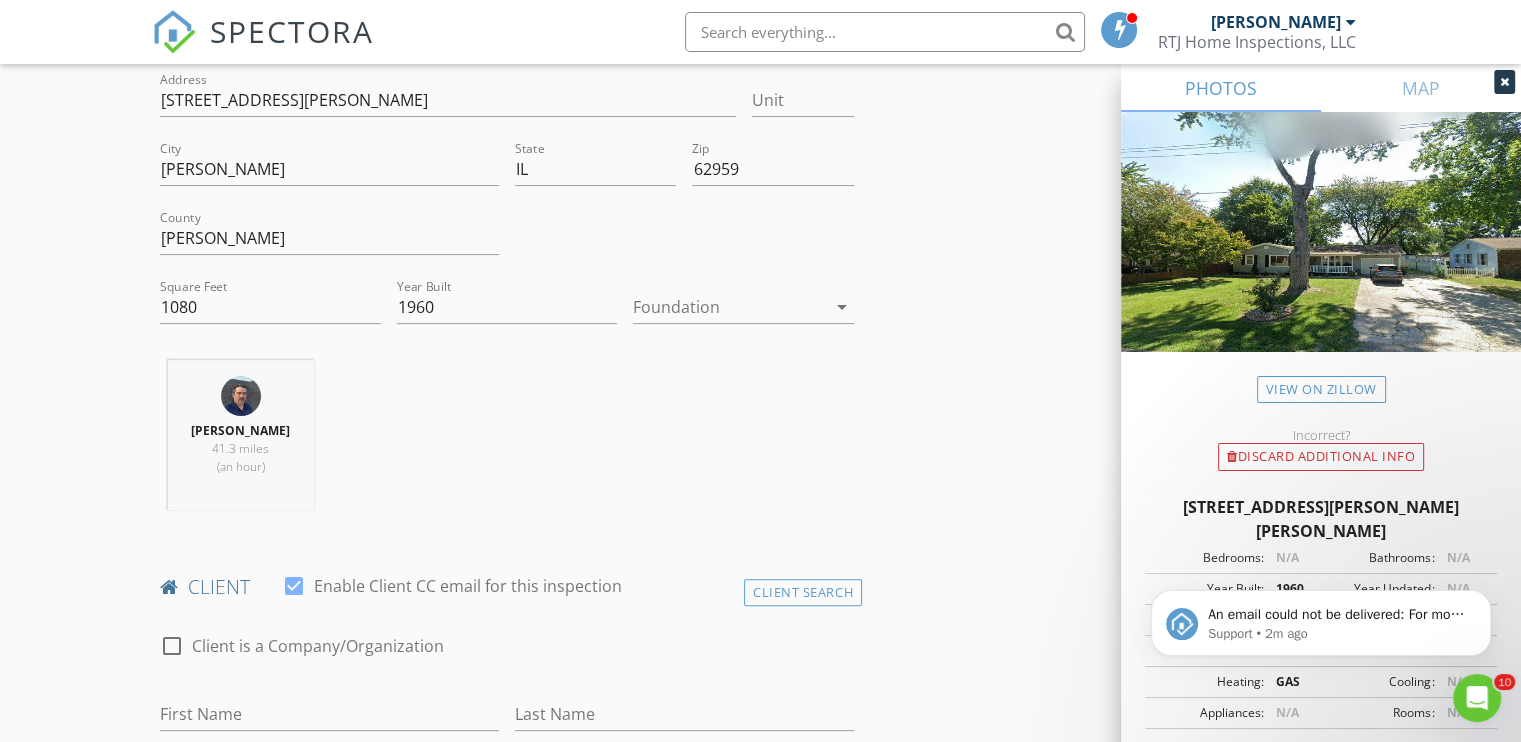scroll, scrollTop: 500, scrollLeft: 0, axis: vertical 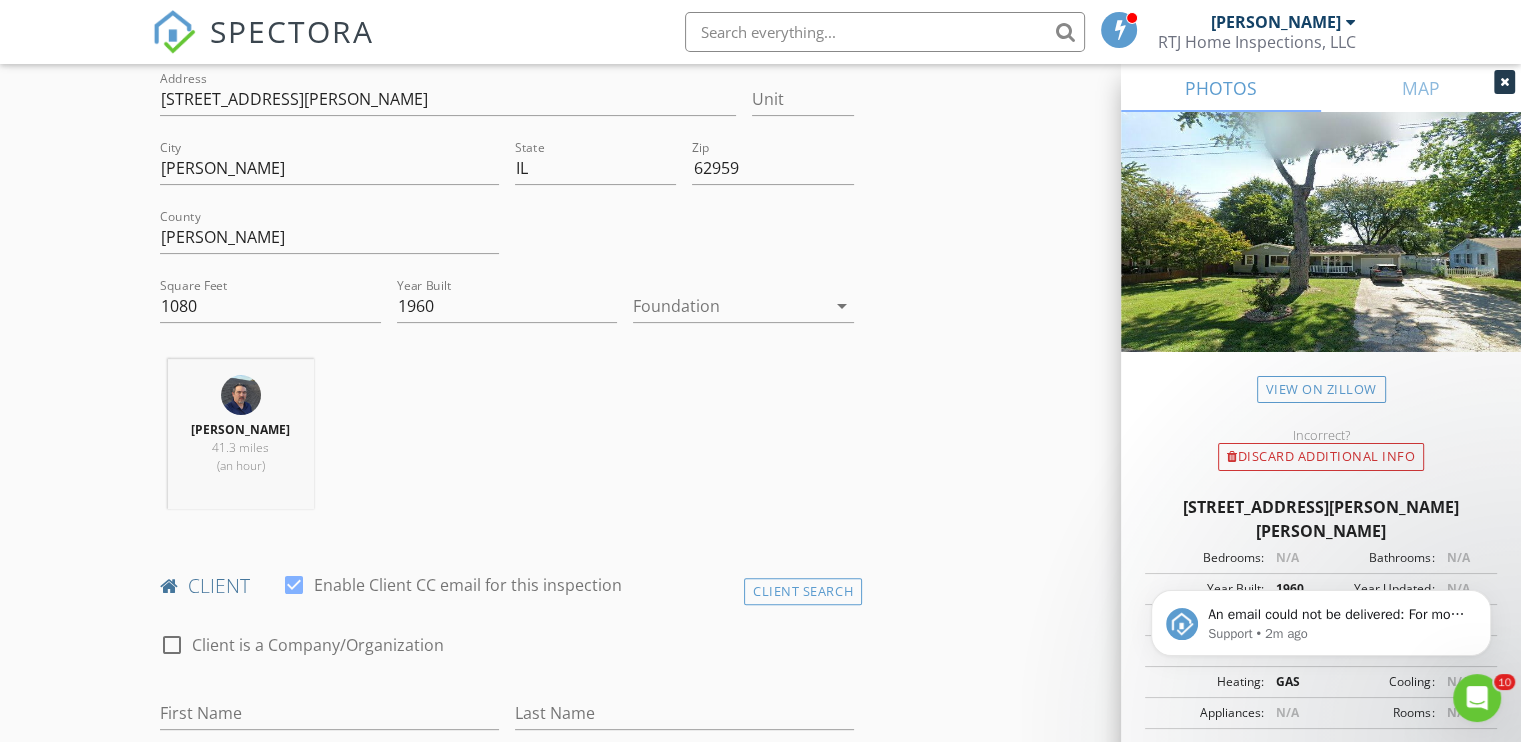 click at bounding box center [729, 306] 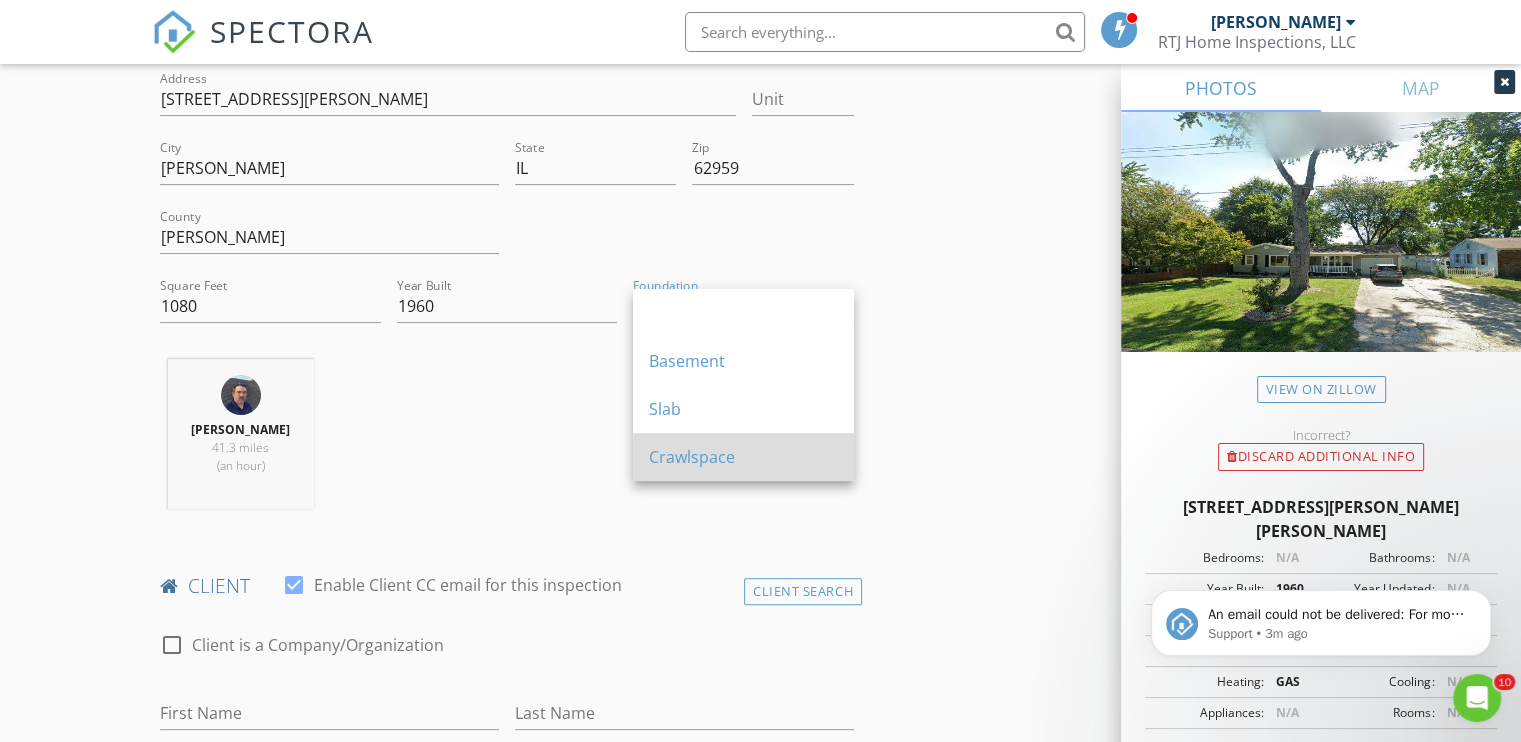 click on "Crawlspace" at bounding box center (743, 457) 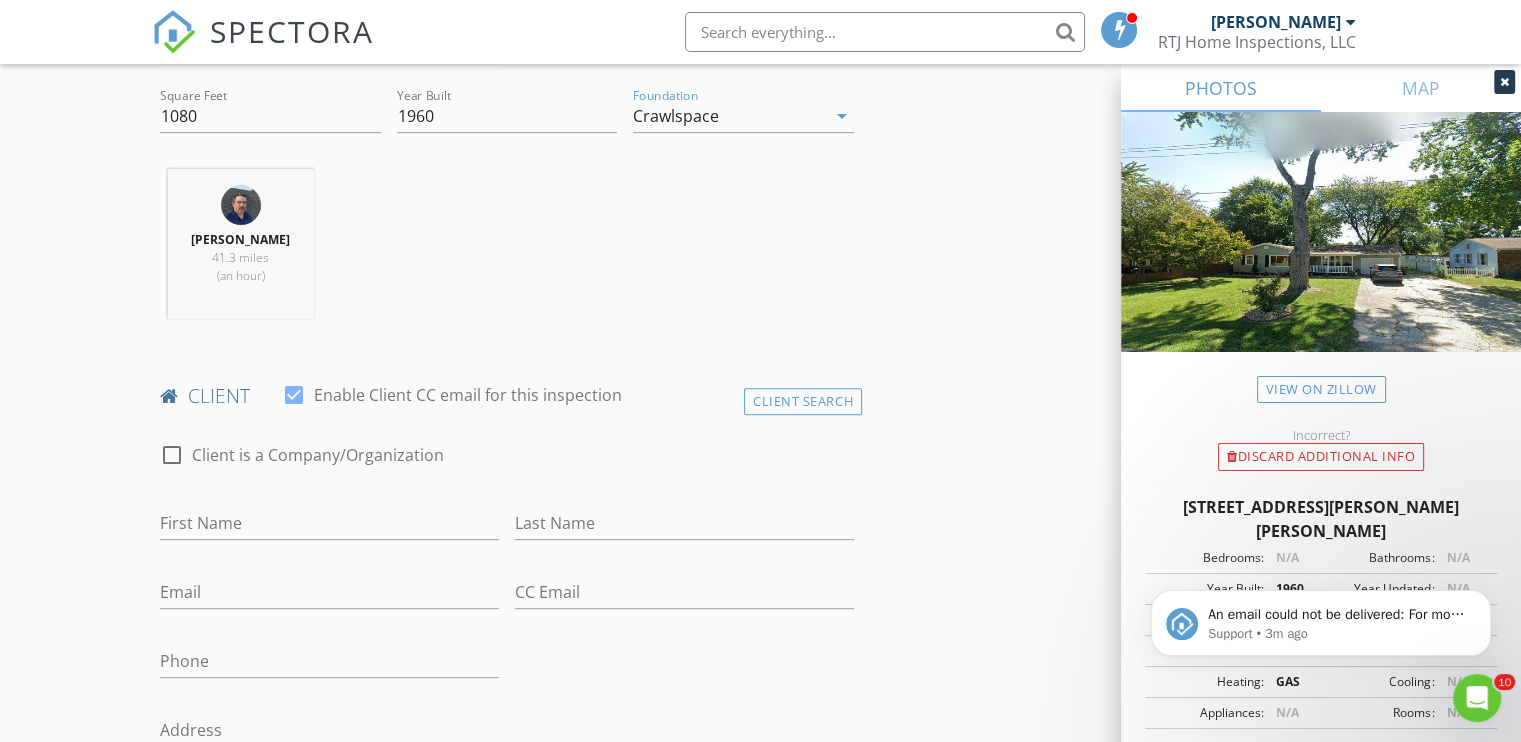scroll, scrollTop: 900, scrollLeft: 0, axis: vertical 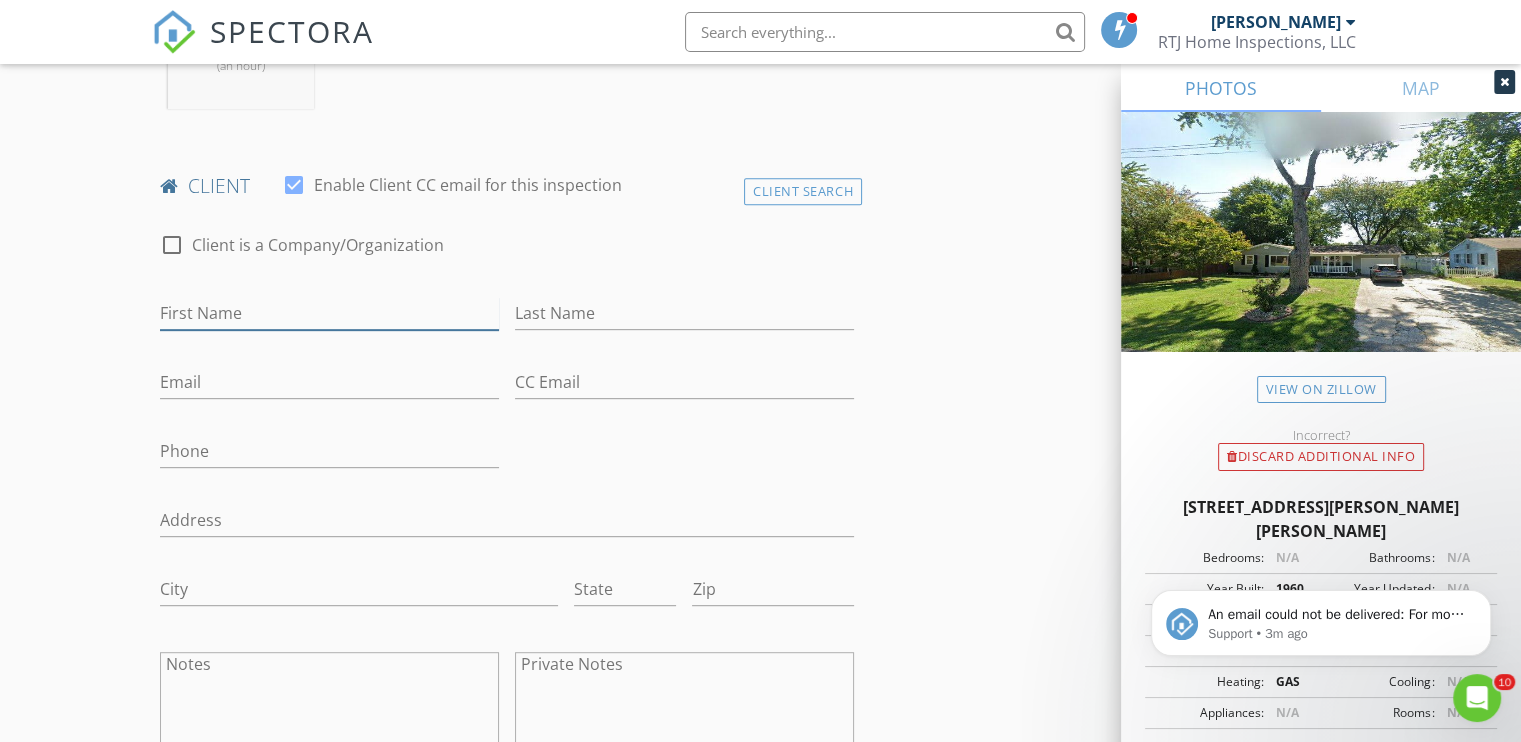 click on "First Name" at bounding box center (329, 313) 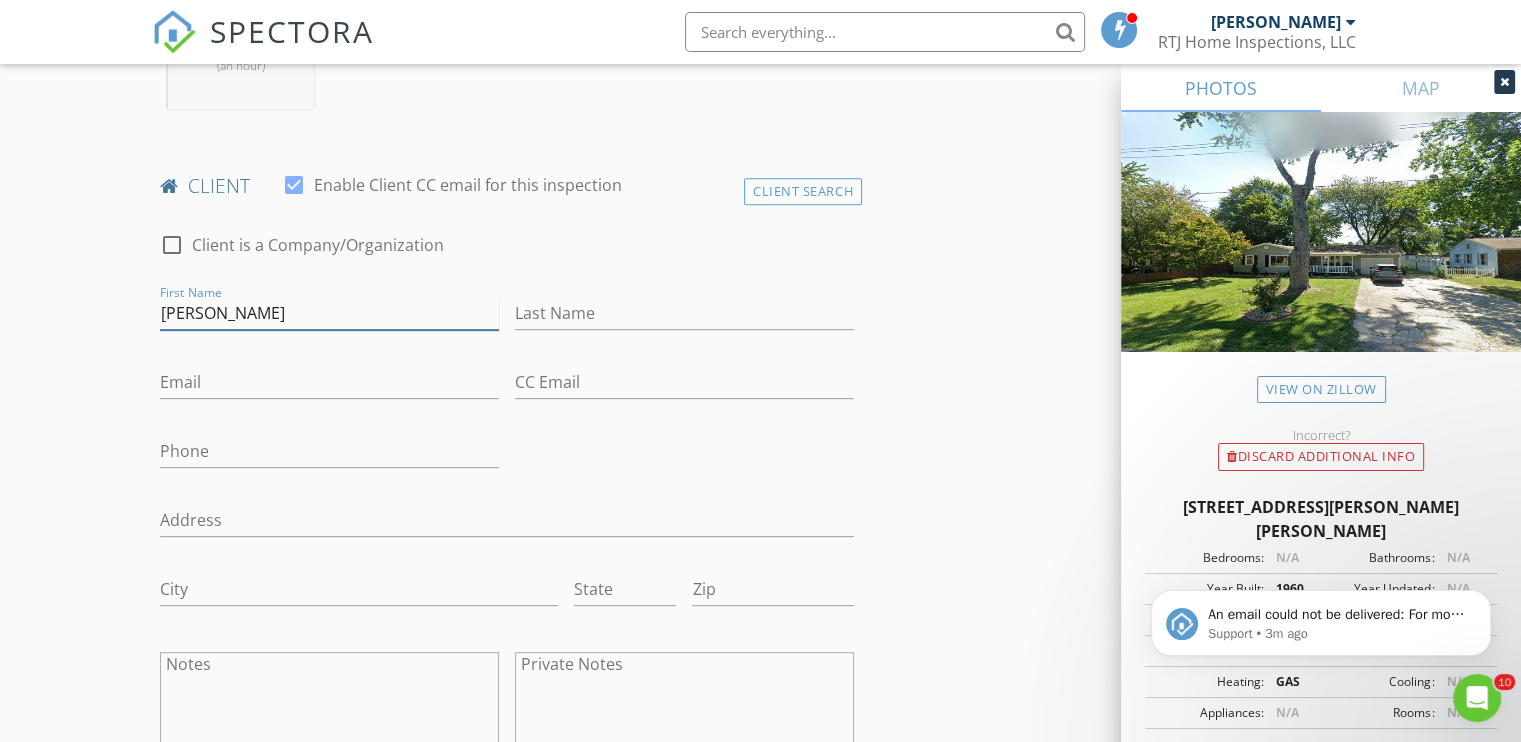 type on "Cheryl" 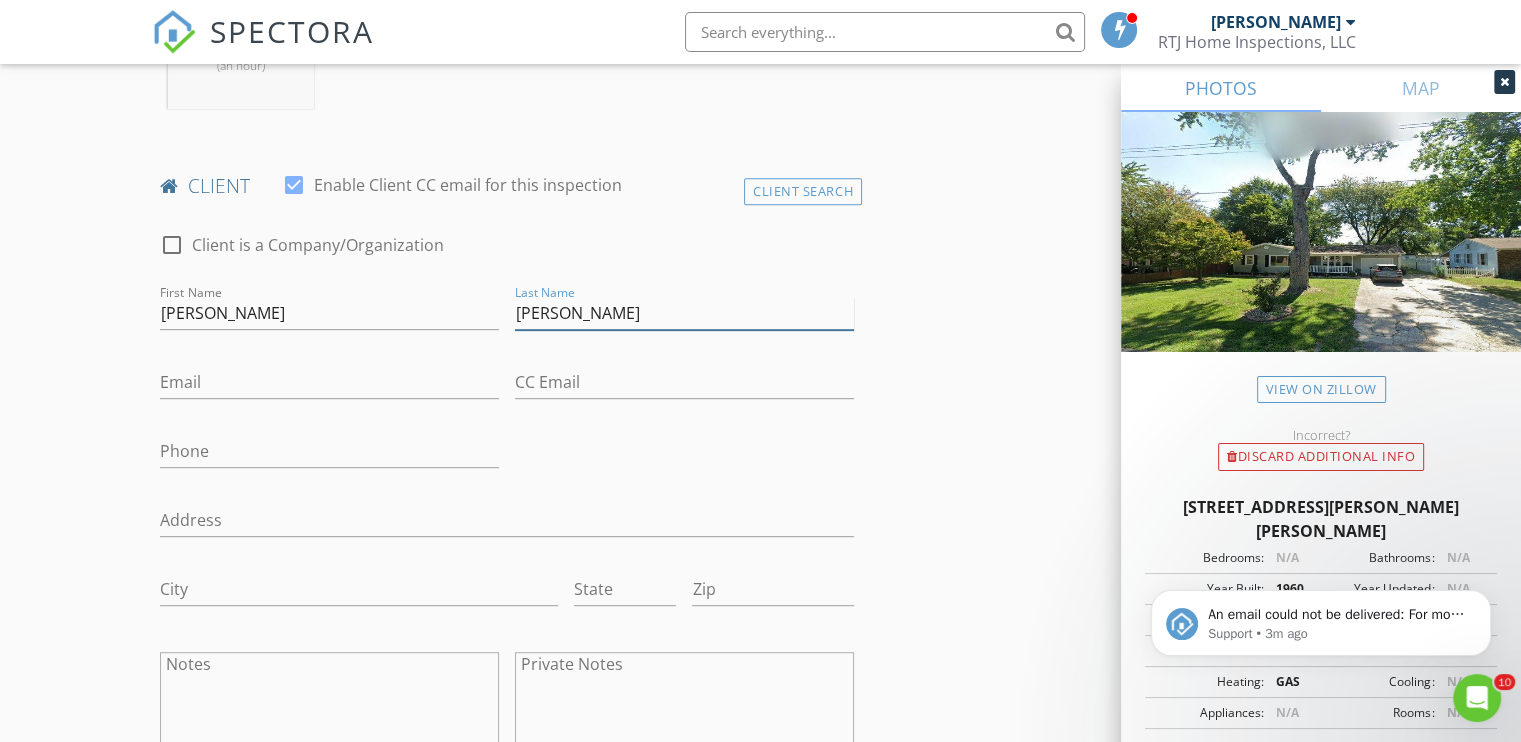 type on "Gardner" 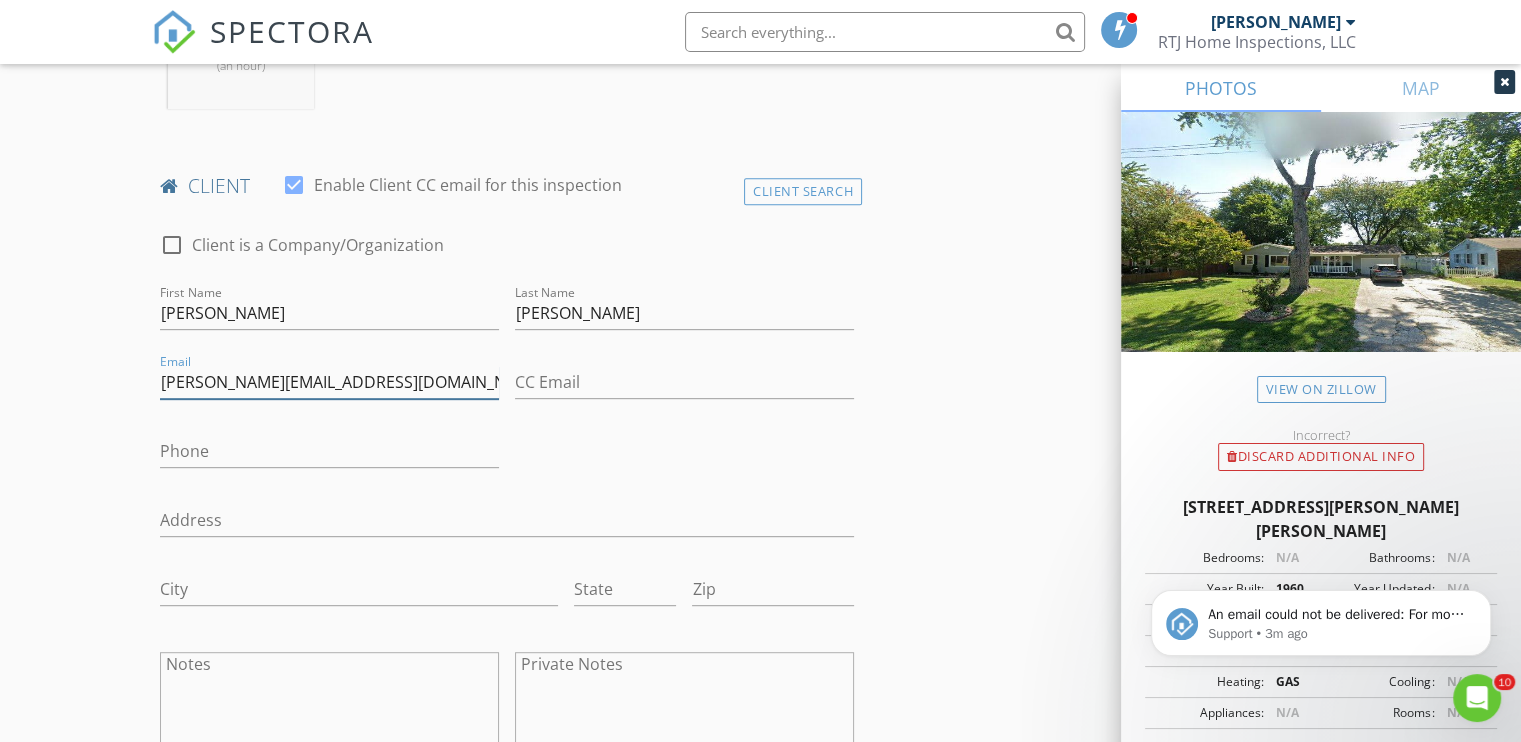 type on "gardner.cheryl59@gmail.com" 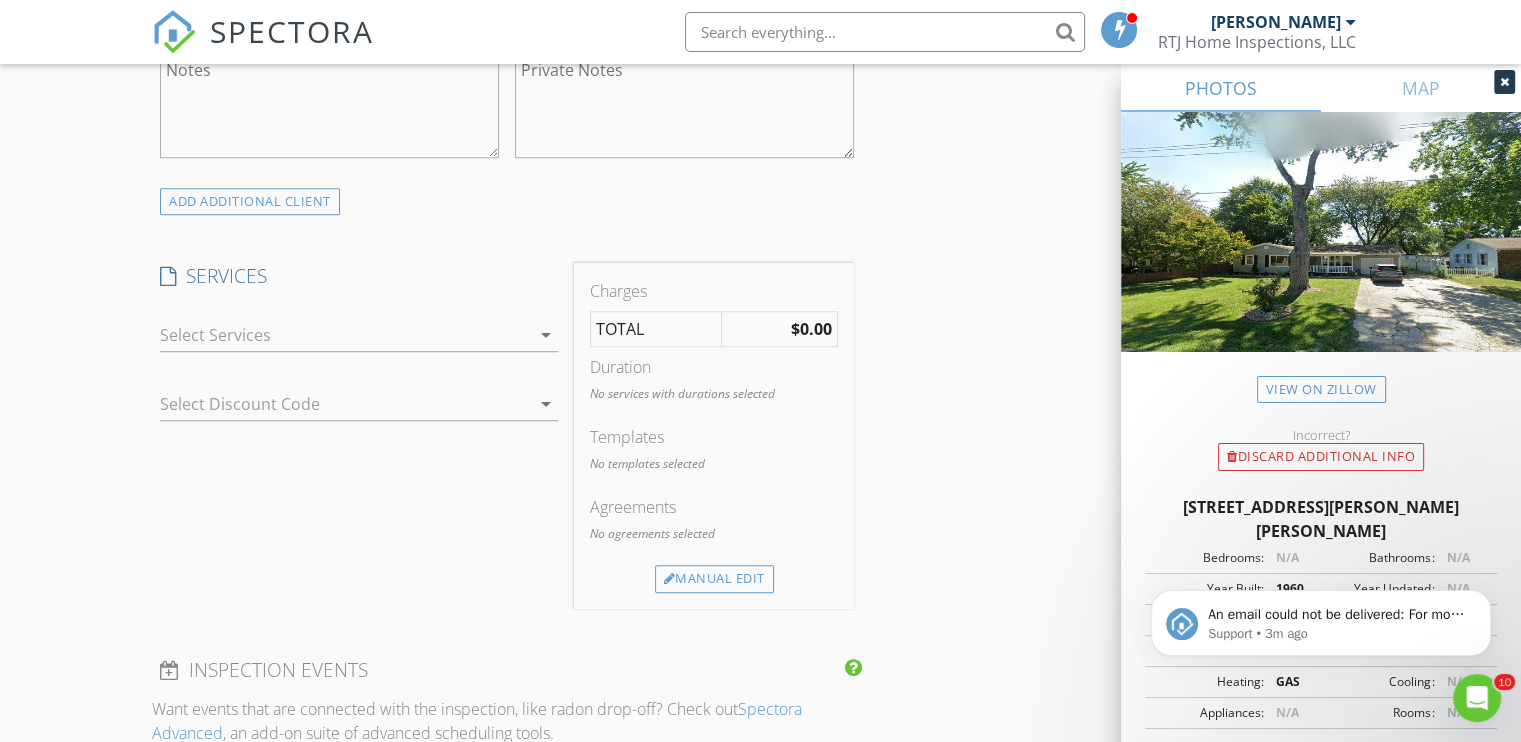 scroll, scrollTop: 1500, scrollLeft: 0, axis: vertical 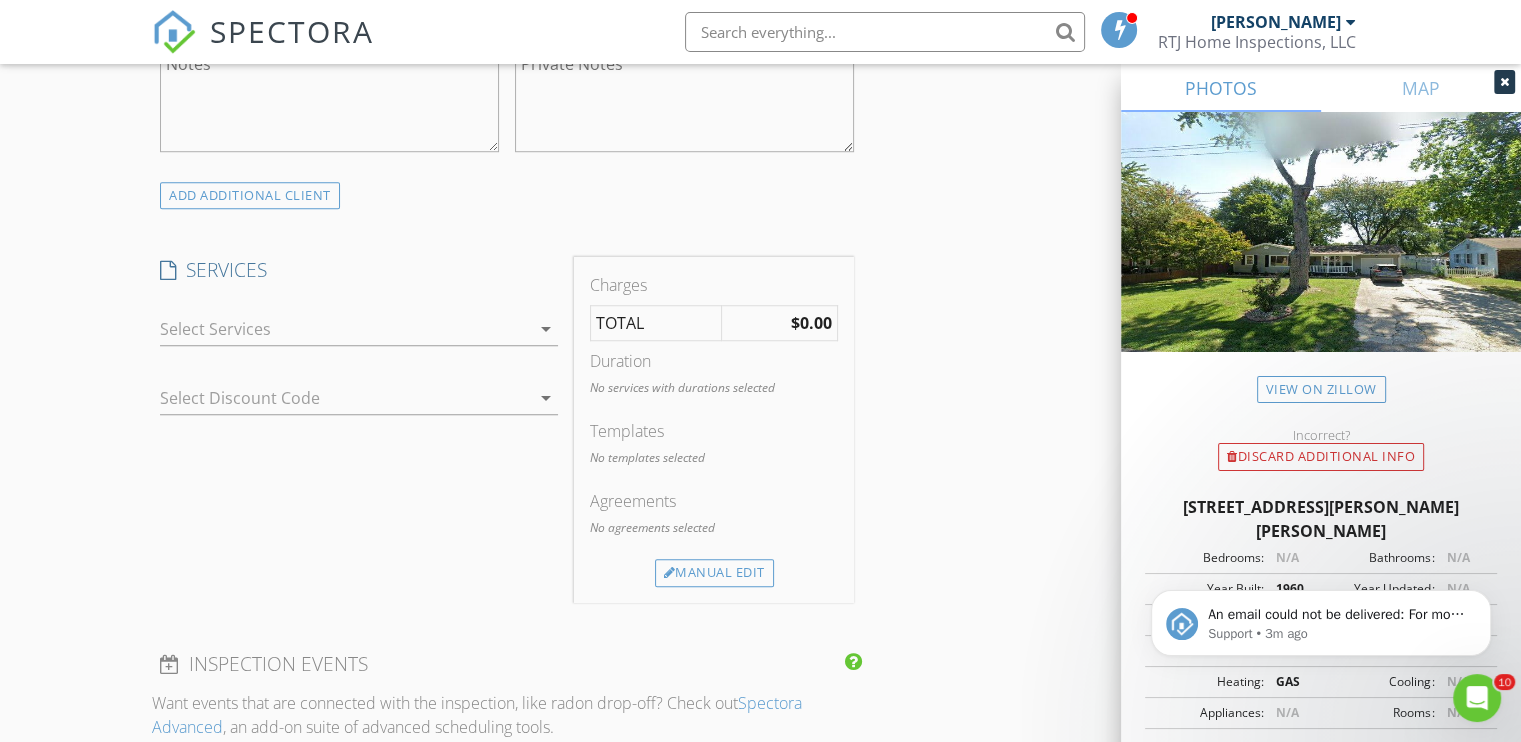 type on "402-366-3049" 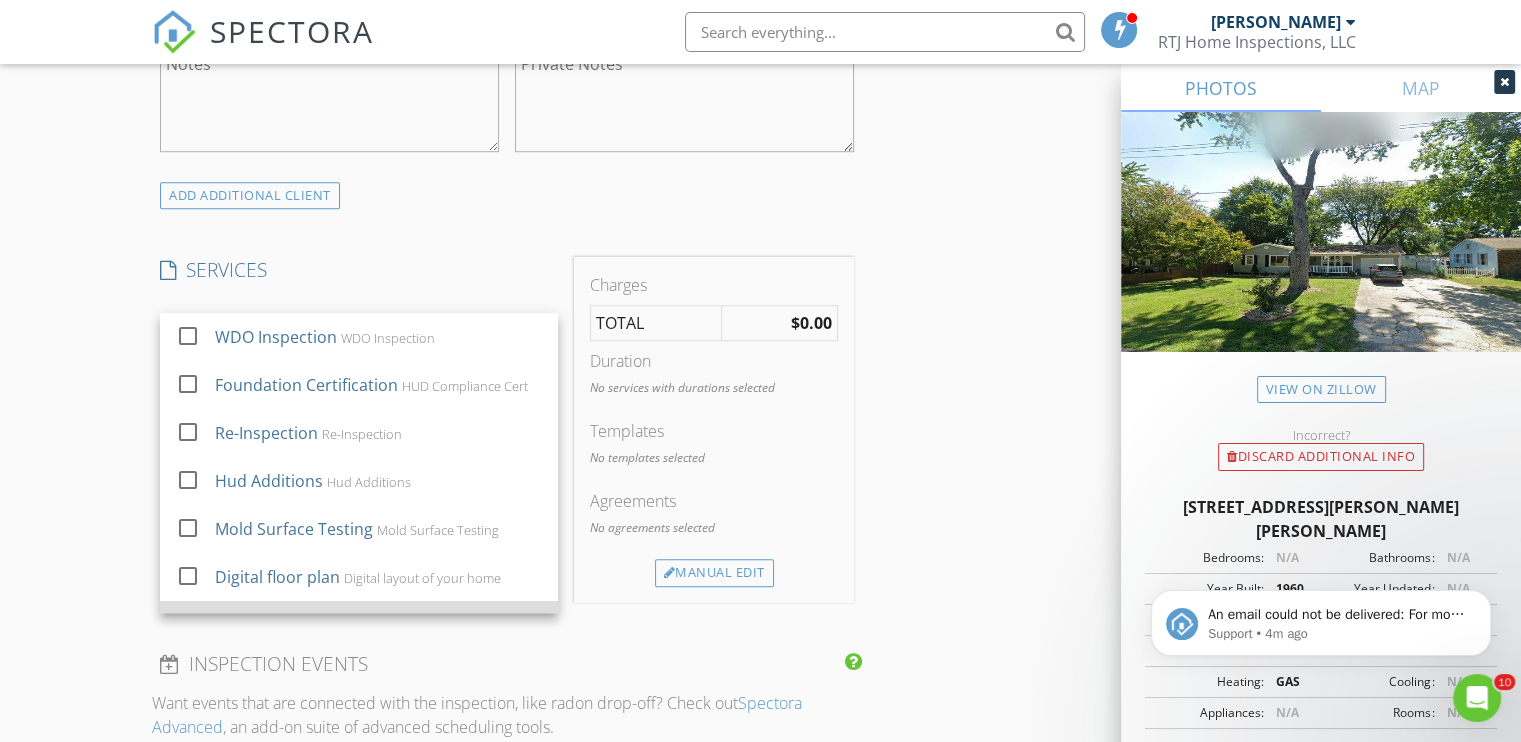 scroll, scrollTop: 196, scrollLeft: 0, axis: vertical 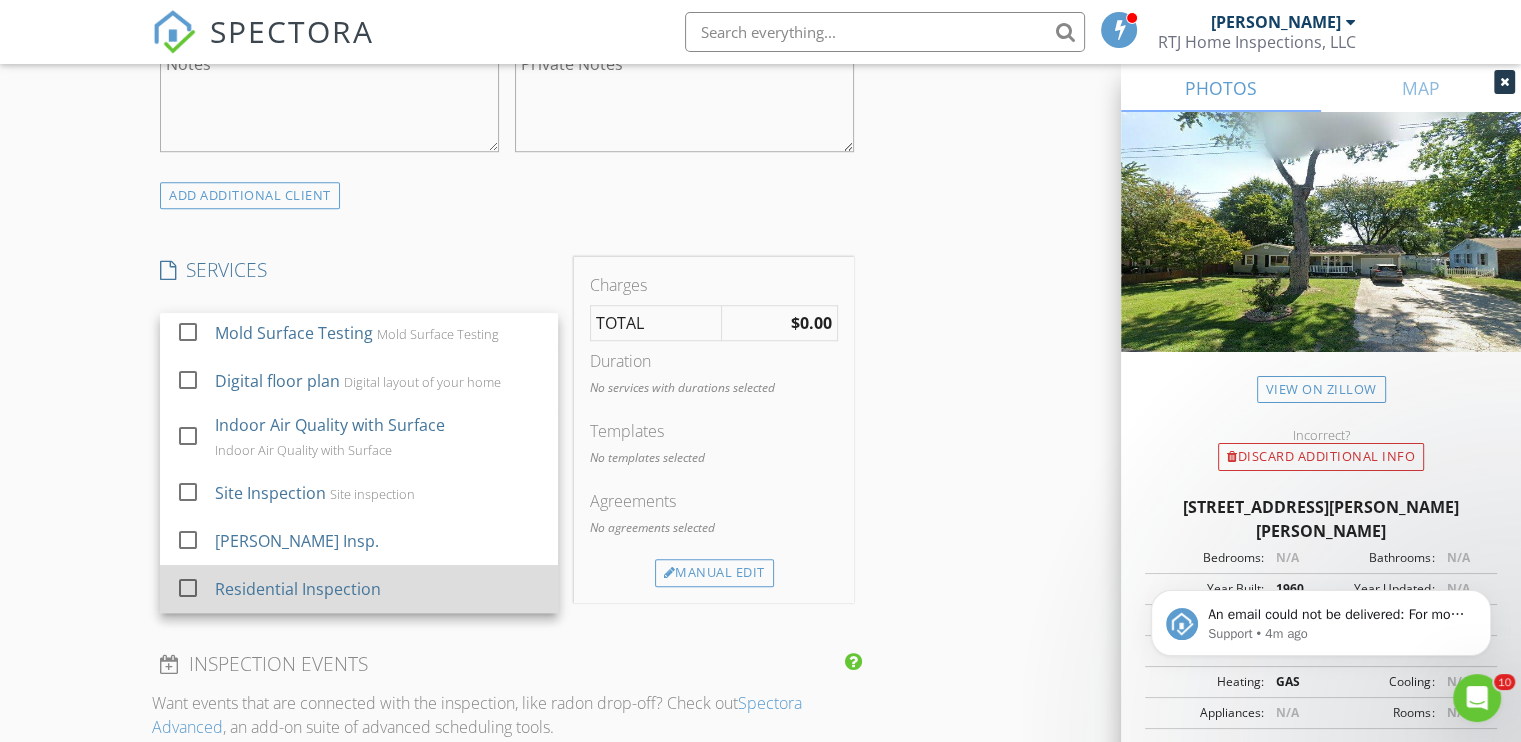 click on "Residential Inspection" at bounding box center (379, 589) 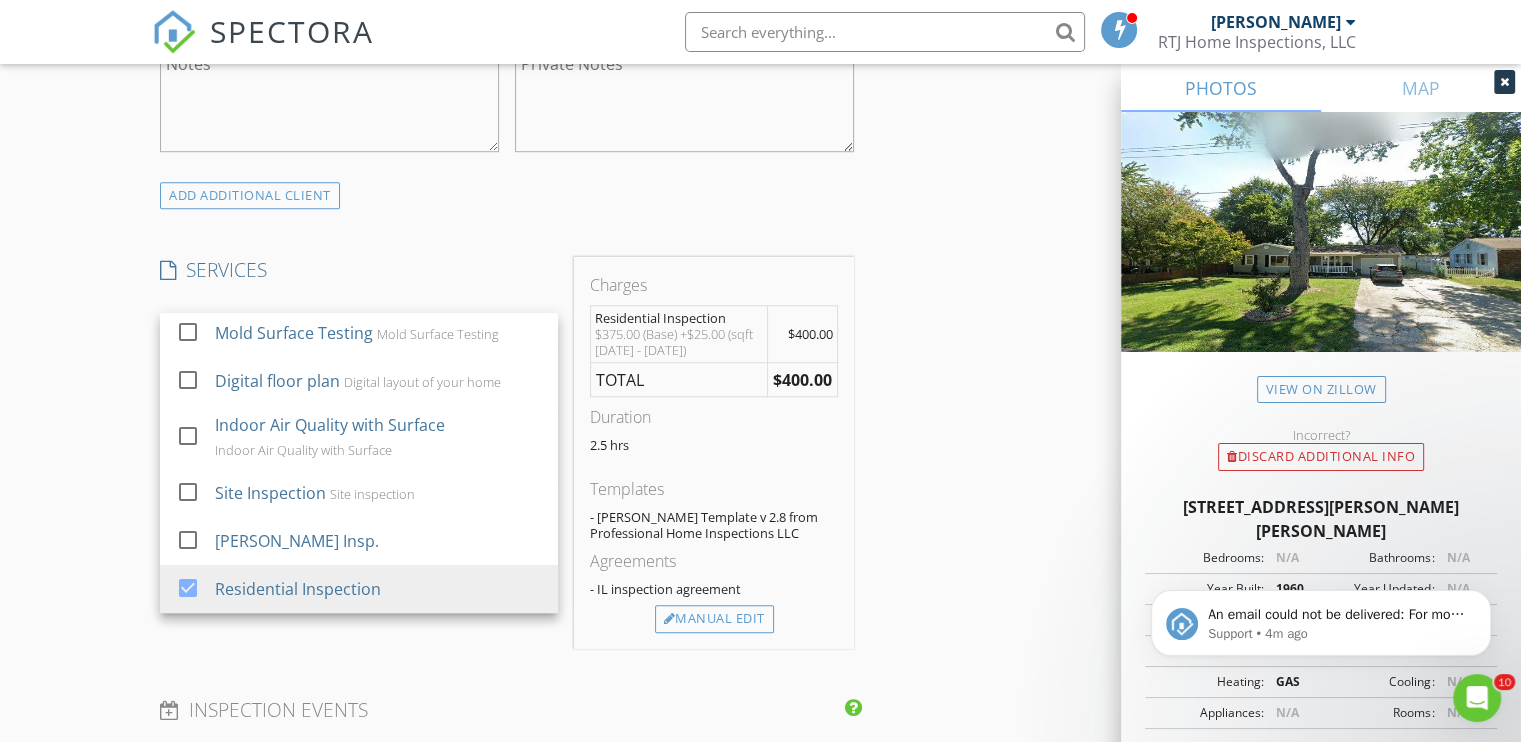 click on "New Inspection
Click here to use the New Order Form
INSPECTOR(S)
check_box   Robert Johnson   PRIMARY   Robert Johnson arrow_drop_down   check_box_outline_blank Robert Johnson specifically requested
Date/Time
07/21/2025 8:00 AM
Location
Address Search       Address 1203 W Goodall St   Unit   City Marion   State IL   Zip 62959   County Williamson     Square Feet 1080   Year Built 1960   Foundation Crawlspace arrow_drop_down     Robert Johnson     41.3 miles     (an hour)
client
check_box Enable Client CC email for this inspection   Client Search     check_box_outline_blank Client is a Company/Organization     First Name Cheryl   Last Name Gardner   Email gardner.cheryl59@gmail.com   CC Email   Phone 402-366-3049   Address   City   State   Zip       Notes   Private Notes
ADD ADDITIONAL client" at bounding box center [760, 386] 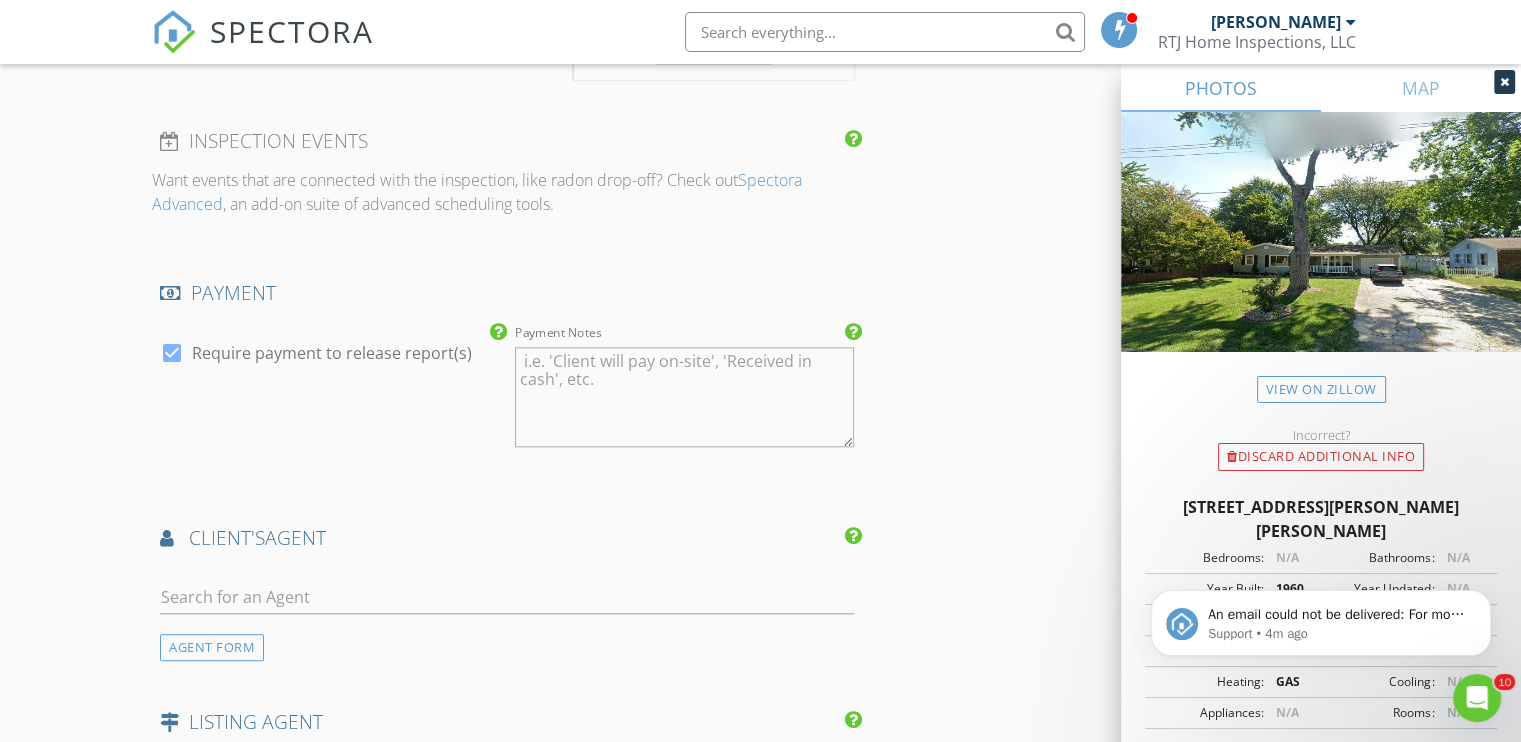 scroll, scrollTop: 2300, scrollLeft: 0, axis: vertical 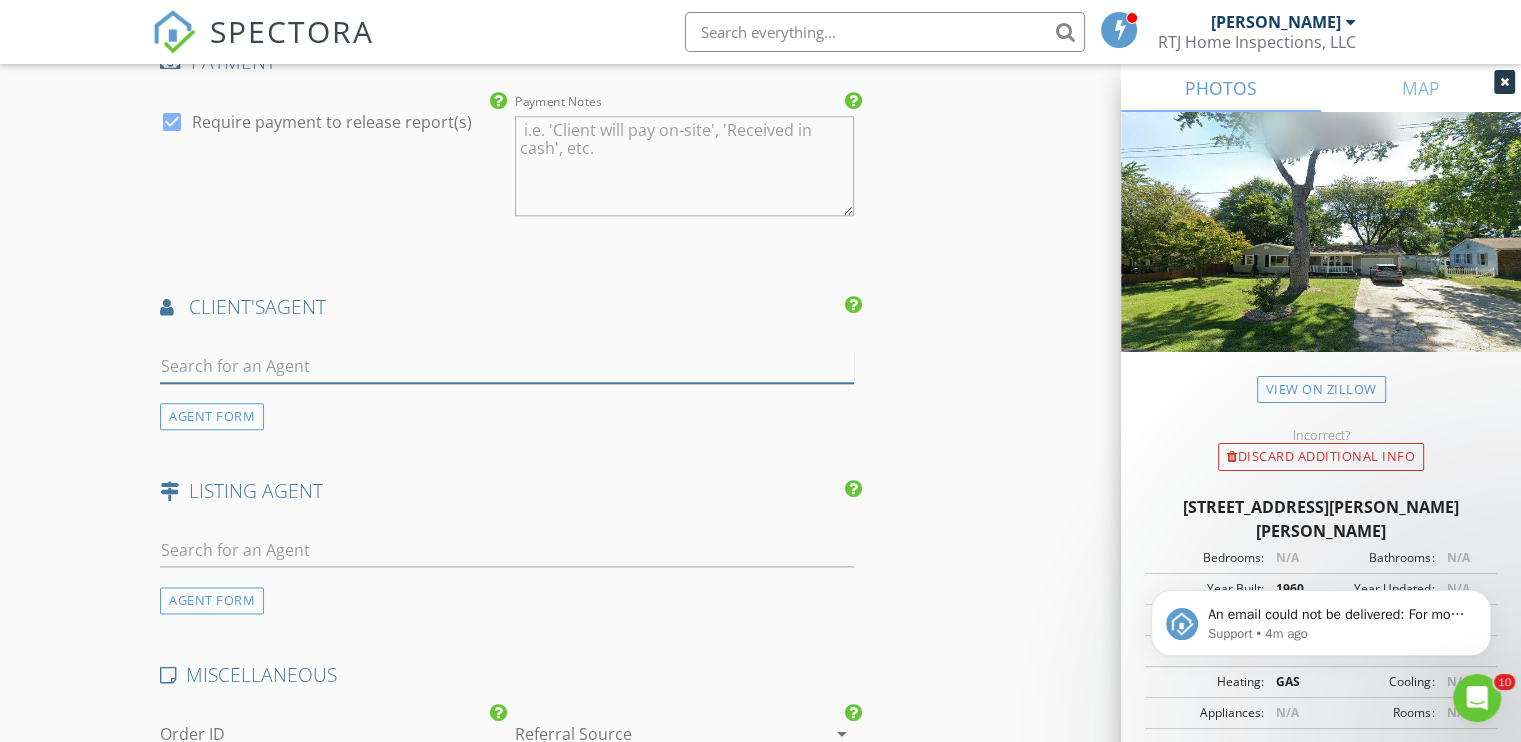 click at bounding box center [507, 366] 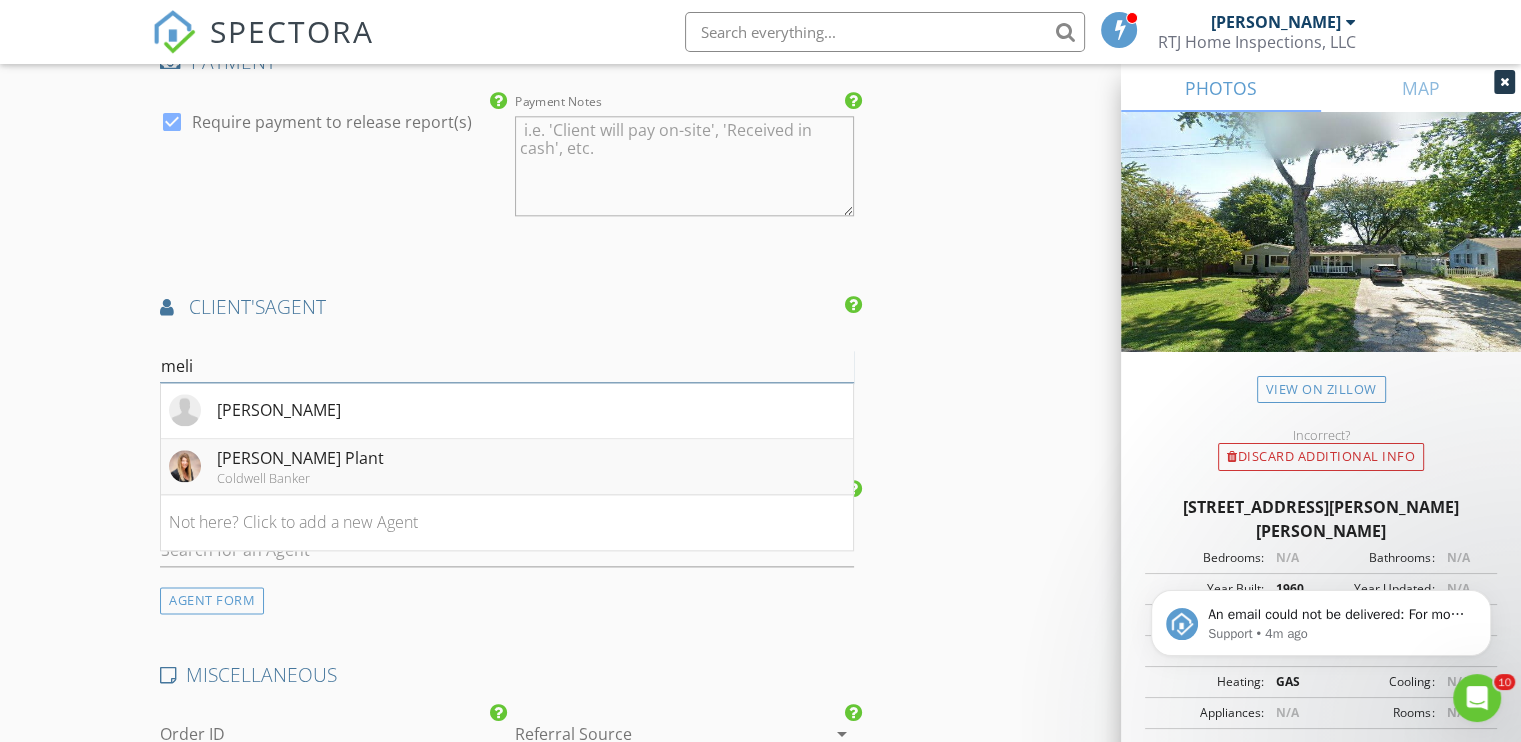 type on "meli" 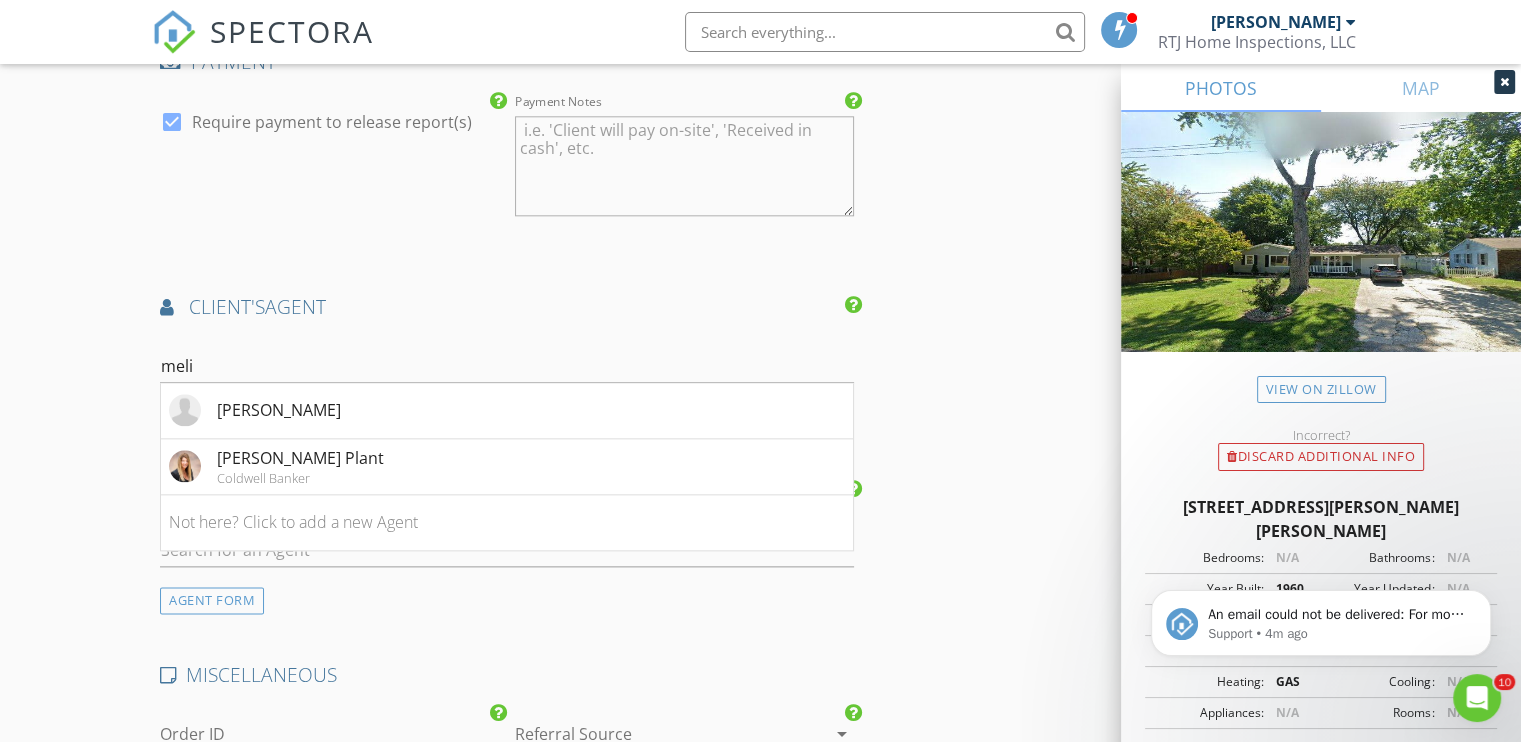 click on "Melissa Krueger Plant" at bounding box center [300, 458] 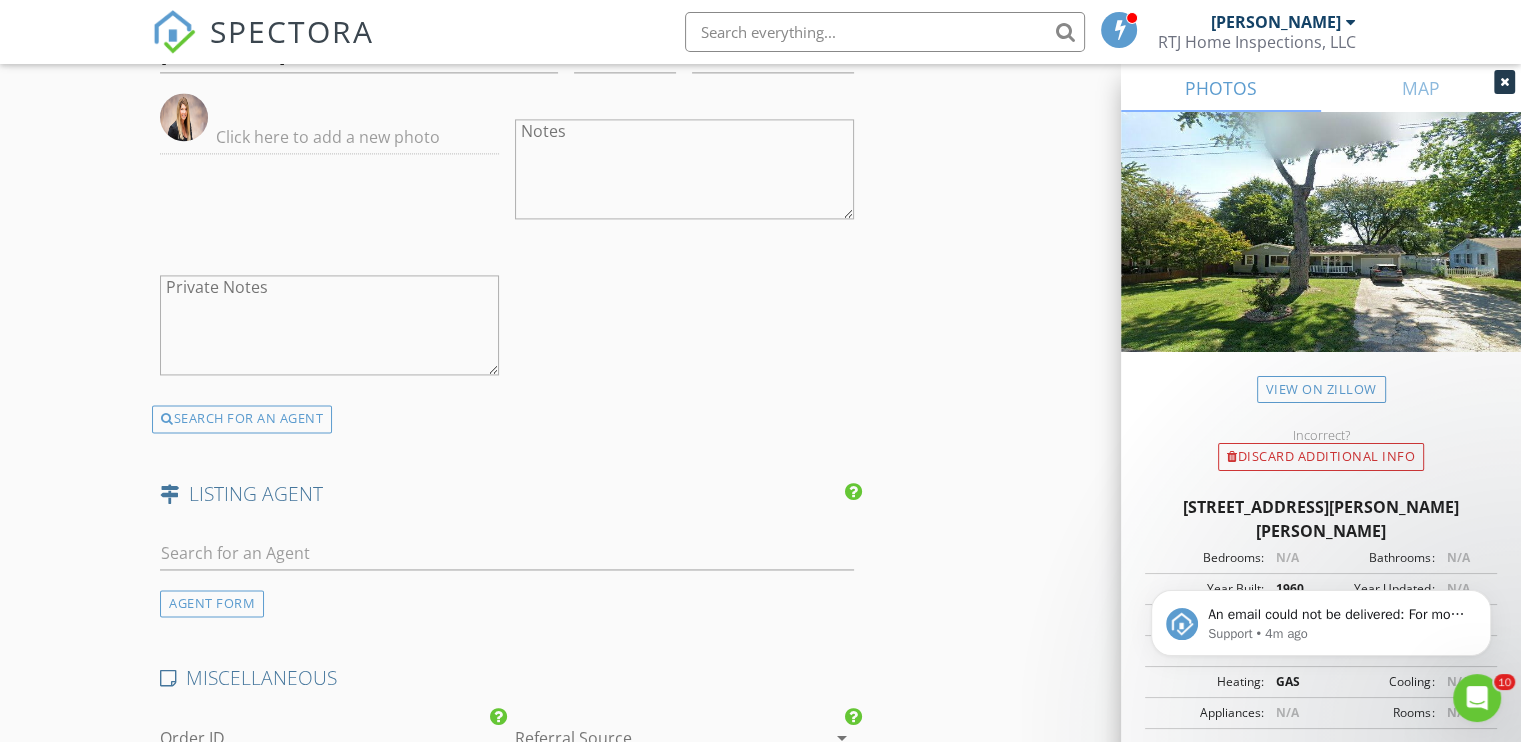 scroll, scrollTop: 2900, scrollLeft: 0, axis: vertical 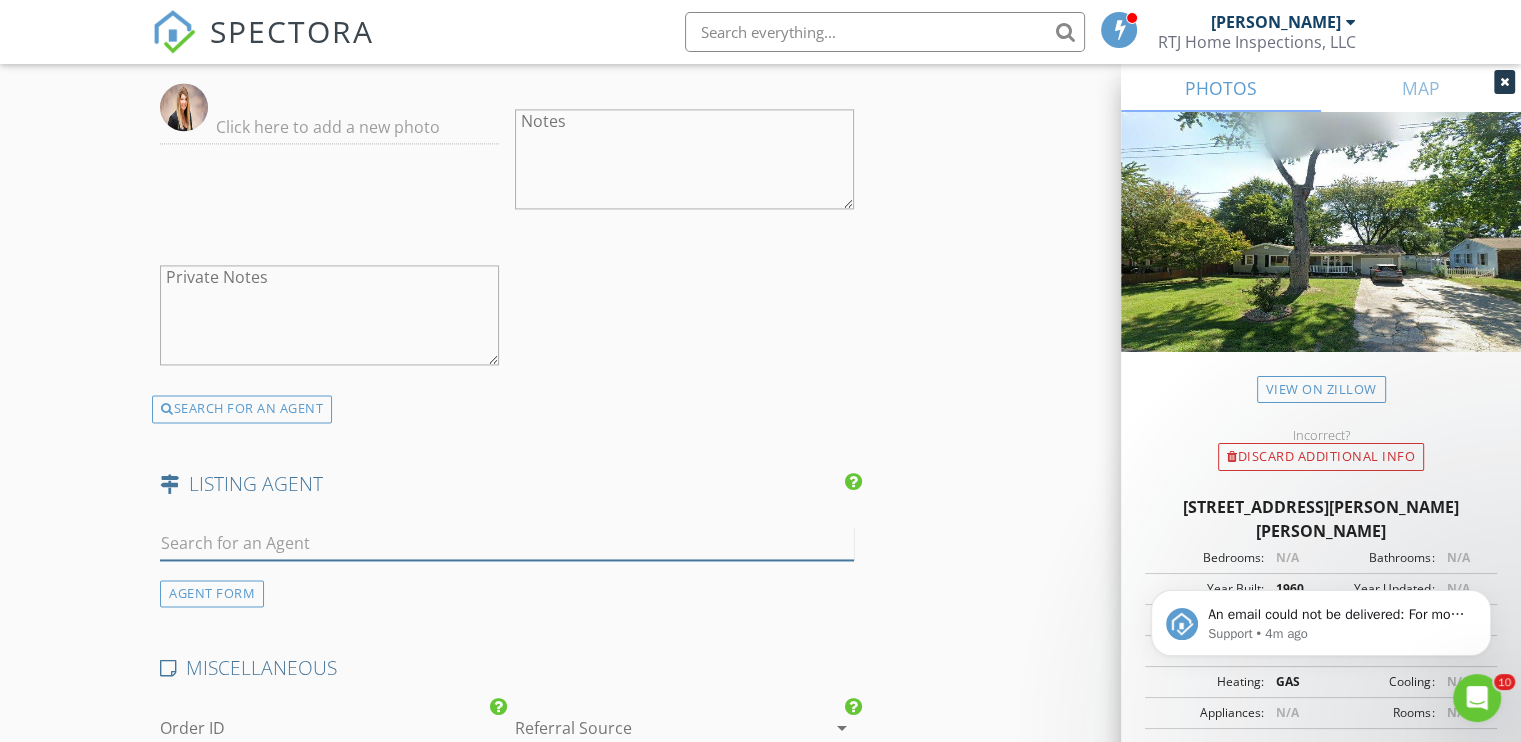click at bounding box center (507, 543) 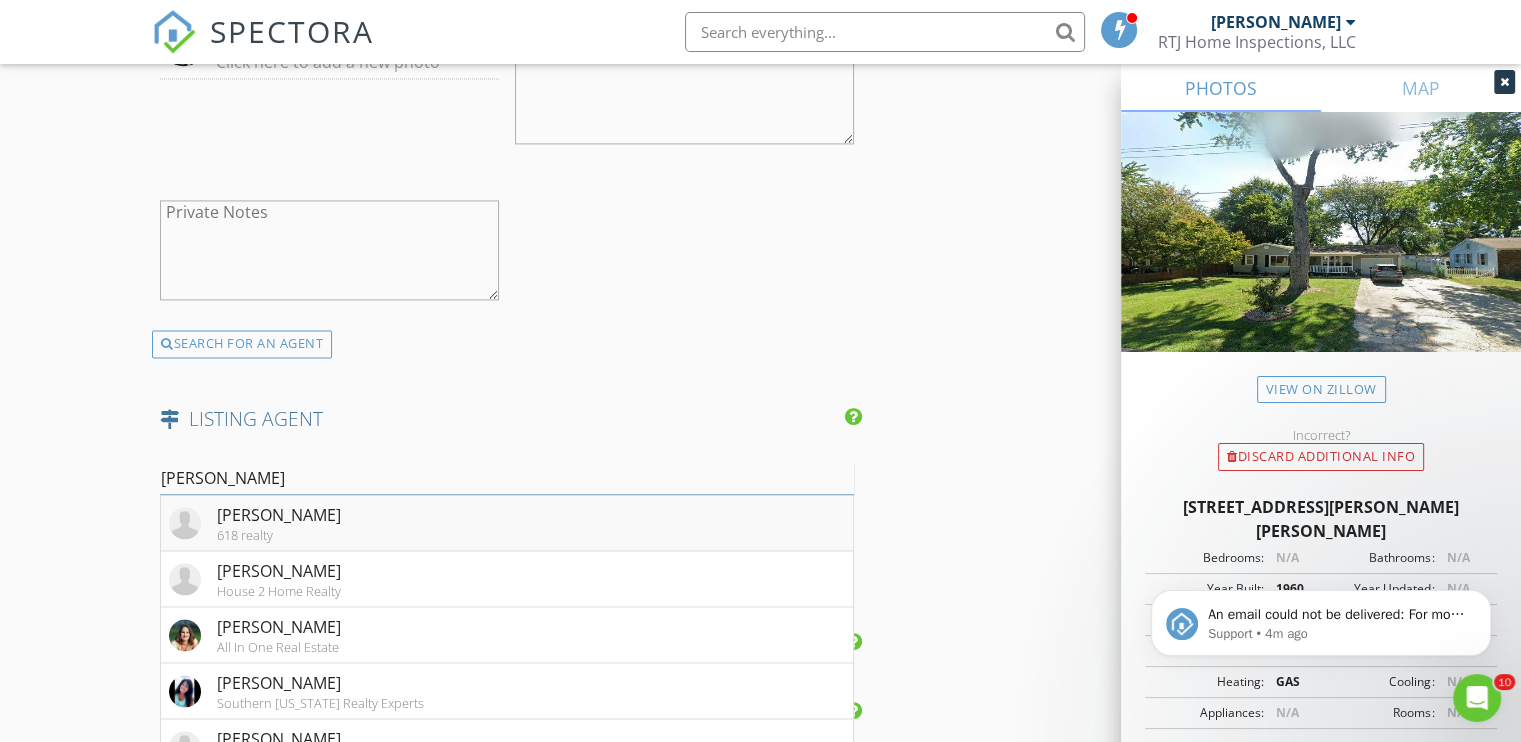 scroll, scrollTop: 3000, scrollLeft: 0, axis: vertical 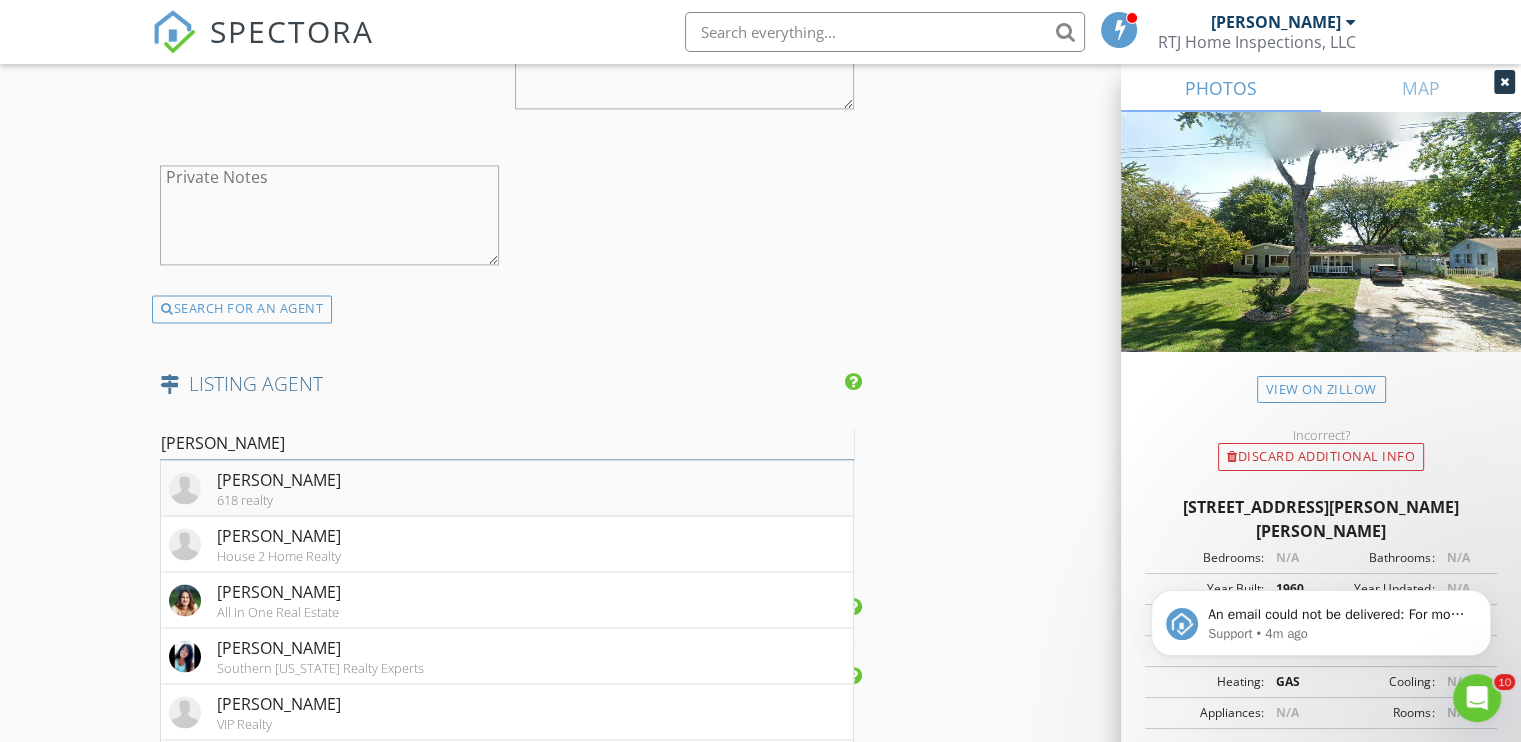 type on "amy" 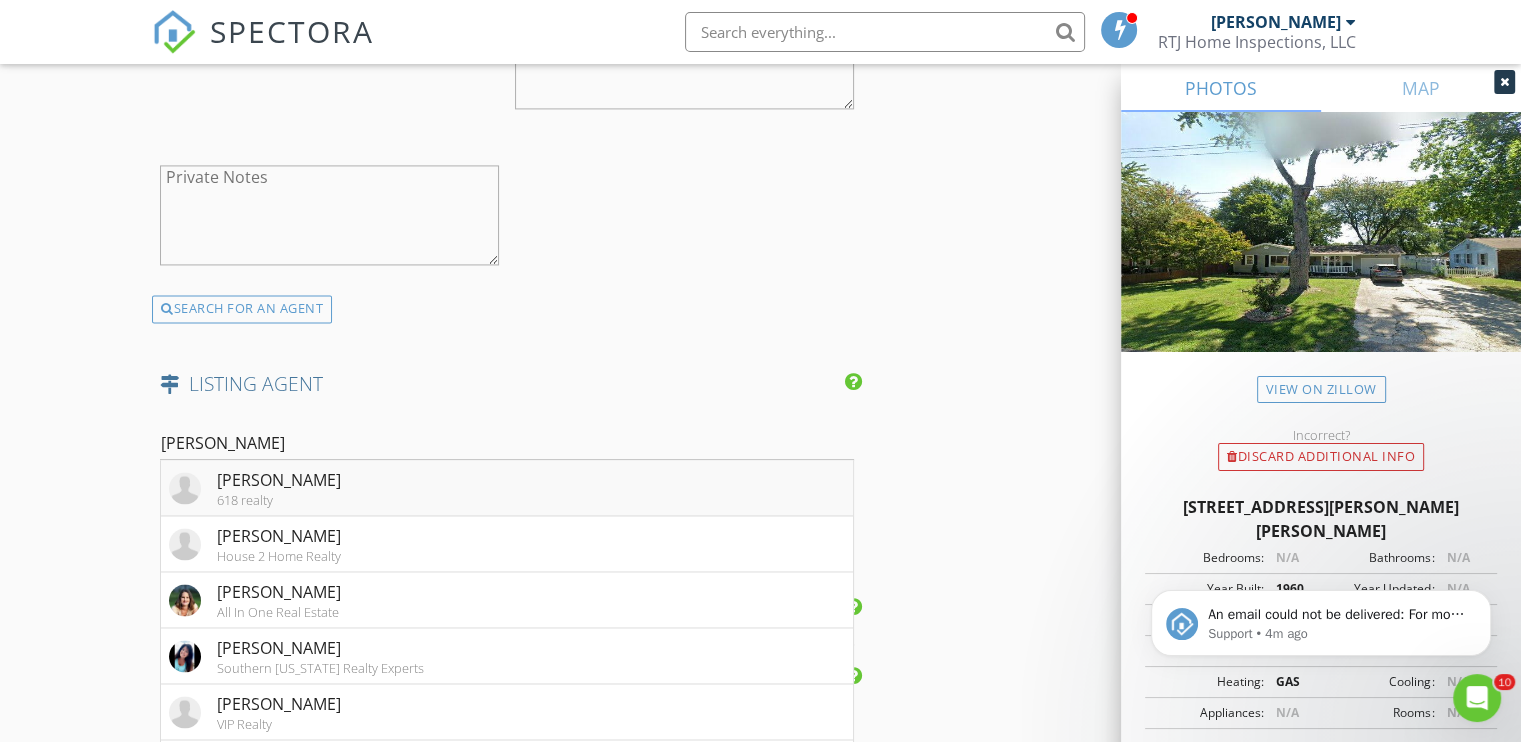 click on "Amy Graves
618 realty" at bounding box center [507, 488] 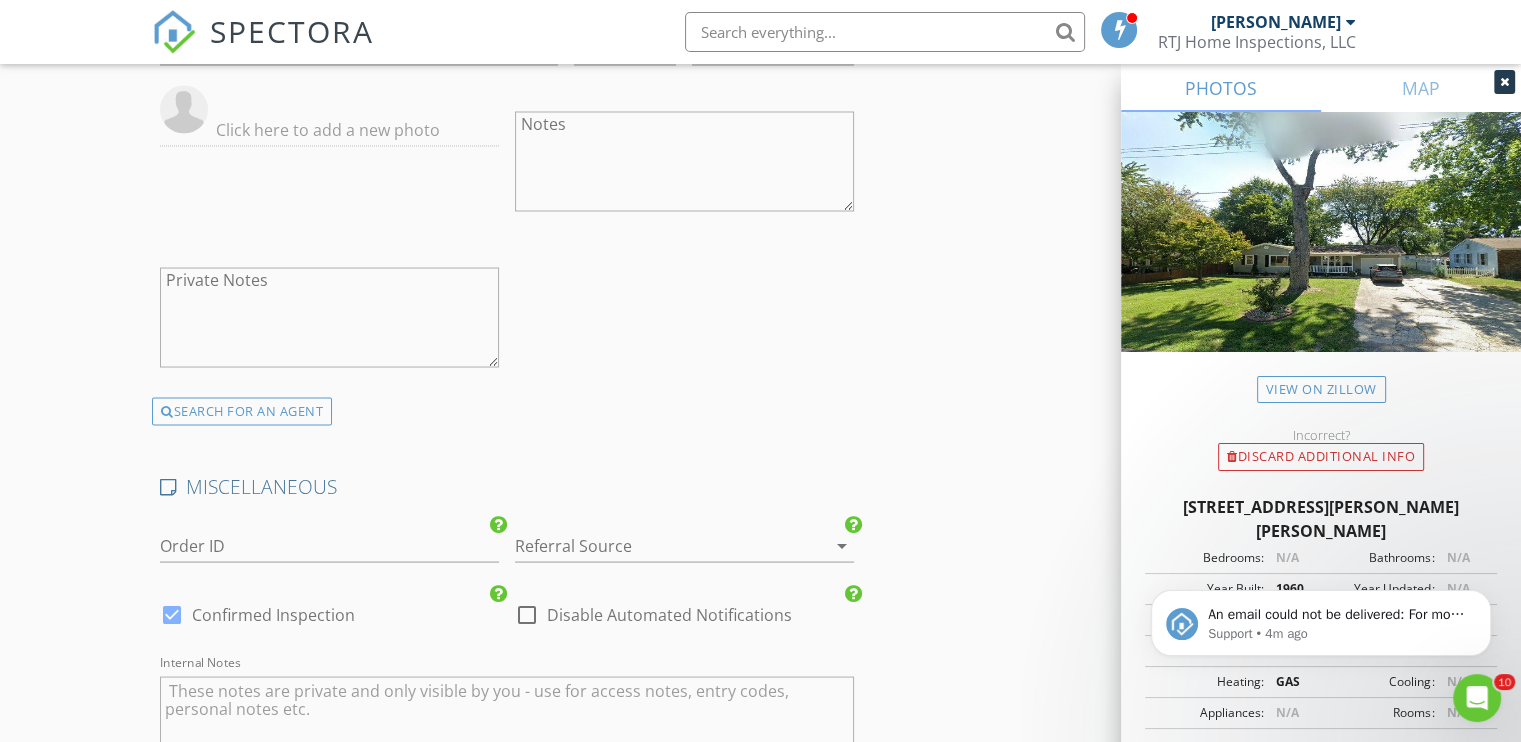 scroll, scrollTop: 4091, scrollLeft: 0, axis: vertical 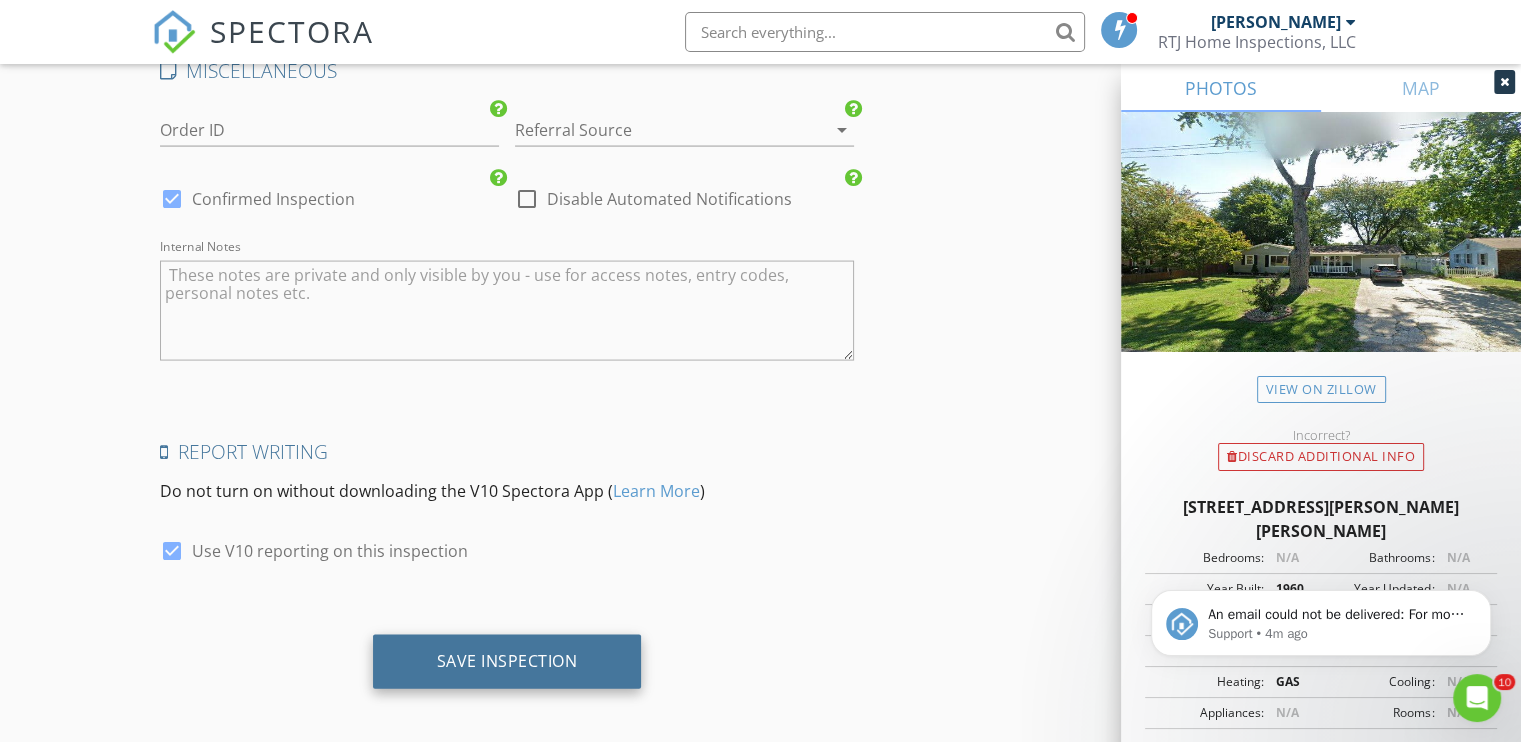 click on "Save Inspection" at bounding box center [507, 662] 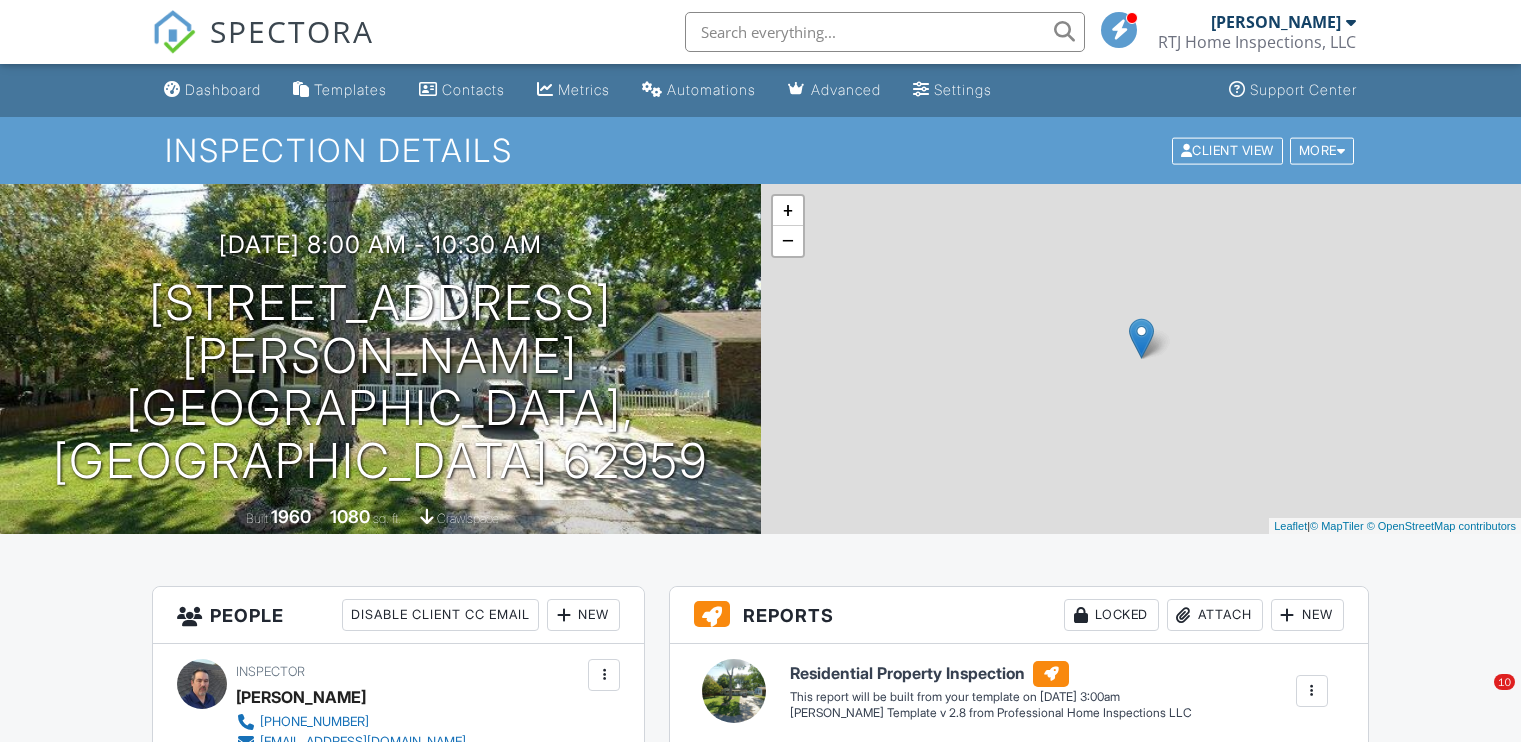 scroll, scrollTop: 0, scrollLeft: 0, axis: both 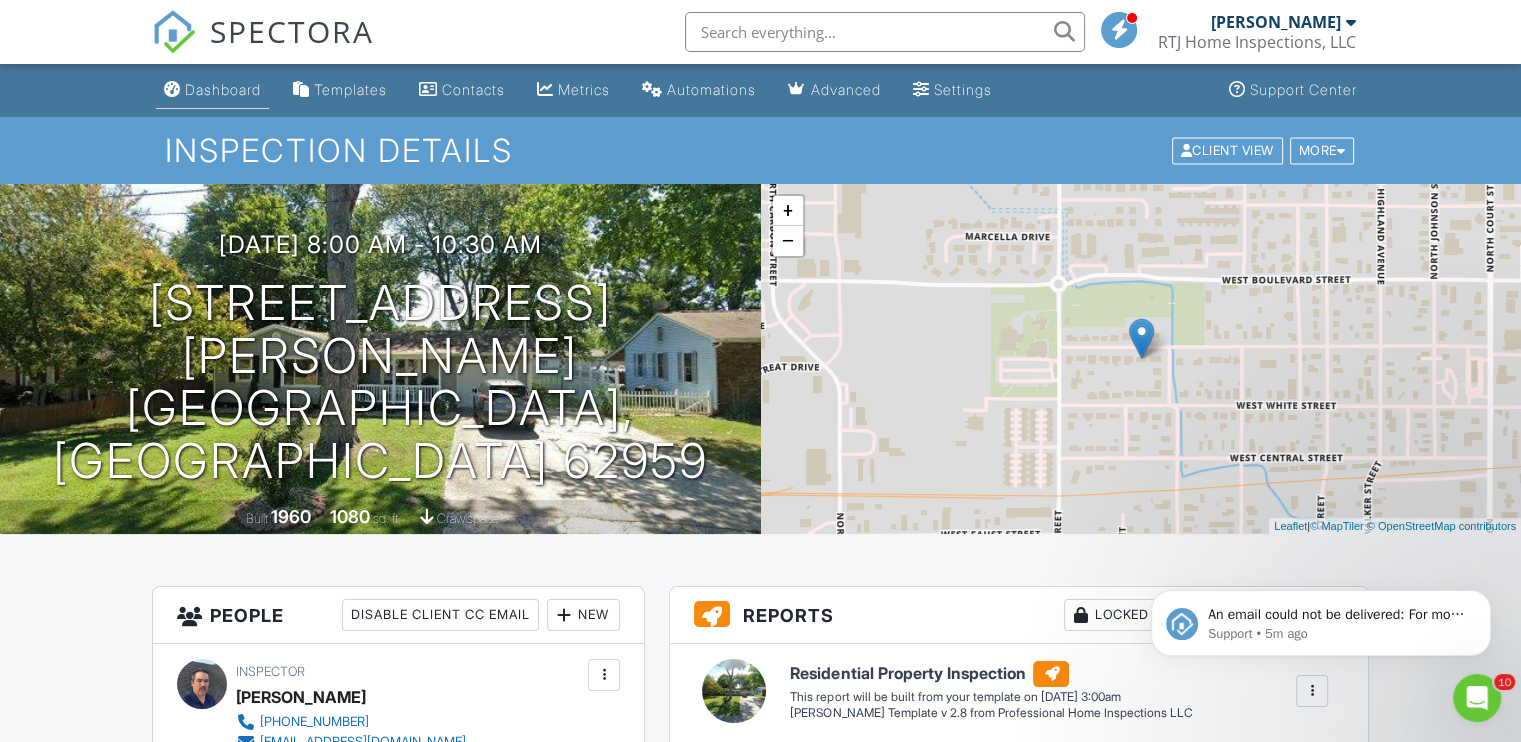 click on "Dashboard" at bounding box center [223, 89] 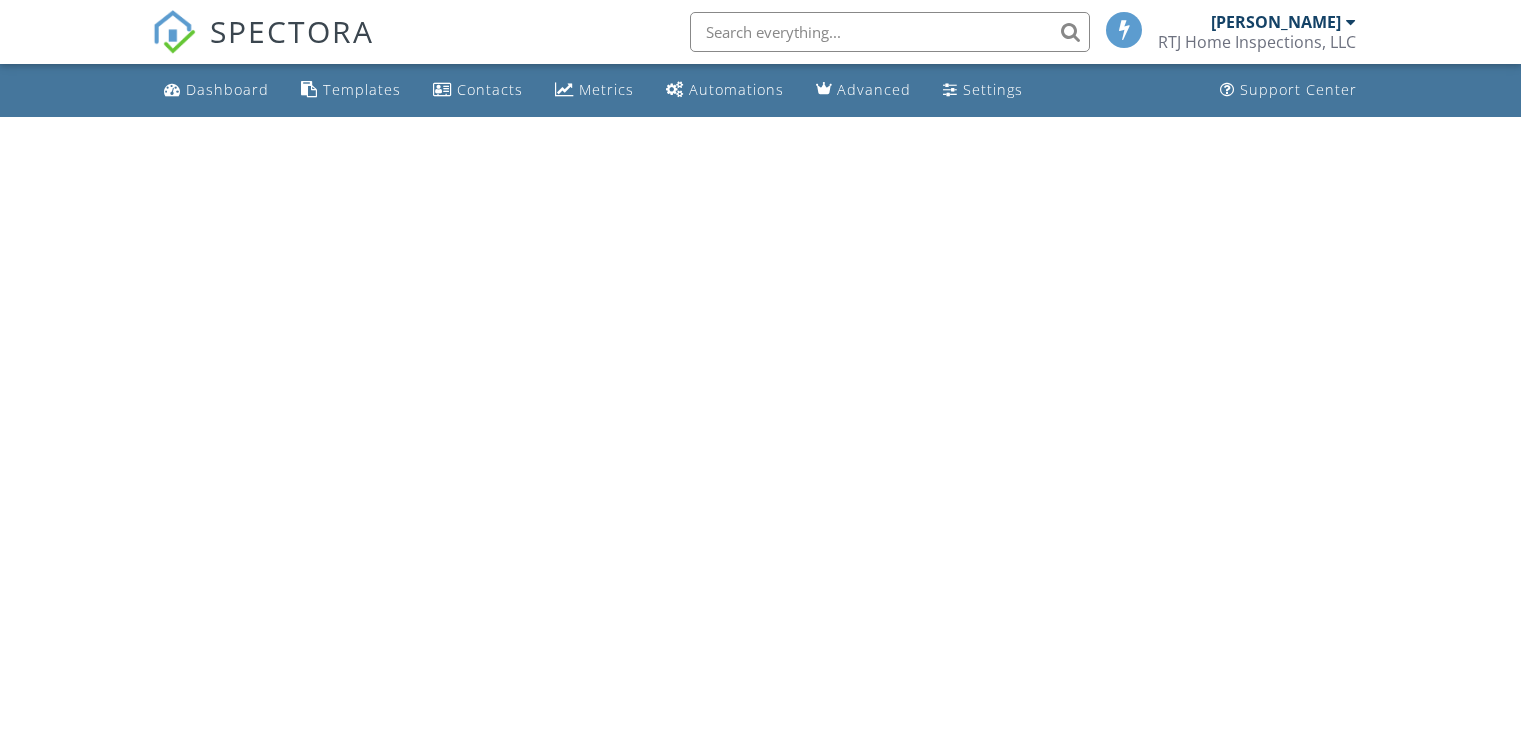 scroll, scrollTop: 0, scrollLeft: 0, axis: both 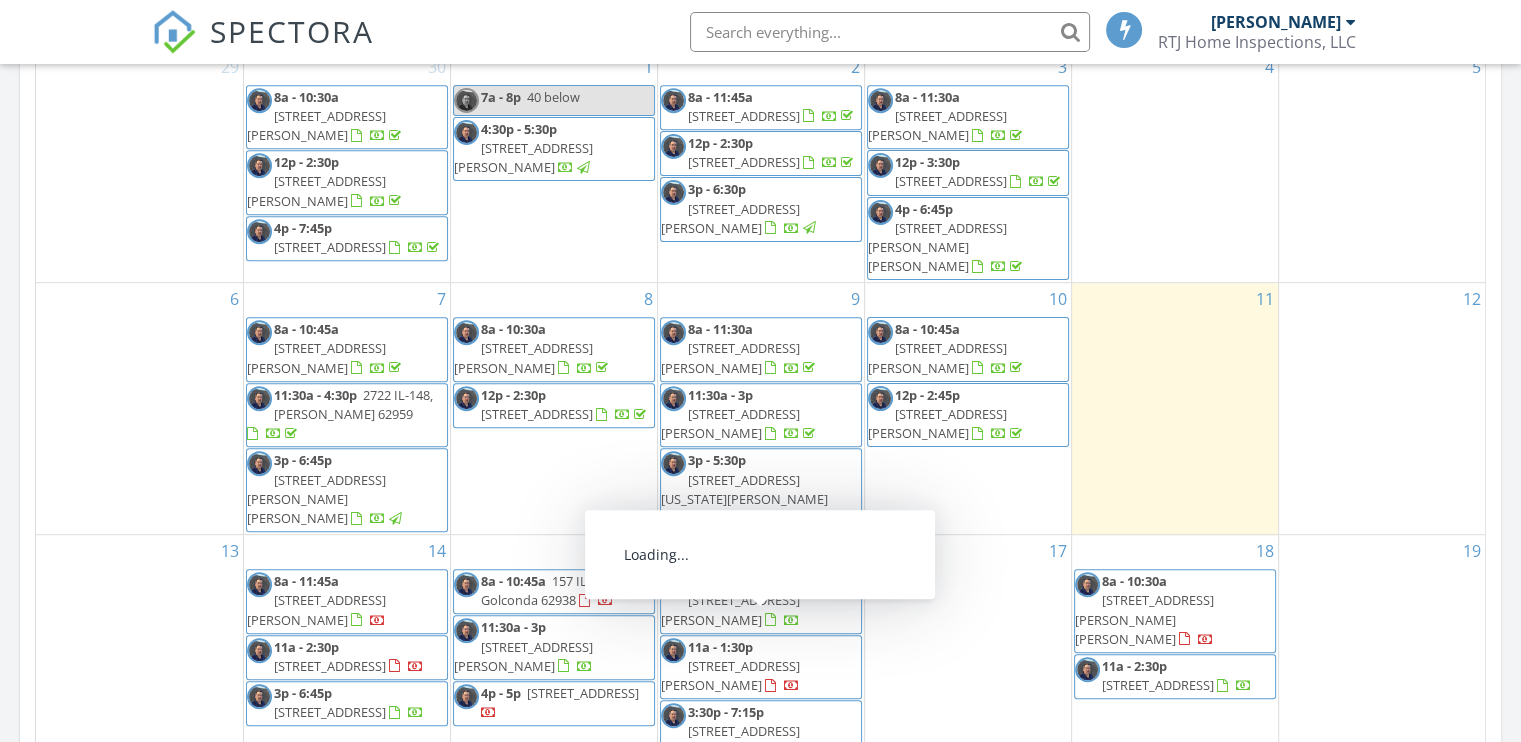 click on "3:30p - 7:15p" at bounding box center (726, 712) 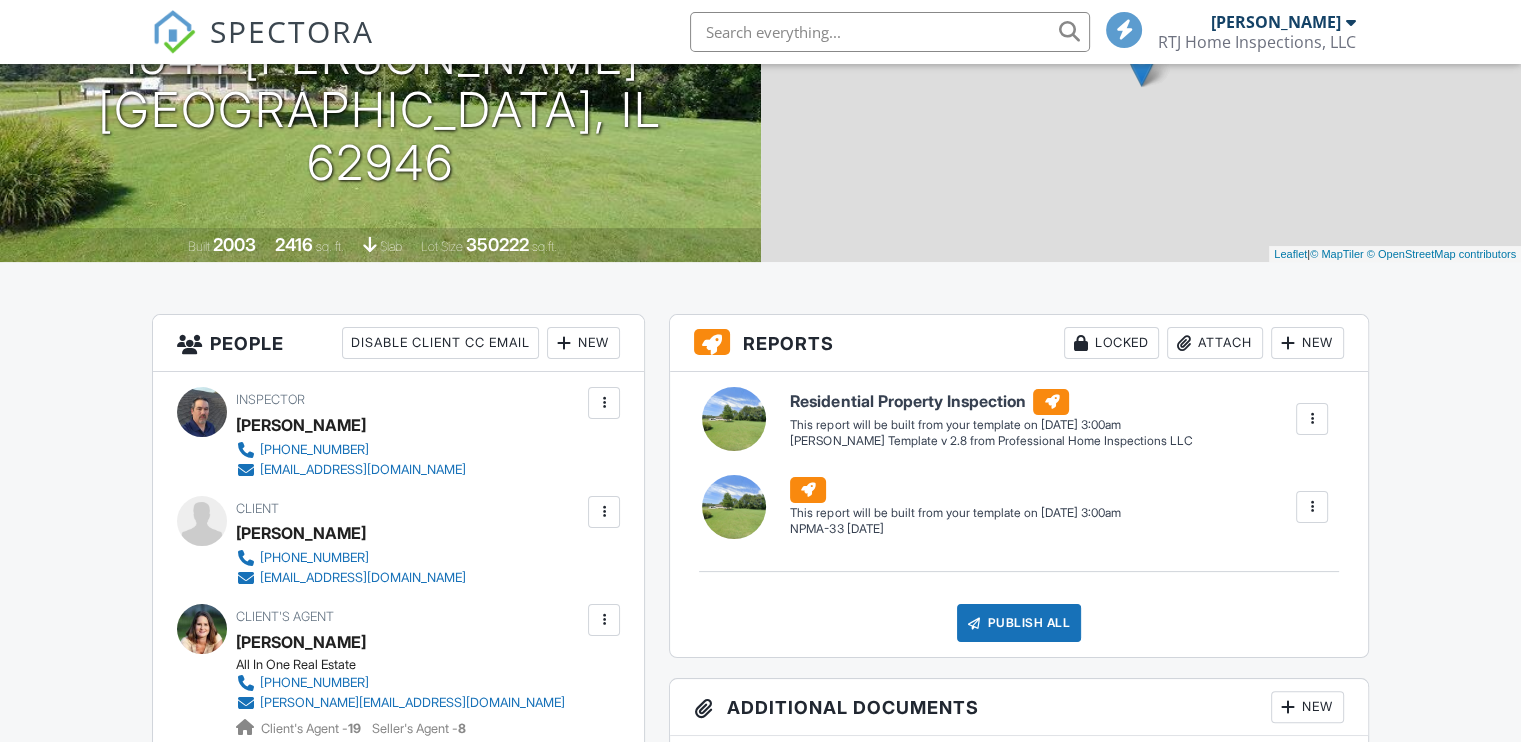 scroll, scrollTop: 700, scrollLeft: 0, axis: vertical 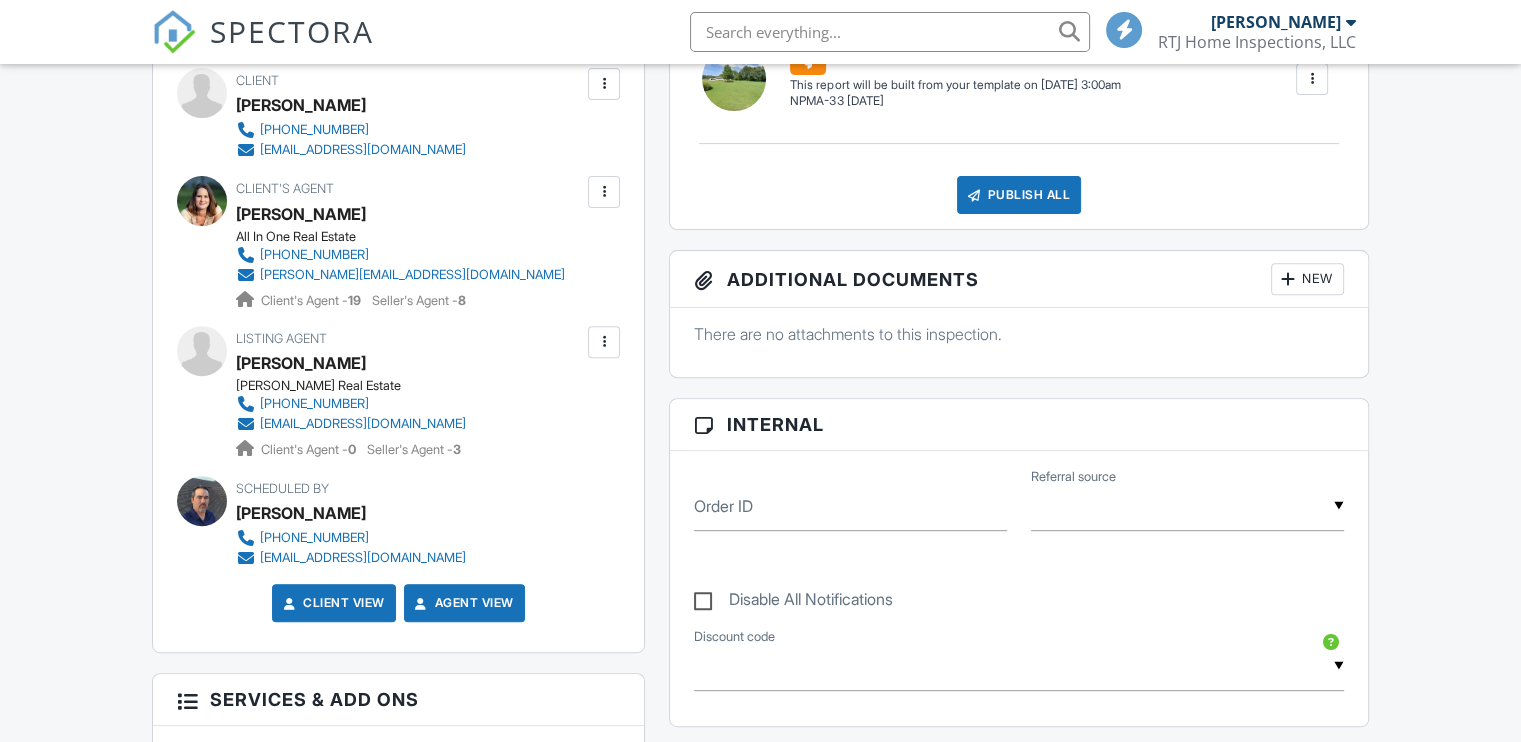 click at bounding box center (604, 84) 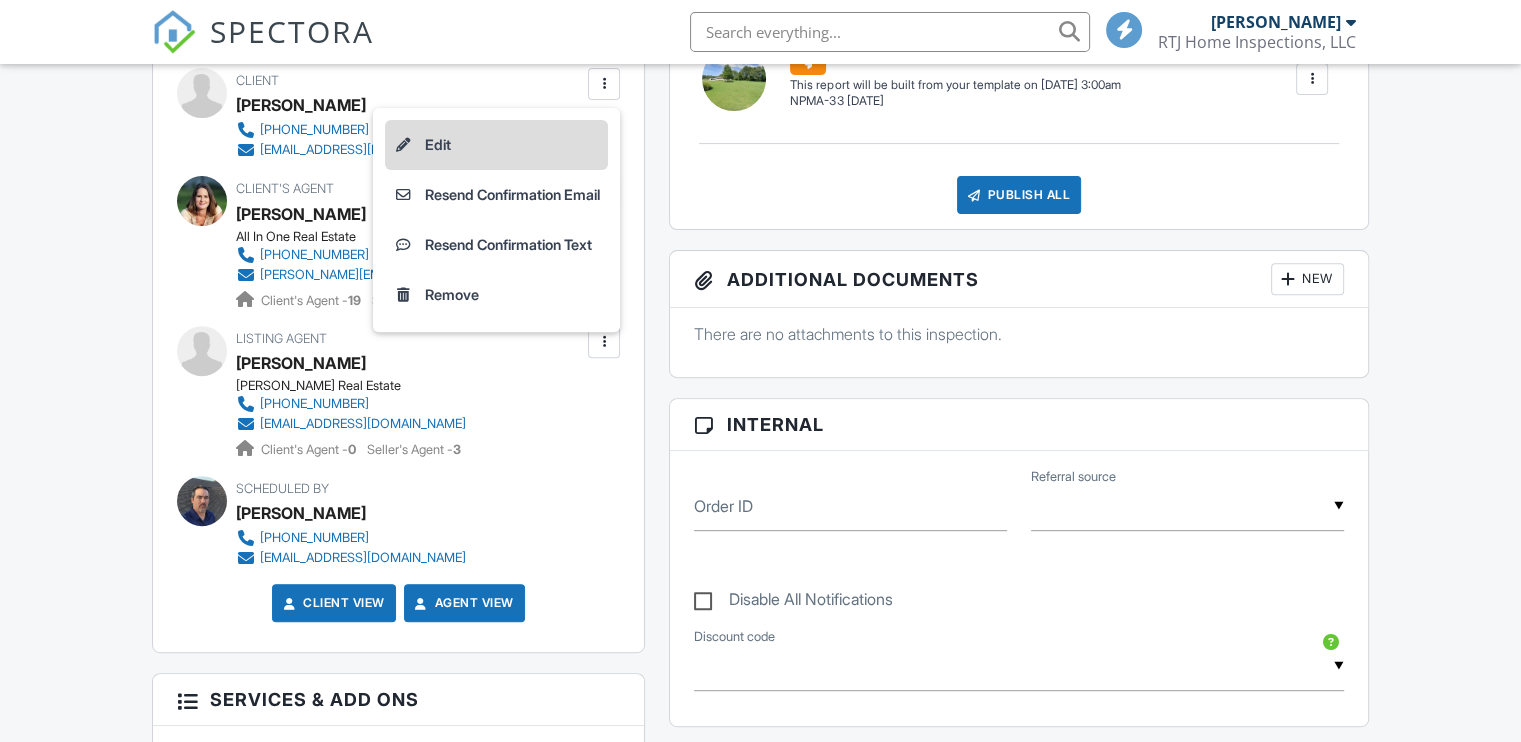 click on "Edit" at bounding box center (496, 145) 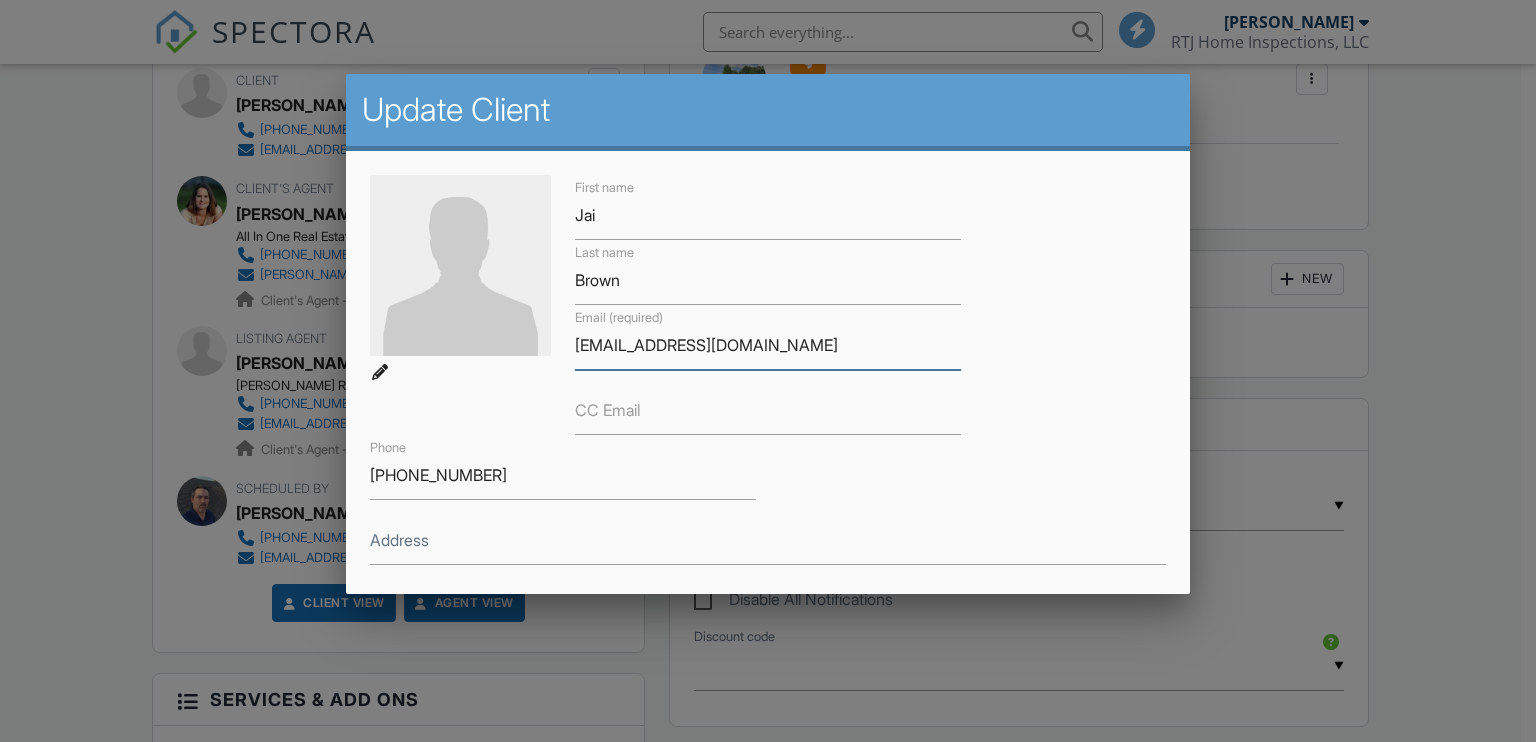 click on "[EMAIL_ADDRESS][DOMAIN_NAME]" at bounding box center (768, 345) 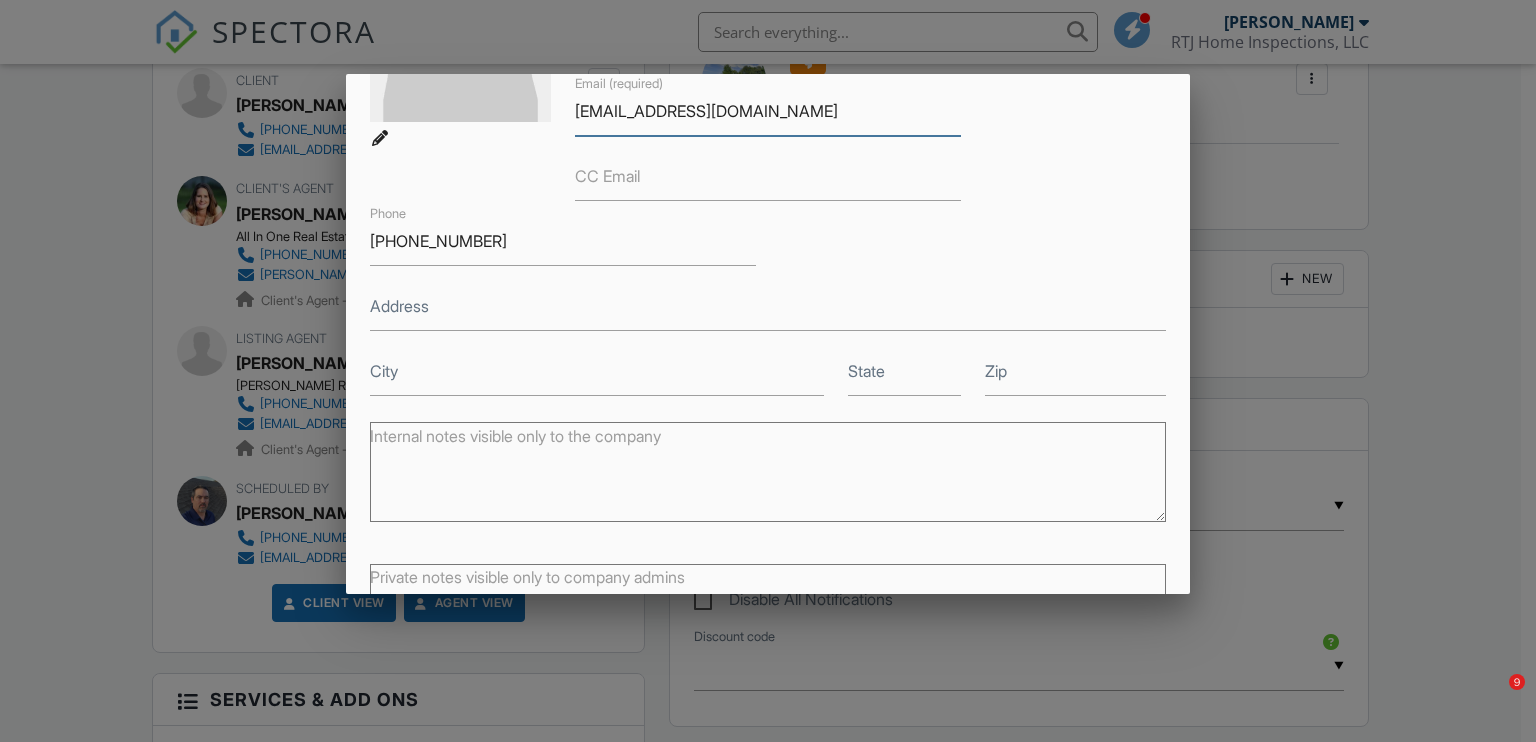 scroll, scrollTop: 392, scrollLeft: 0, axis: vertical 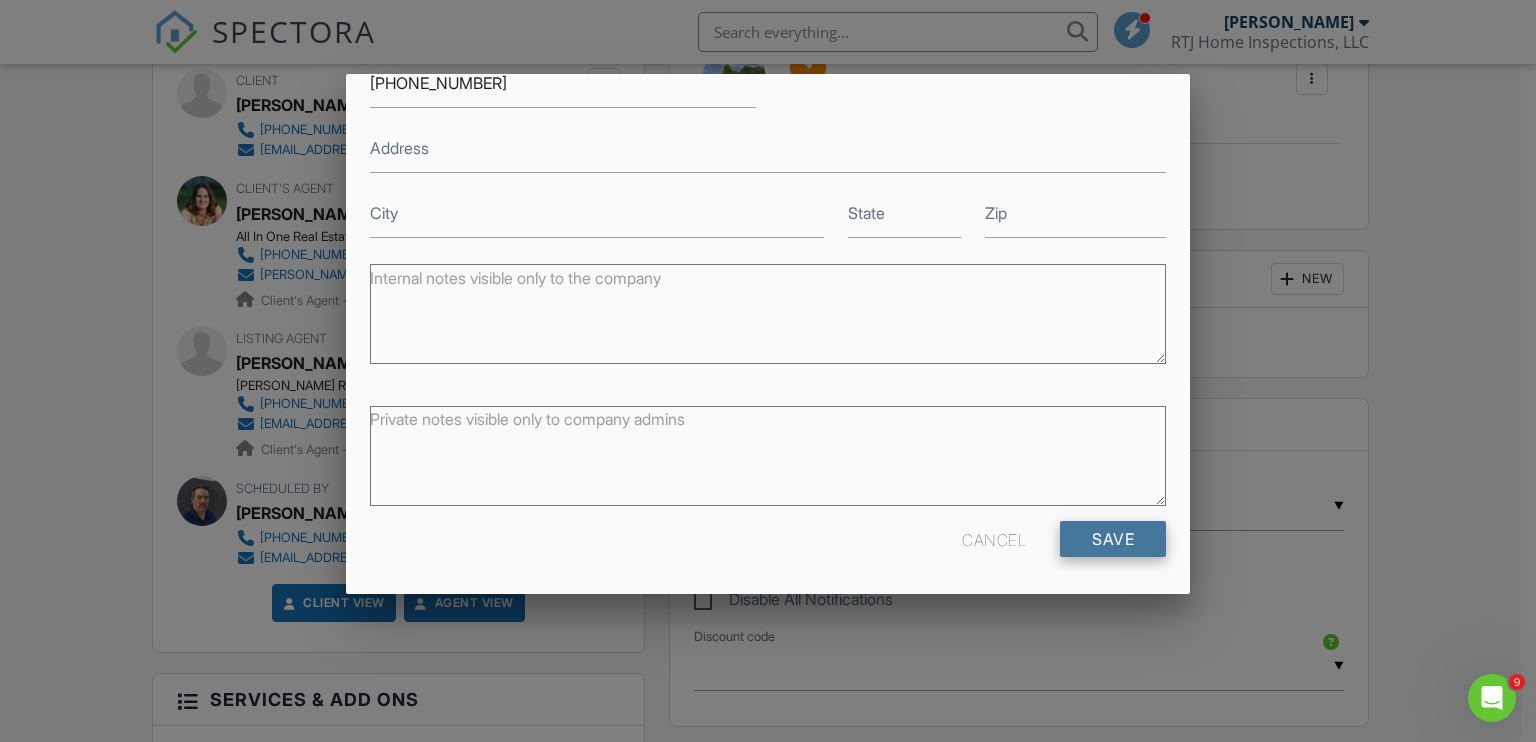 type on "[EMAIL_ADDRESS][DOMAIN_NAME]" 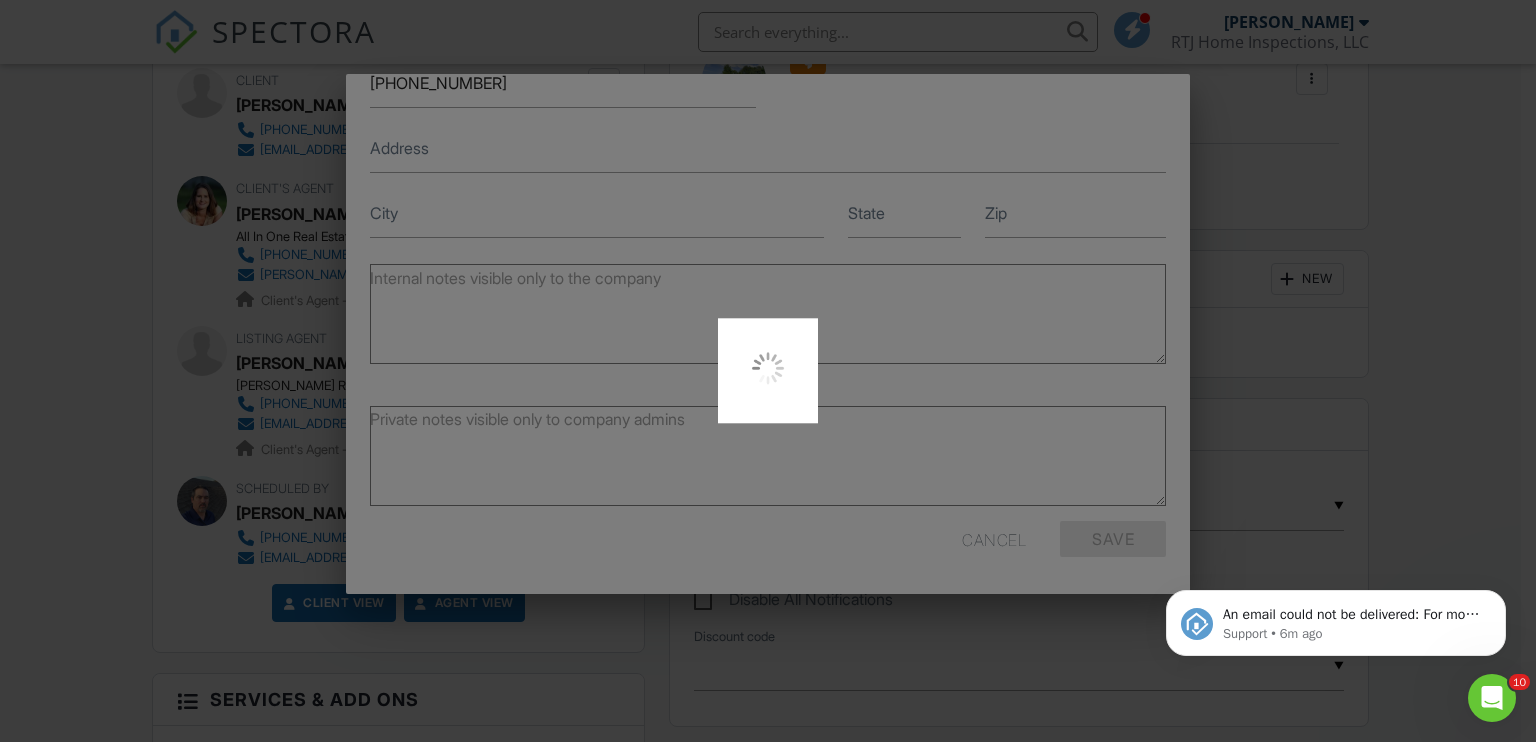 scroll, scrollTop: 0, scrollLeft: 0, axis: both 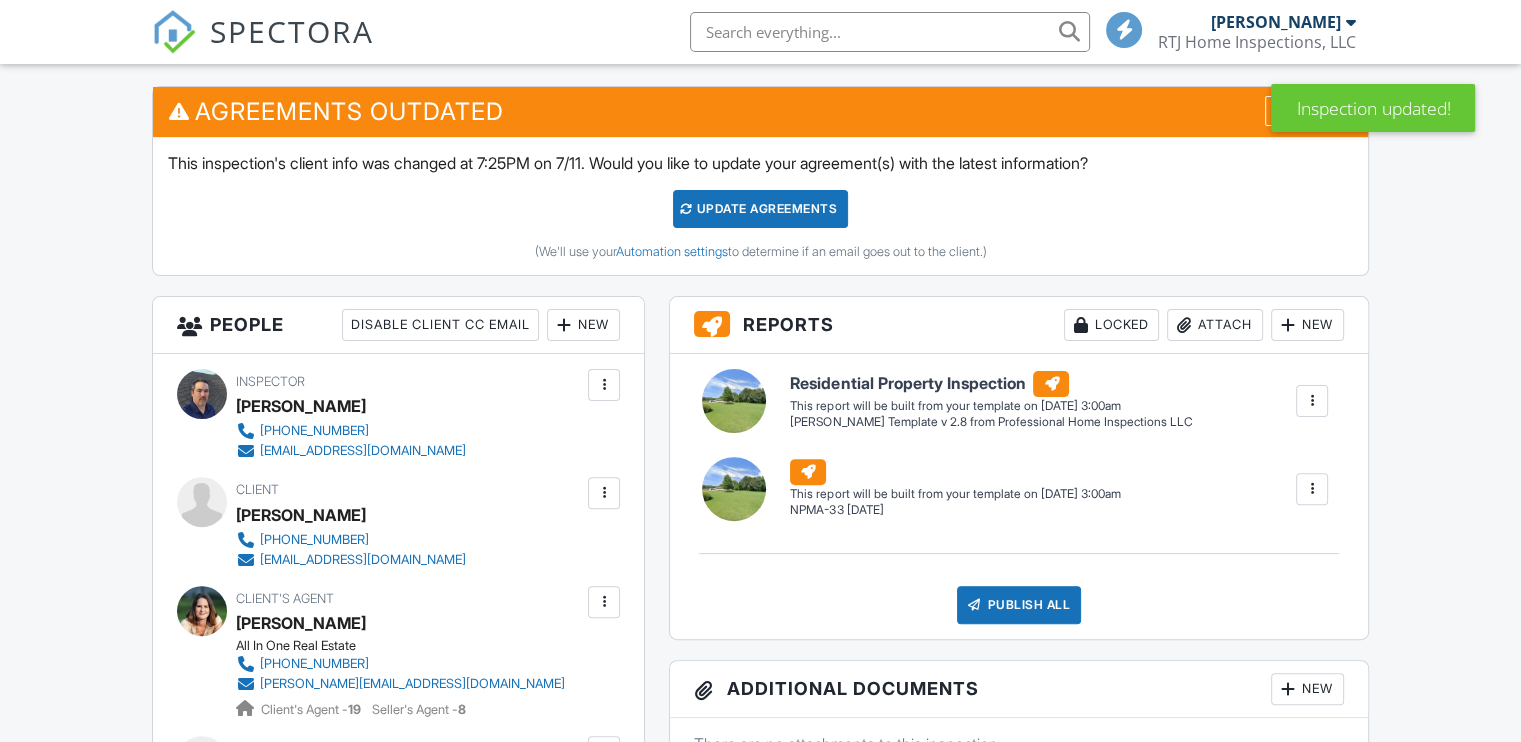 click at bounding box center [604, 493] 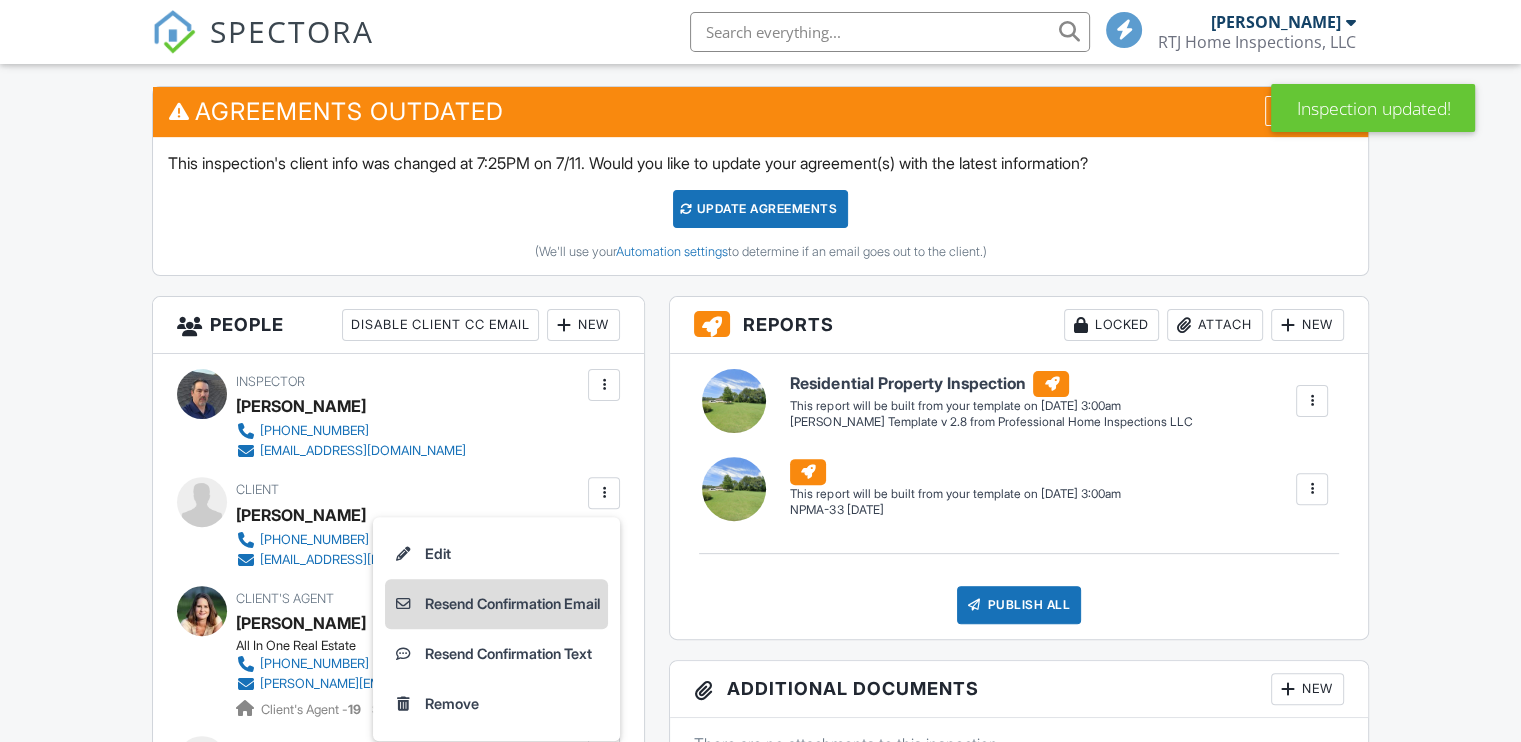 click on "Resend Confirmation Email" at bounding box center (496, 604) 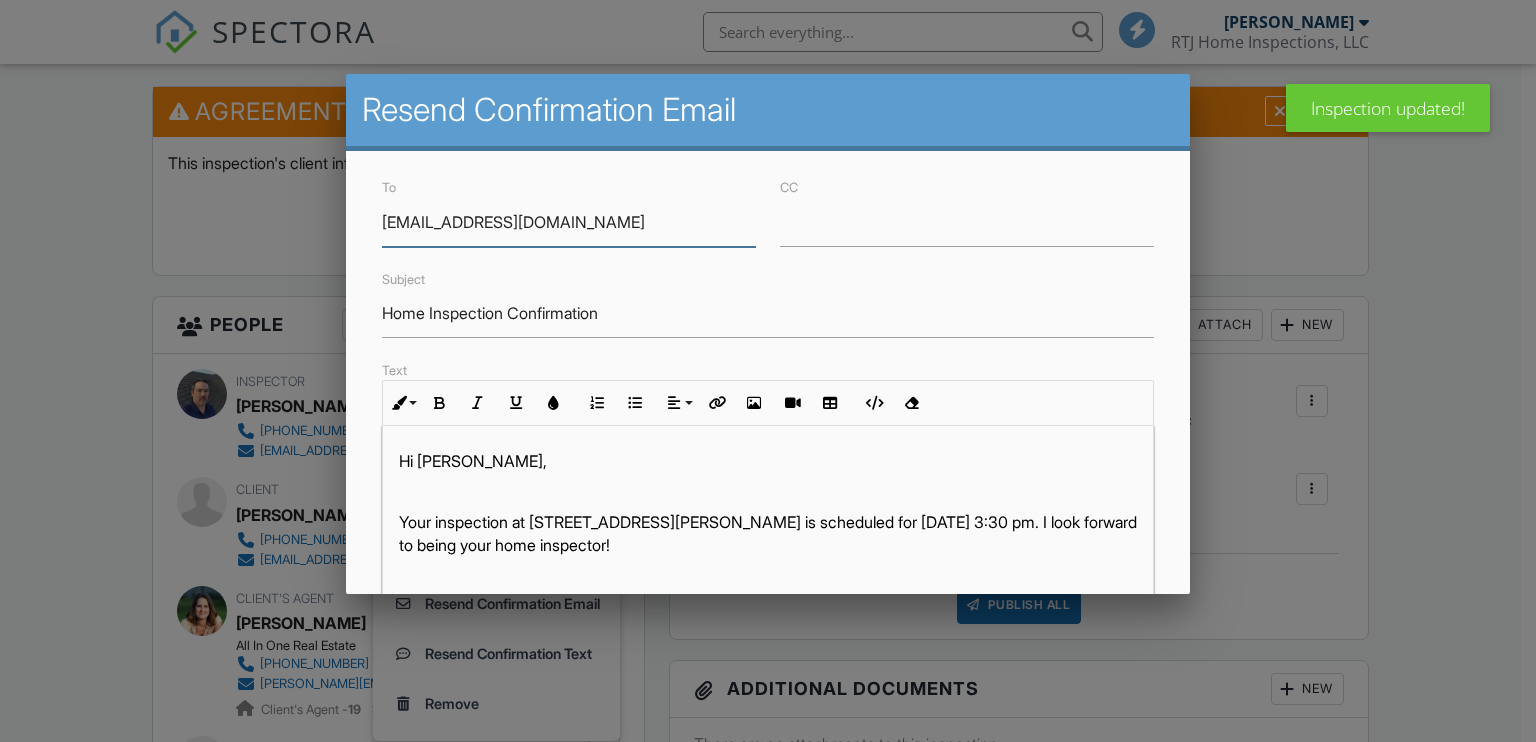 scroll, scrollTop: 462, scrollLeft: 0, axis: vertical 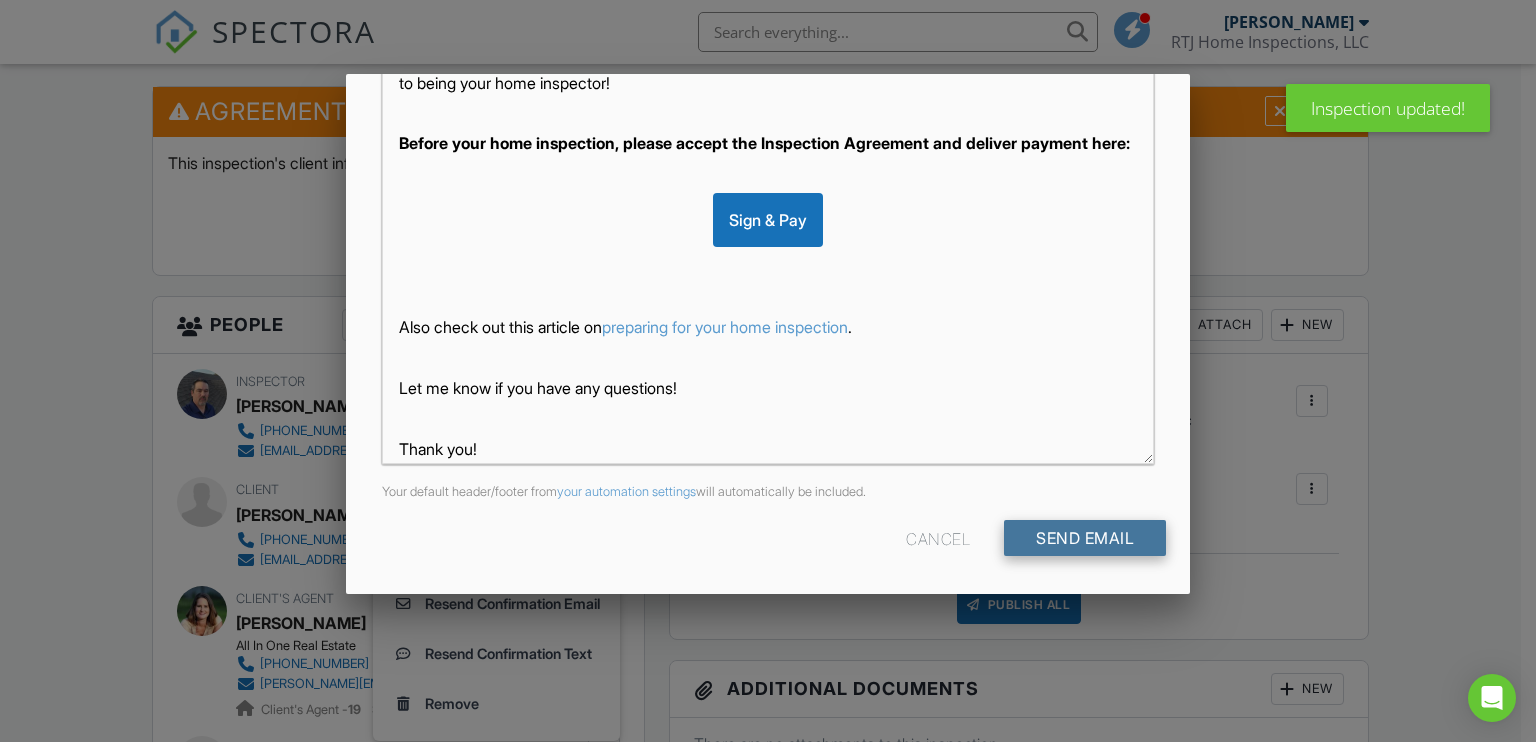 click on "Send Email" at bounding box center (1085, 538) 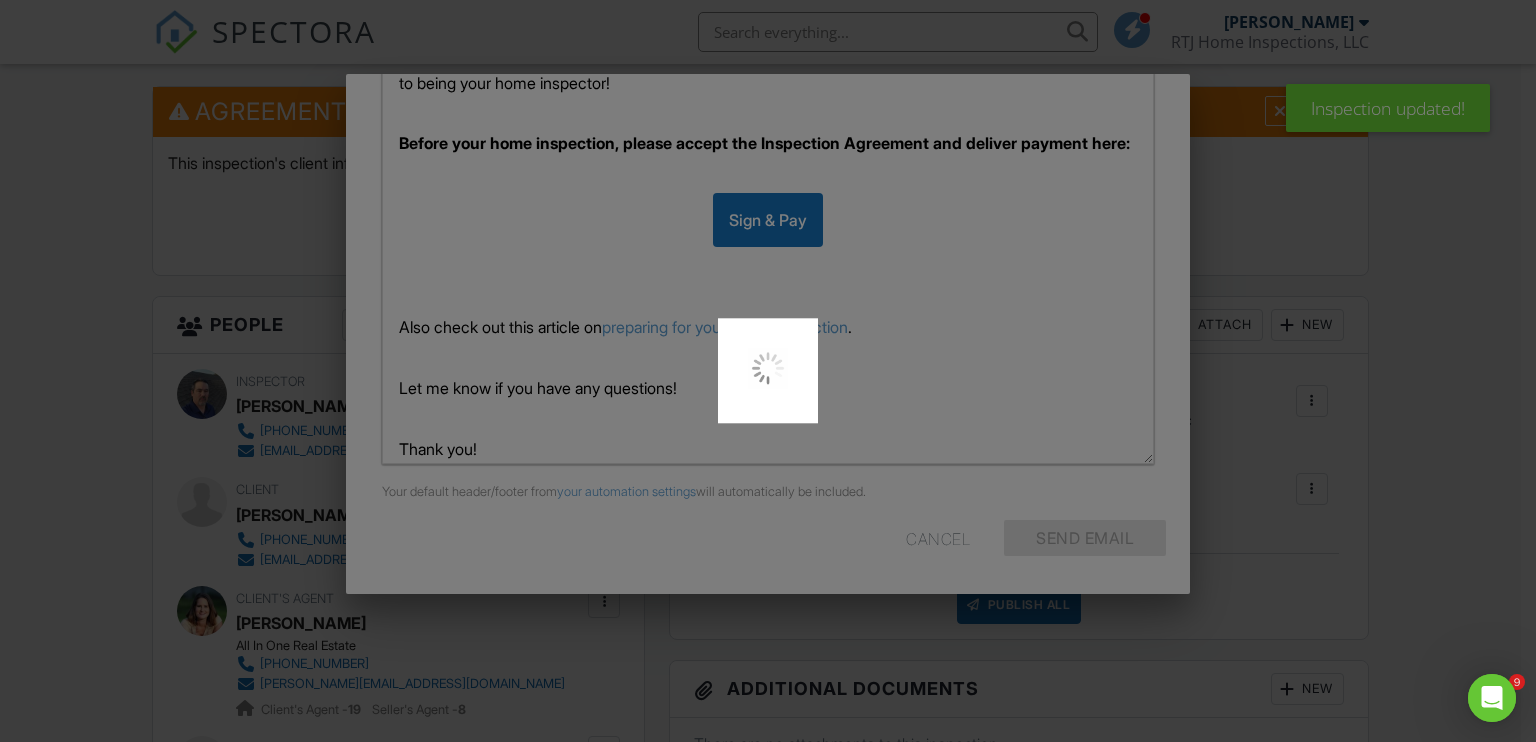 scroll, scrollTop: 0, scrollLeft: 0, axis: both 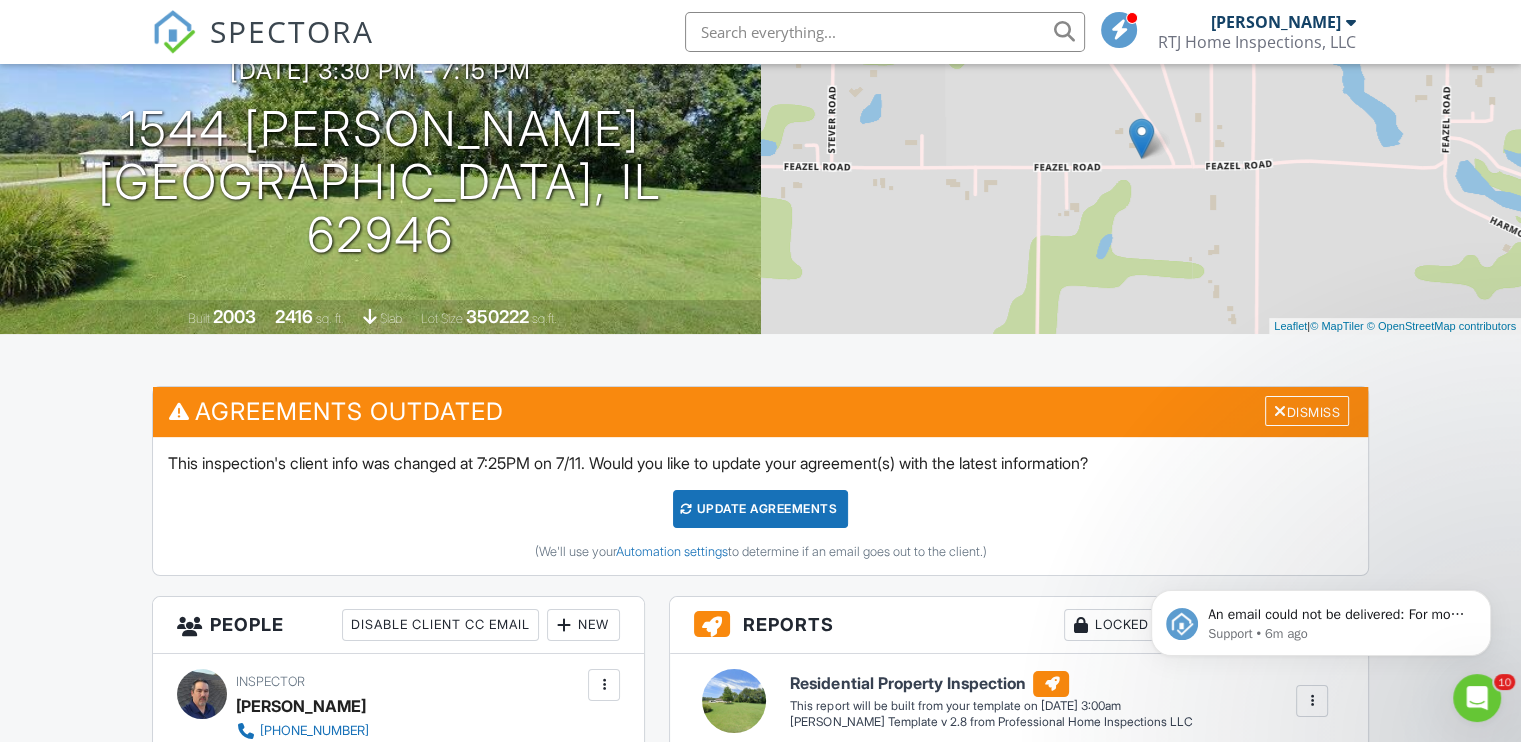 click on "Update Agreements" at bounding box center (760, 509) 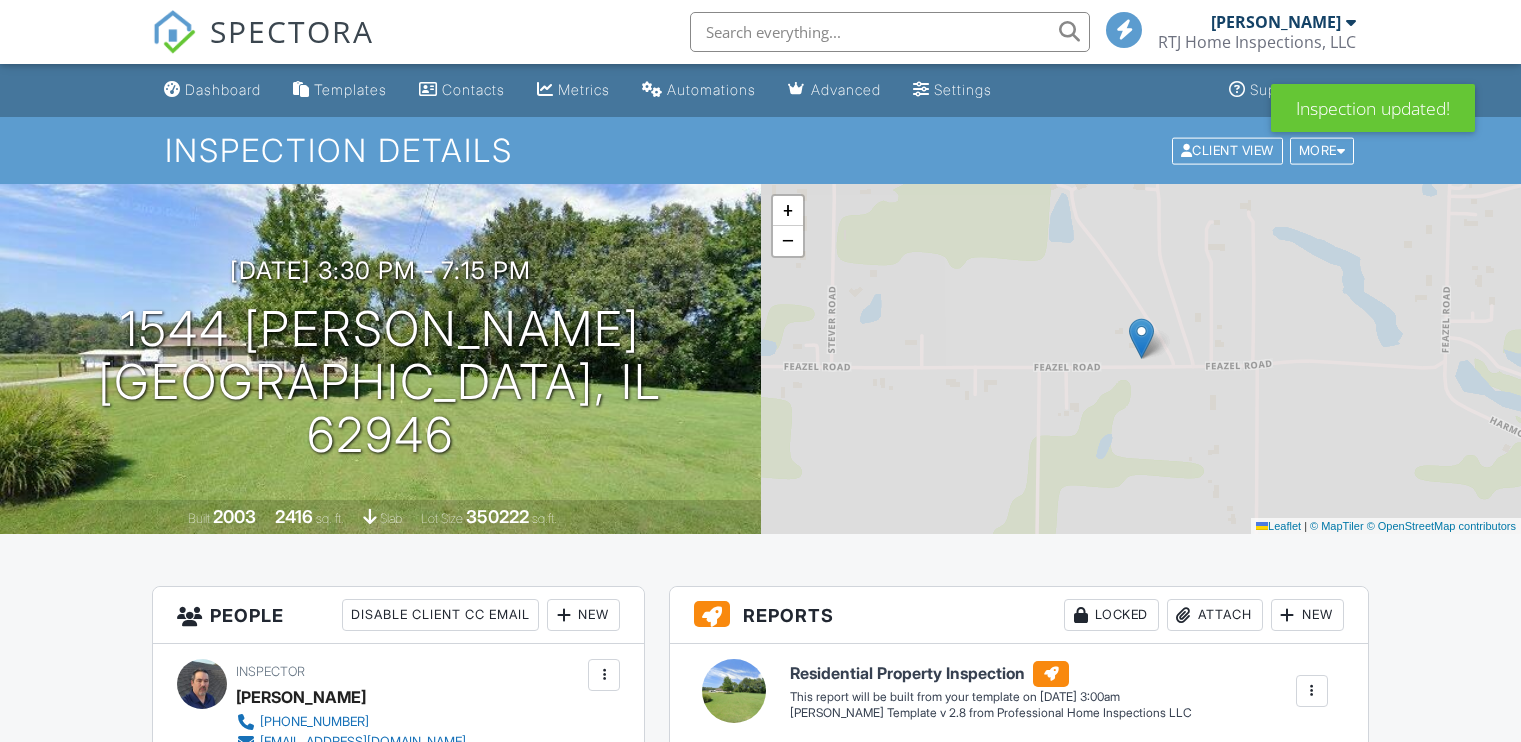 scroll, scrollTop: 0, scrollLeft: 0, axis: both 